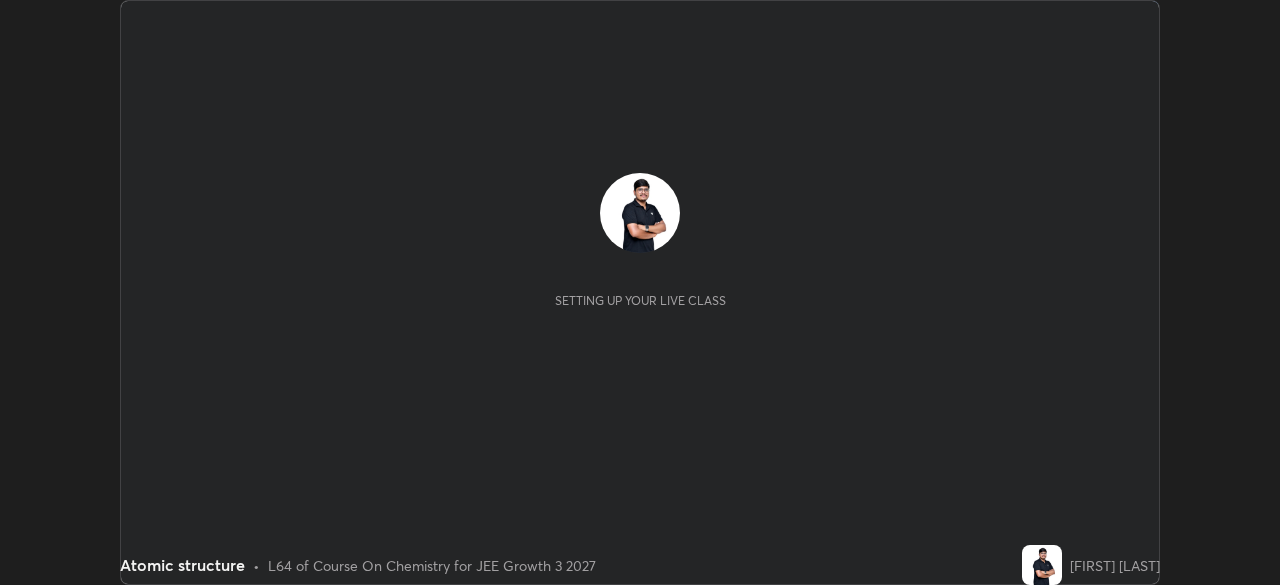 scroll, scrollTop: 0, scrollLeft: 0, axis: both 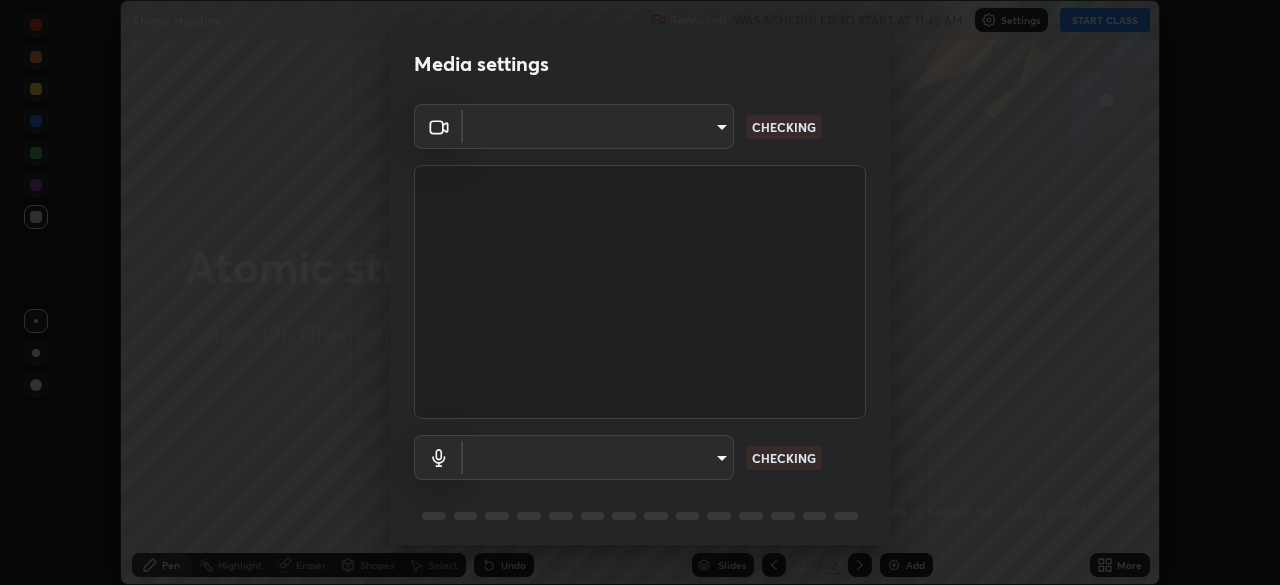 click on "Erase all Atomic structure Recording WAS SCHEDULED TO START AT  11:45 AM Settings START CLASS Setting up your live class Atomic structure • L64 of Course On Chemistry for JEE Growth 3 2027 [FIRST] [LAST] Pen Highlight Eraser Shapes Select Undo Slides 2 / 2 Add More No doubts shared Encourage your learners to ask a doubt for better clarity Report an issue Reason for reporting Buffering Chat not working Audio - Video sync issue Educator video quality low ​ Attach an image Report Media settings ​ CHECKING ​ CHECKING 1 / 5 Next" at bounding box center (640, 292) 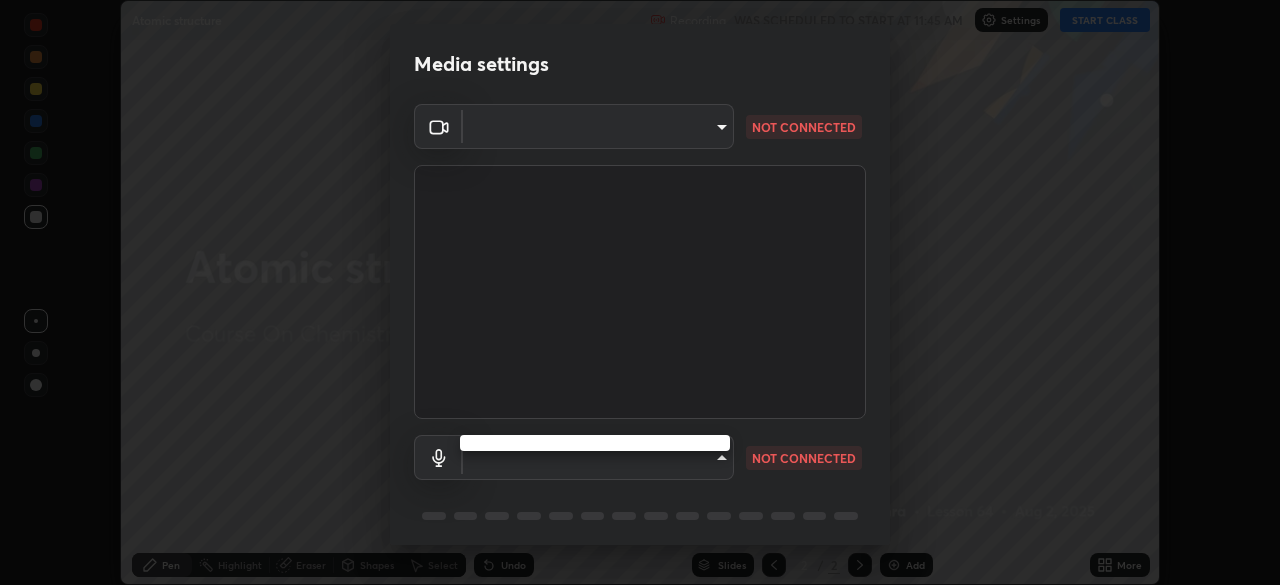 type on "[HASH]" 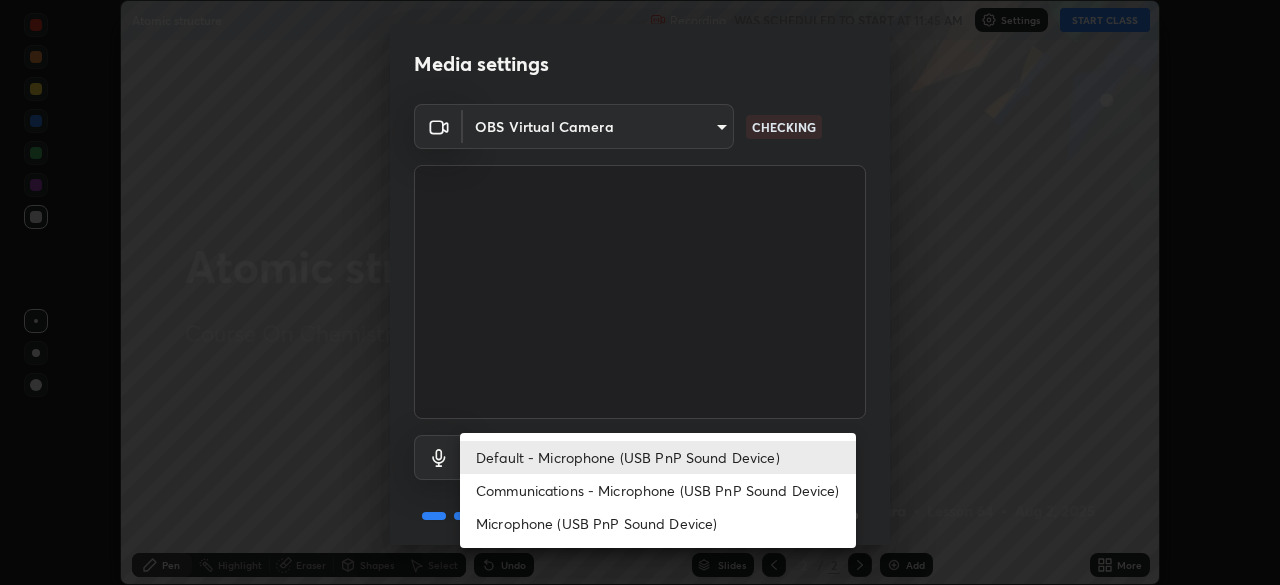 click on "Communications - Microphone (USB PnP Sound Device)" at bounding box center [658, 490] 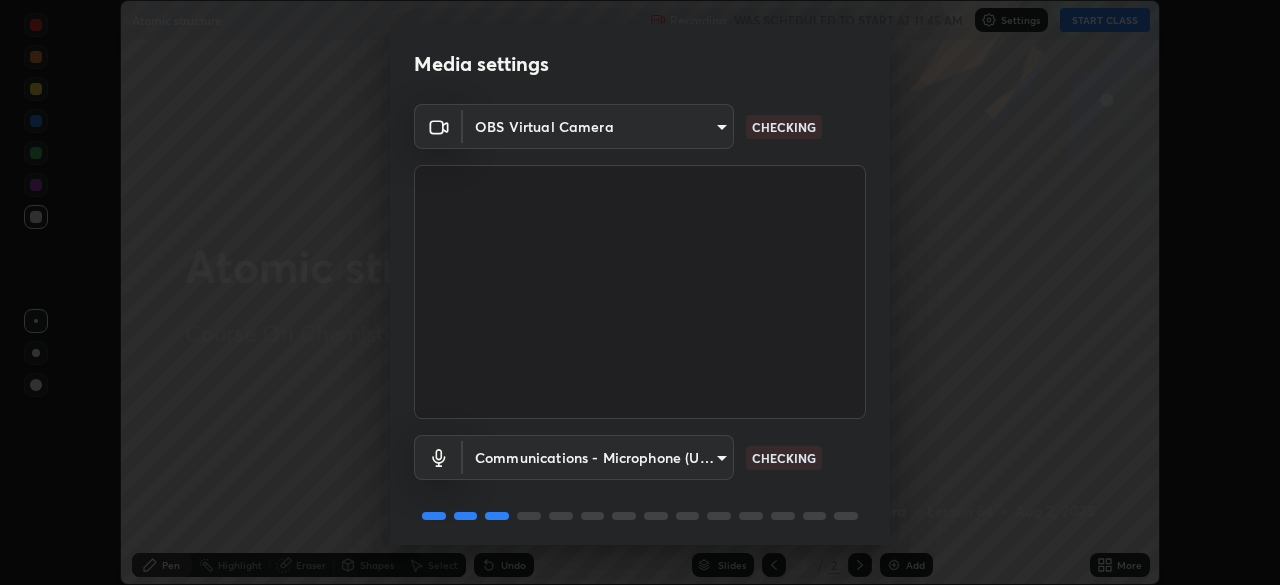click on "Erase all Atomic structure Recording WAS SCHEDULED TO START AT  11:45 AM Settings START CLASS Setting up your live class Atomic structure • L64 of Course On Chemistry for JEE Growth 3 2027 [FIRST] [LAST] Pen Highlight Eraser Shapes Select Undo Slides 2 / 2 Add More No doubts shared Encourage your learners to ask a doubt for better clarity Report an issue Reason for reporting Buffering Chat not working Audio - Video sync issue Educator video quality low ​ Attach an image Report Media settings OBS Virtual Camera [HASH] CHECKING Communications - Microphone (USB PnP Sound Device) communications CHECKING 1 / 5 Next" at bounding box center [640, 292] 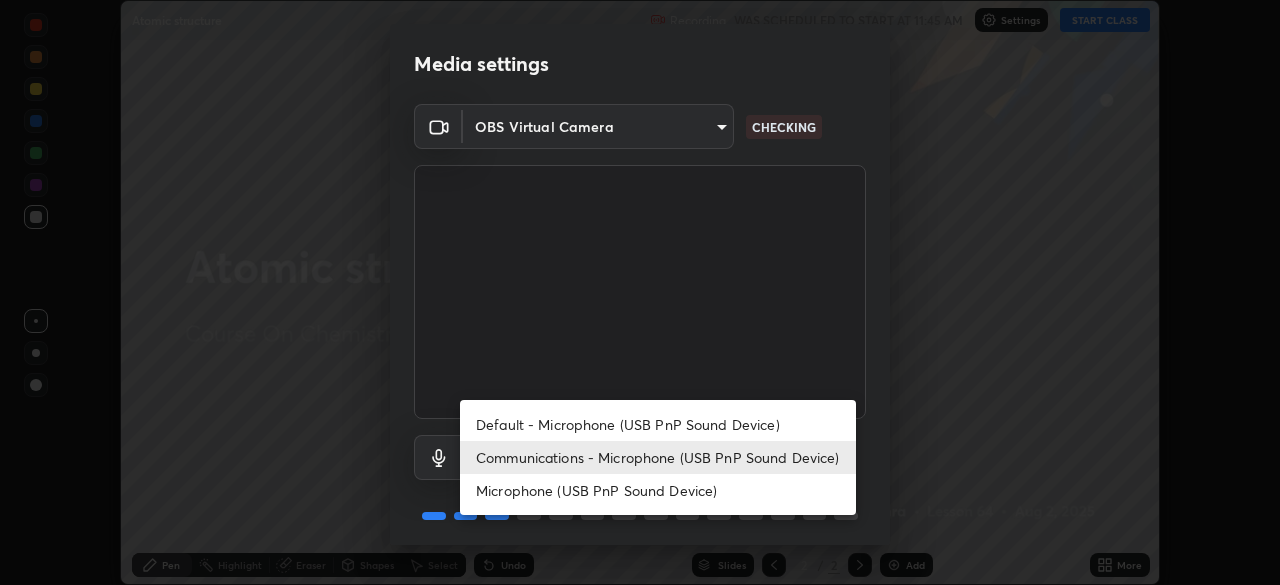 click on "Default - Microphone (USB PnP Sound Device)" at bounding box center (658, 424) 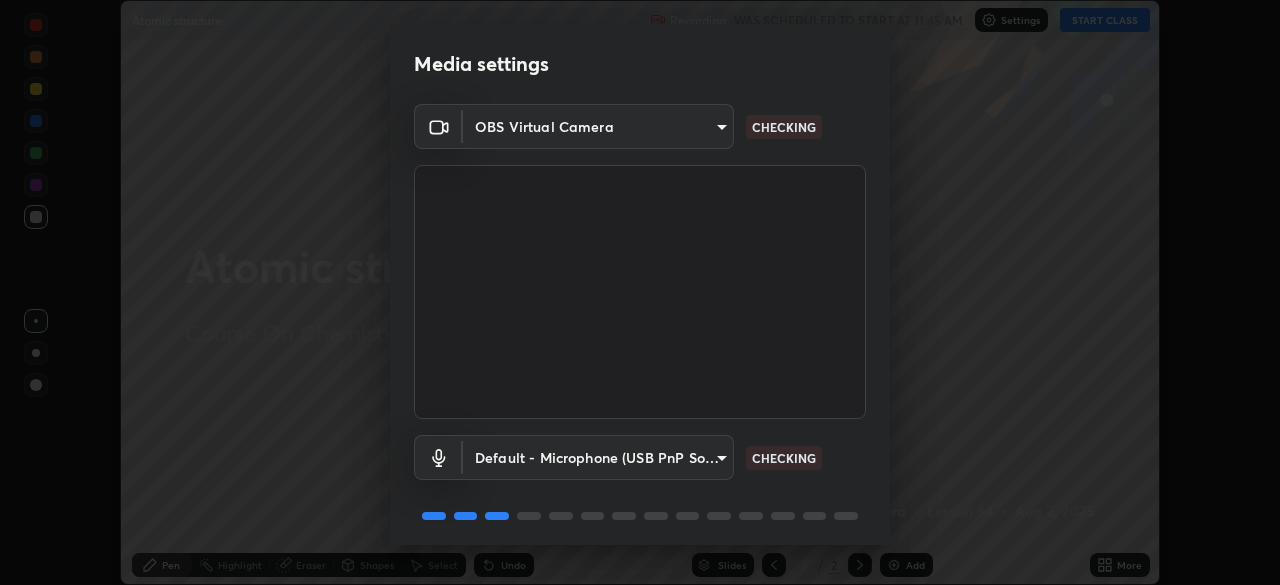 scroll, scrollTop: 71, scrollLeft: 0, axis: vertical 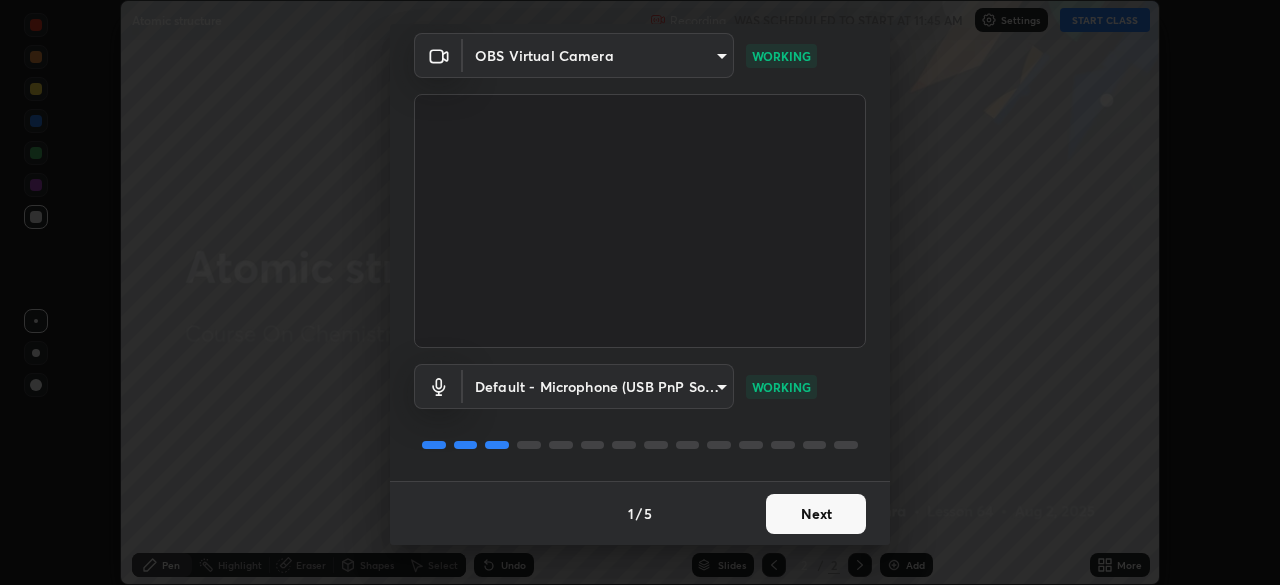 click on "Next" at bounding box center (816, 514) 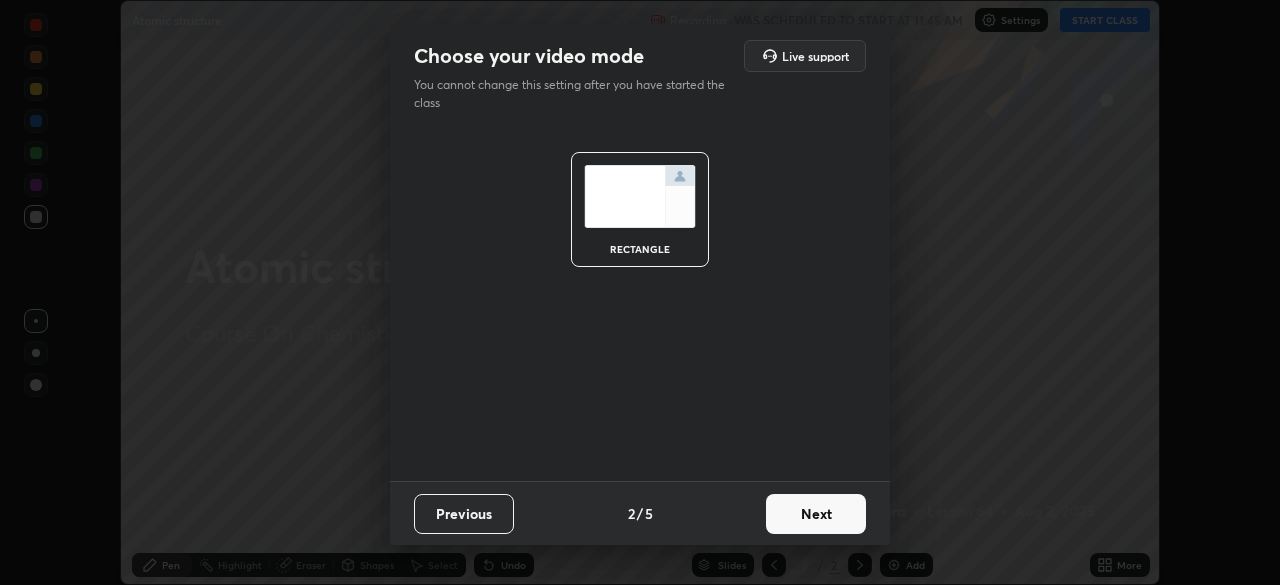 scroll, scrollTop: 0, scrollLeft: 0, axis: both 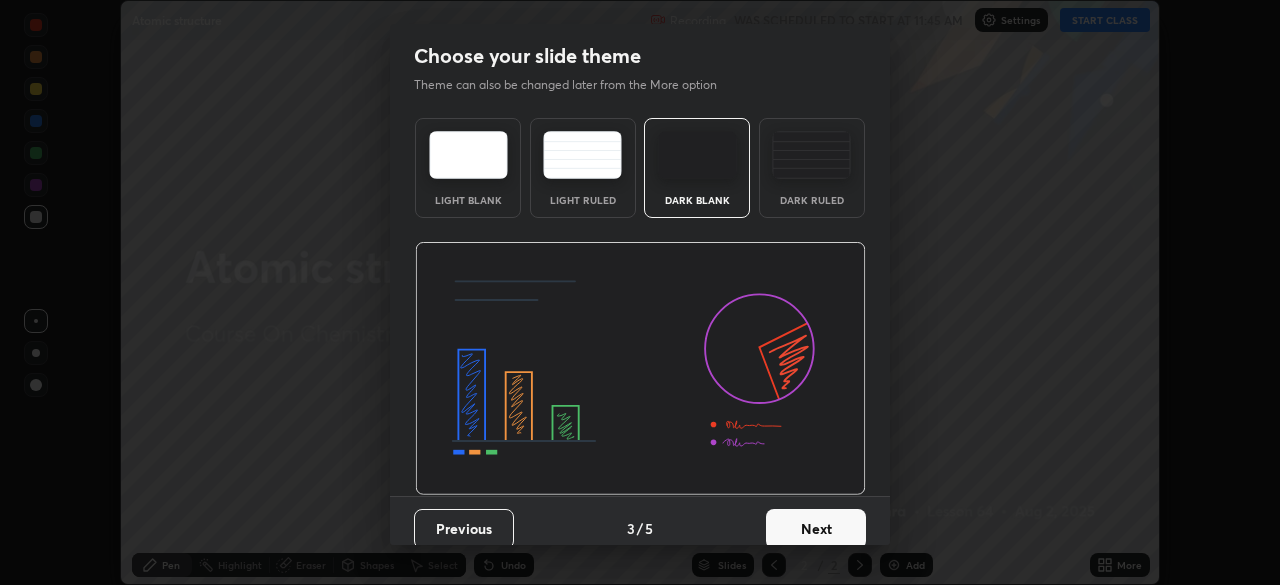 click on "Next" at bounding box center [816, 529] 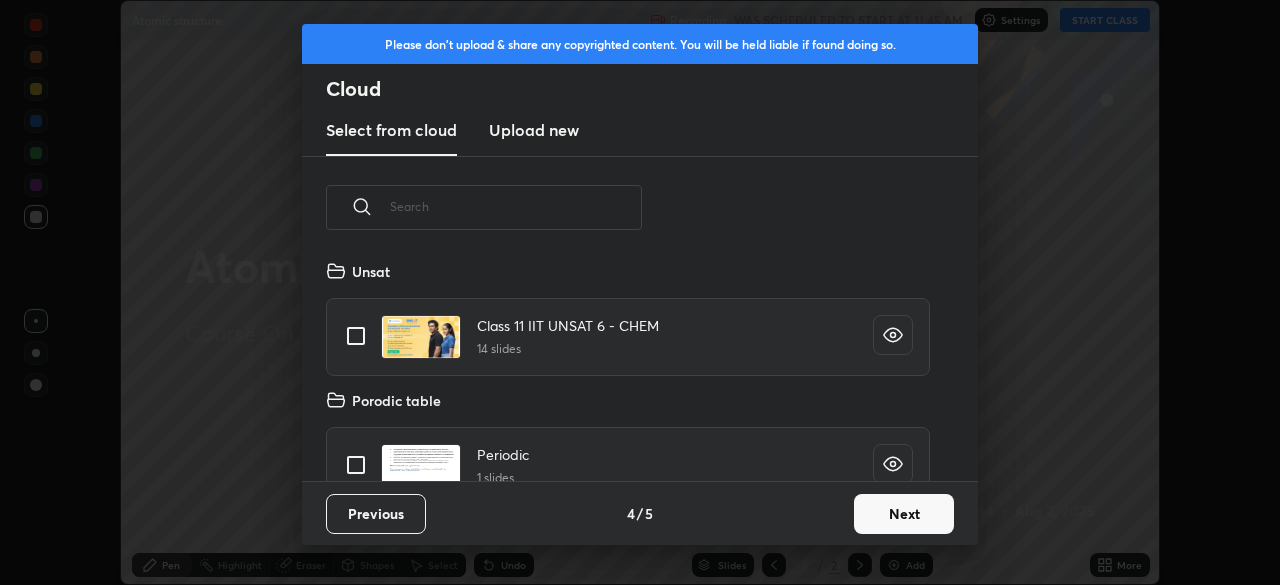 scroll, scrollTop: 7, scrollLeft: 11, axis: both 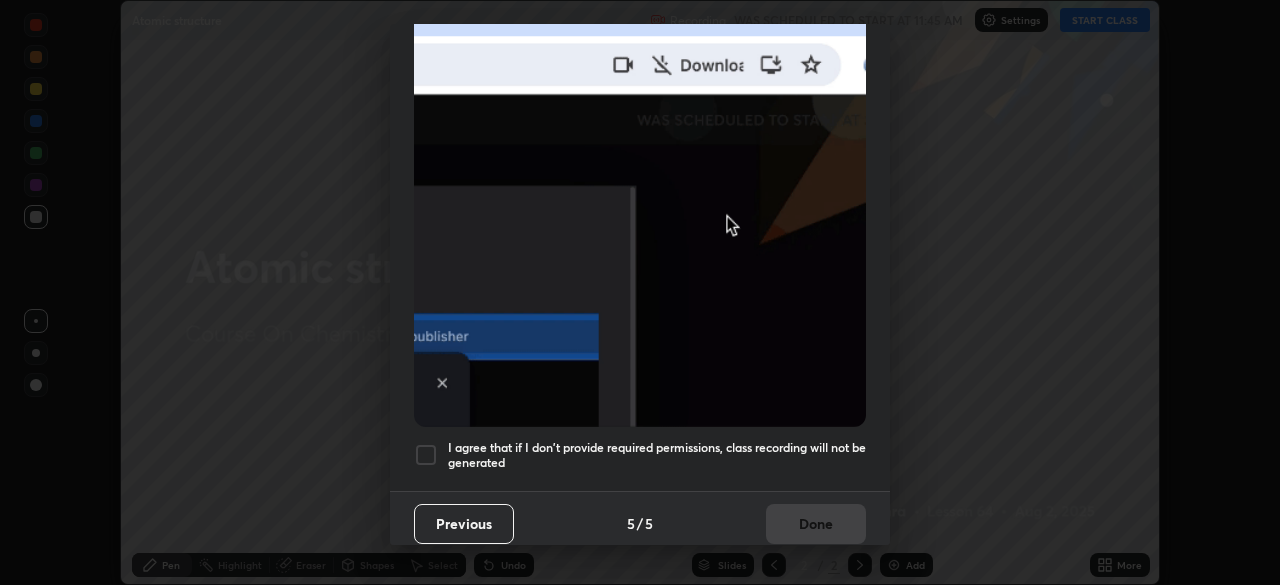 click on "I agree that if I don't provide required permissions, class recording will not be generated" at bounding box center [640, 455] 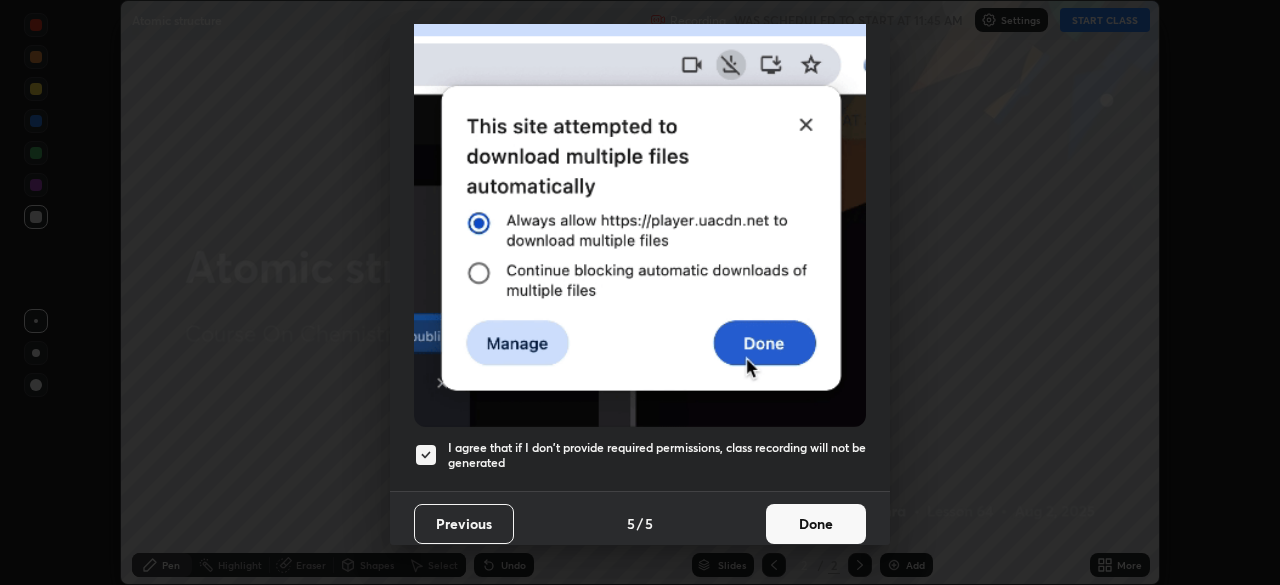 click on "Done" at bounding box center (816, 524) 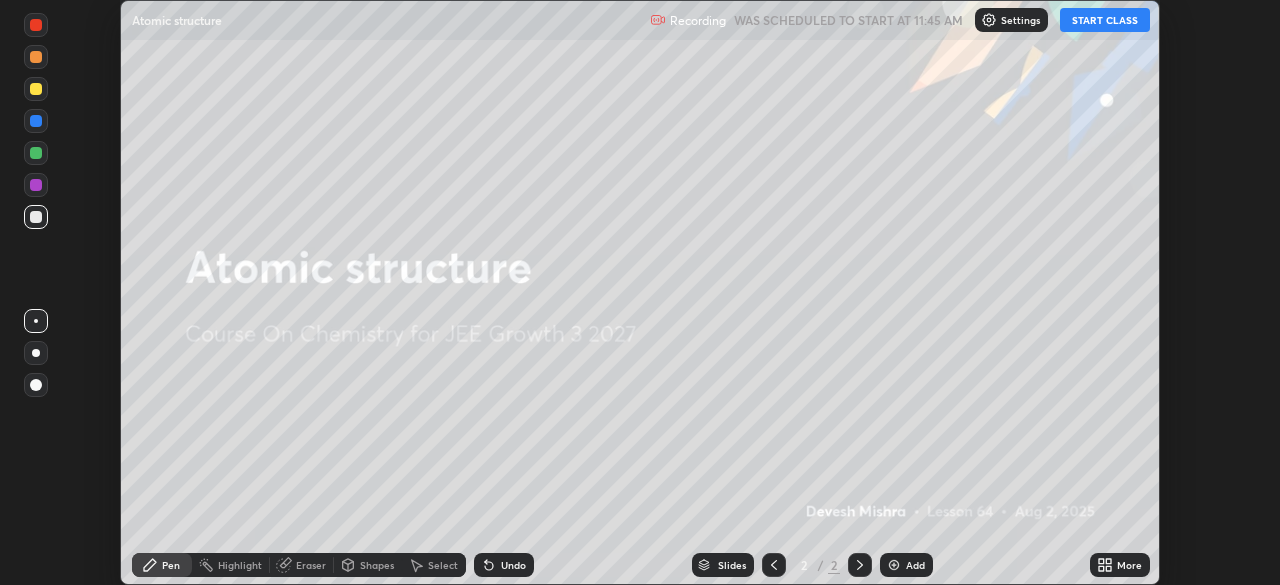 click on "START CLASS" at bounding box center [1105, 20] 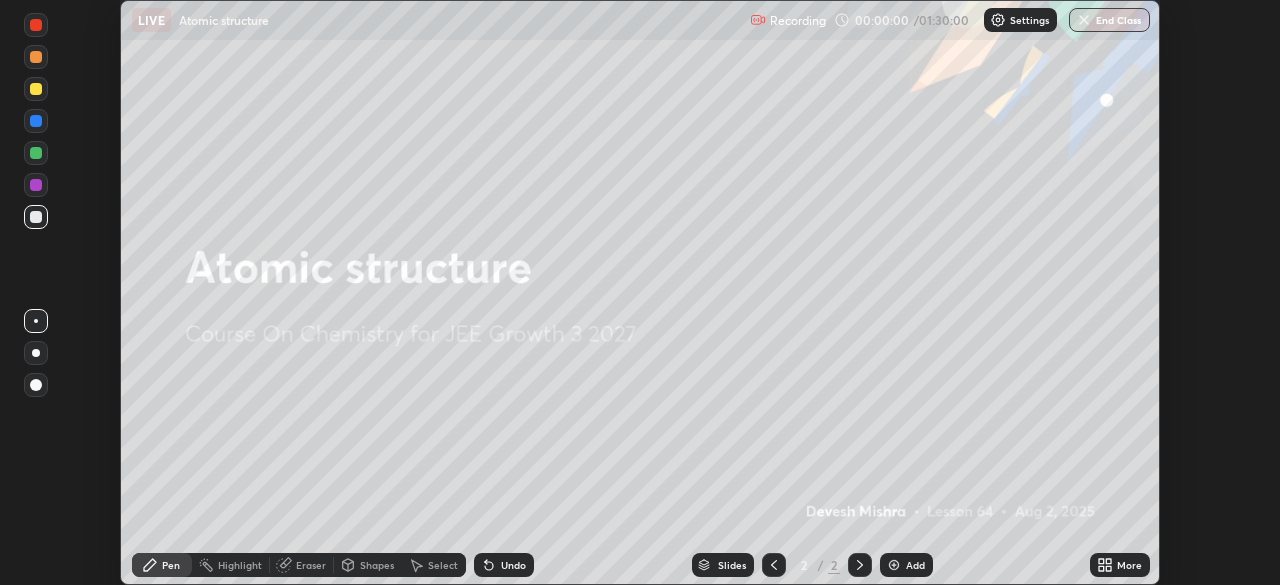 click 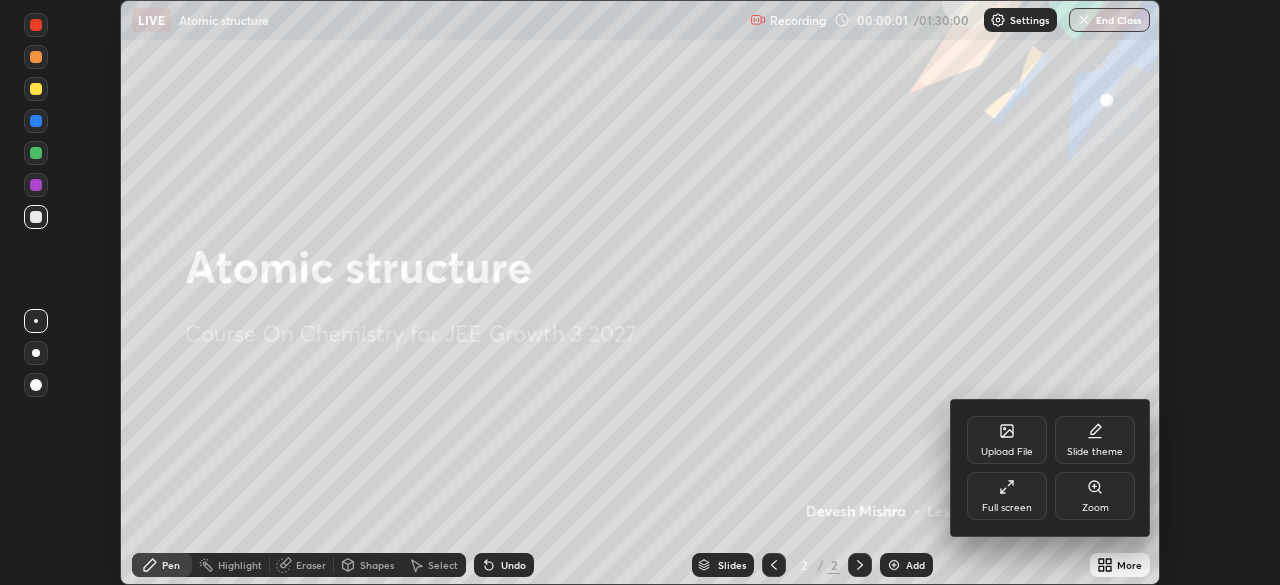 click 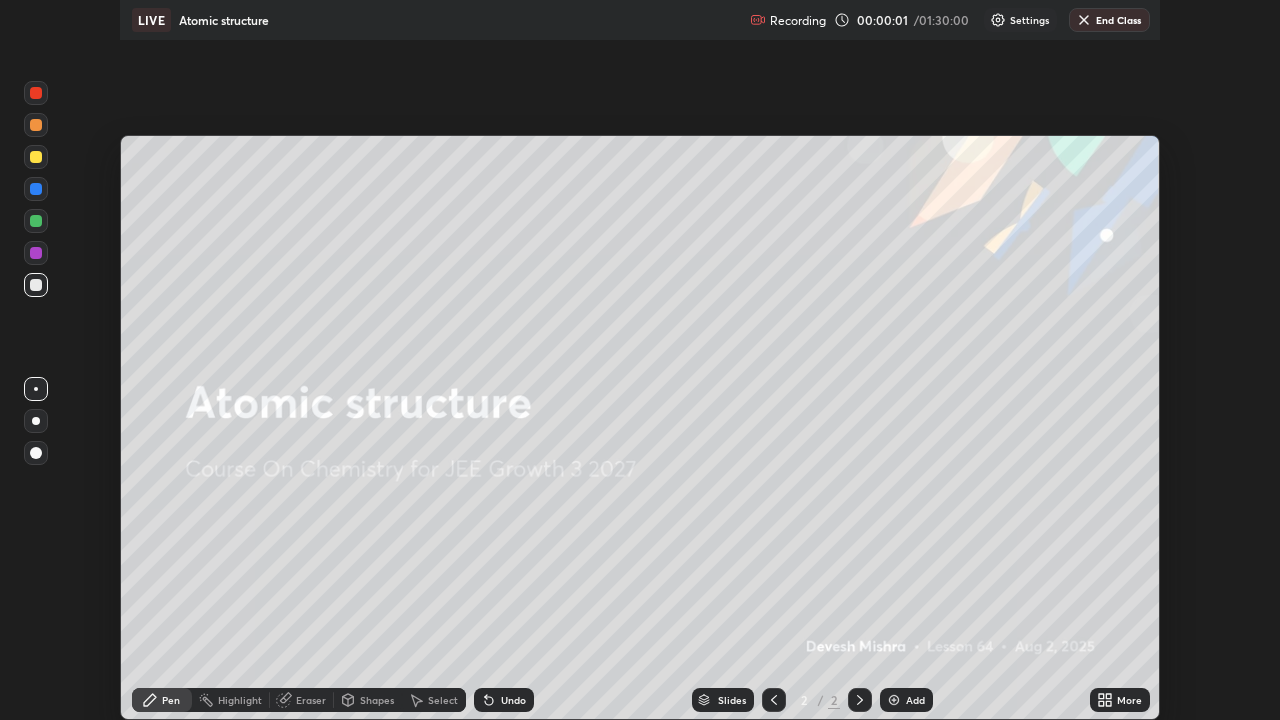 scroll, scrollTop: 99280, scrollLeft: 98720, axis: both 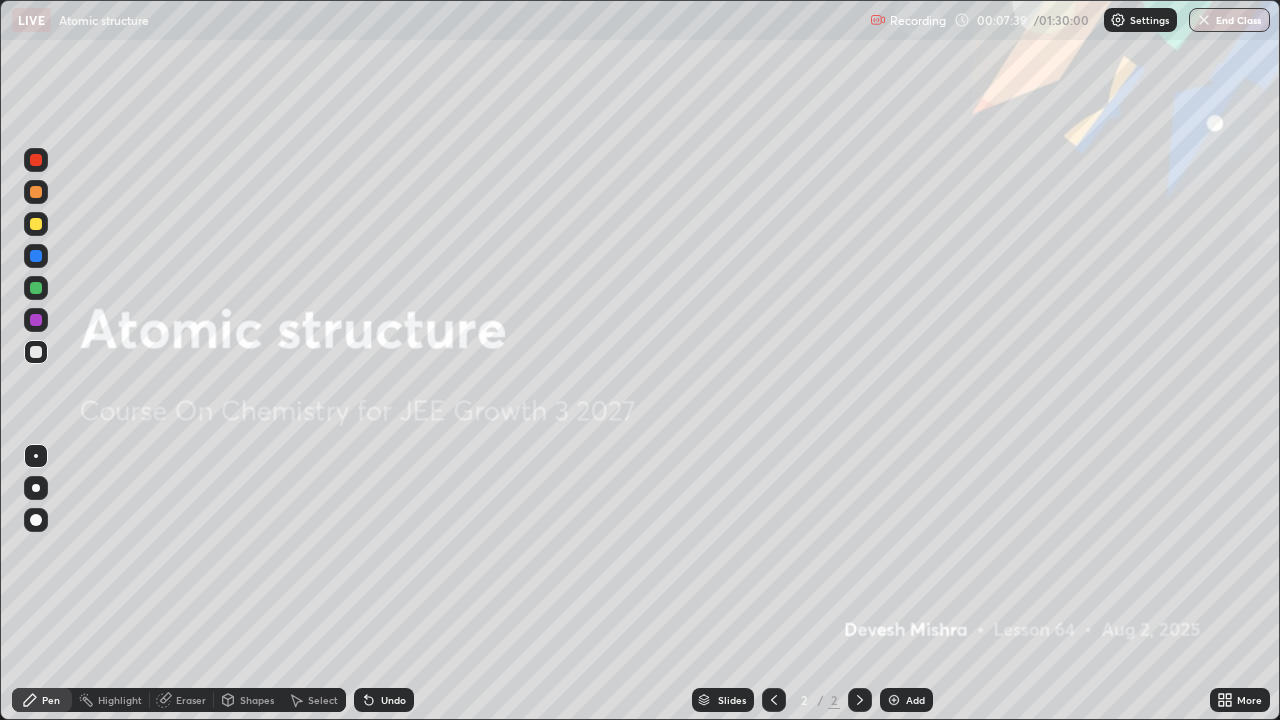 click at bounding box center (894, 700) 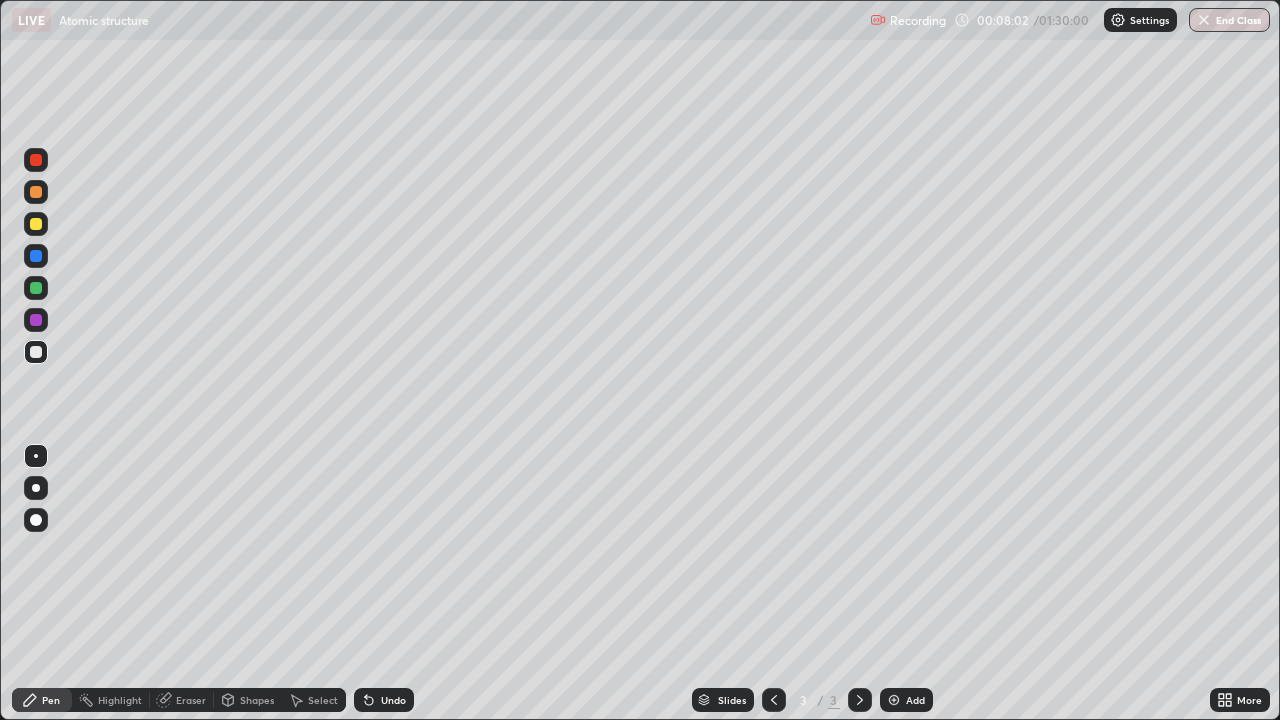 click at bounding box center [36, 288] 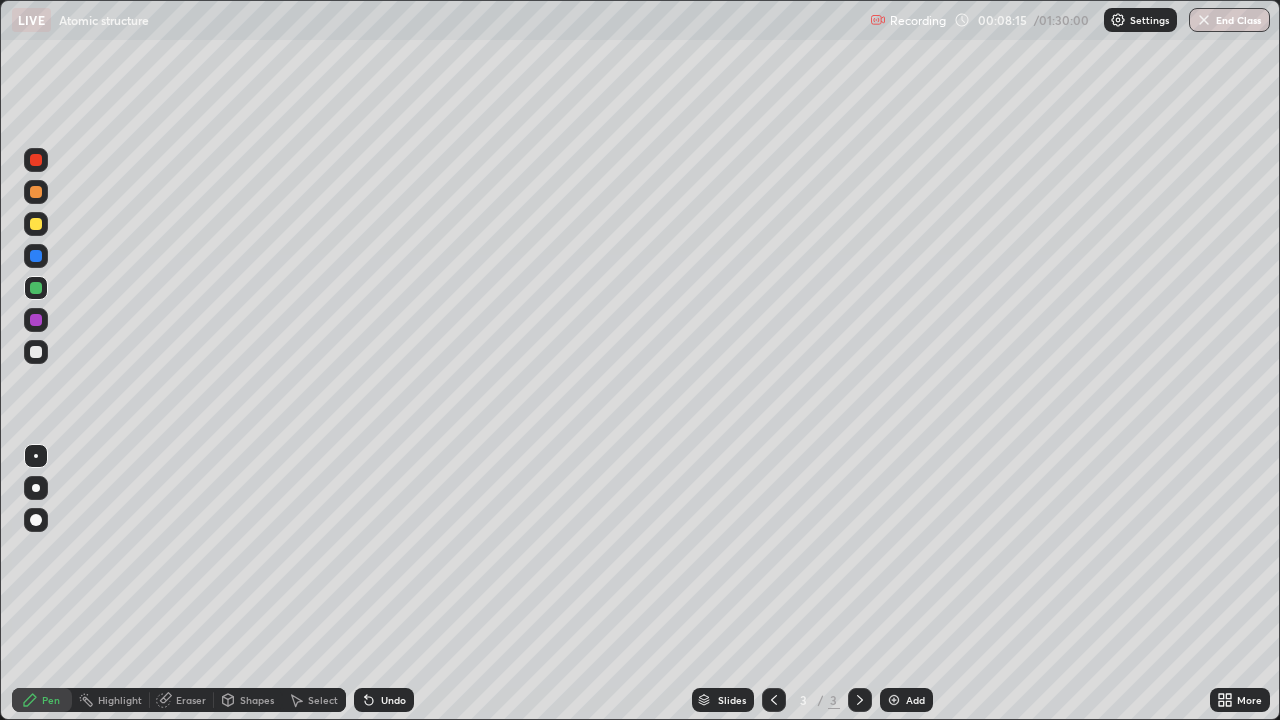 click at bounding box center [36, 256] 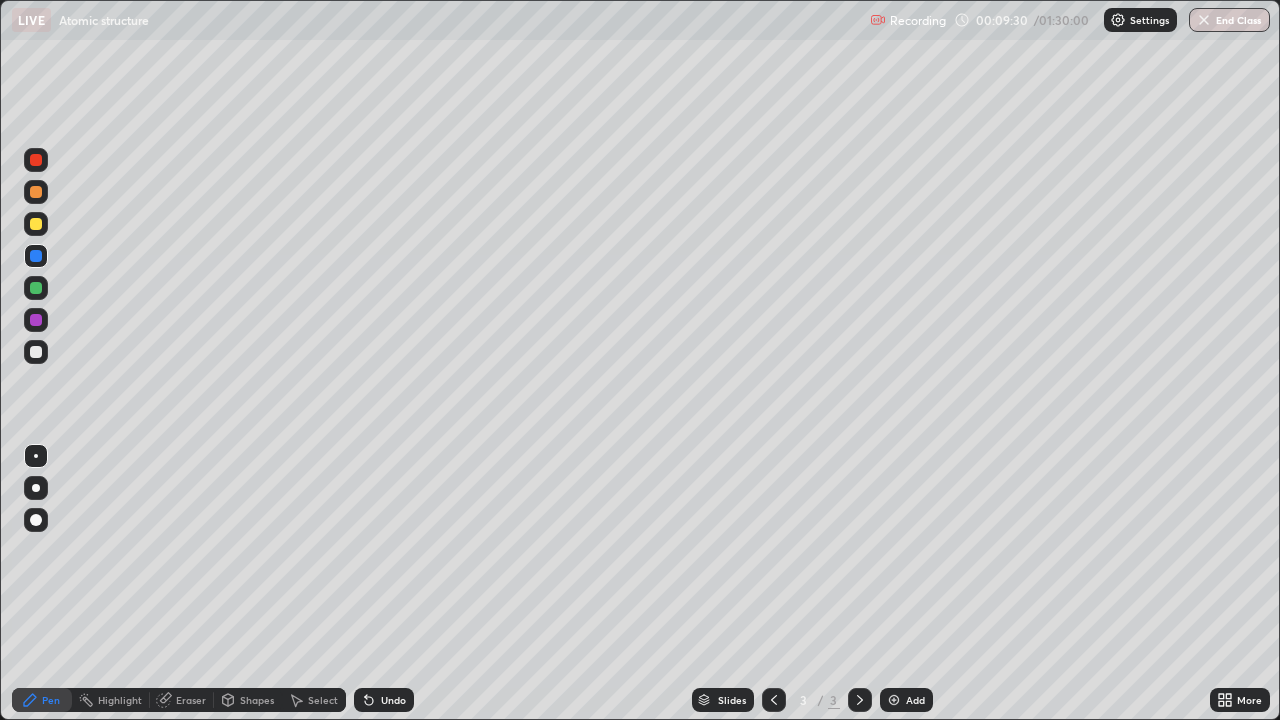 click at bounding box center [36, 320] 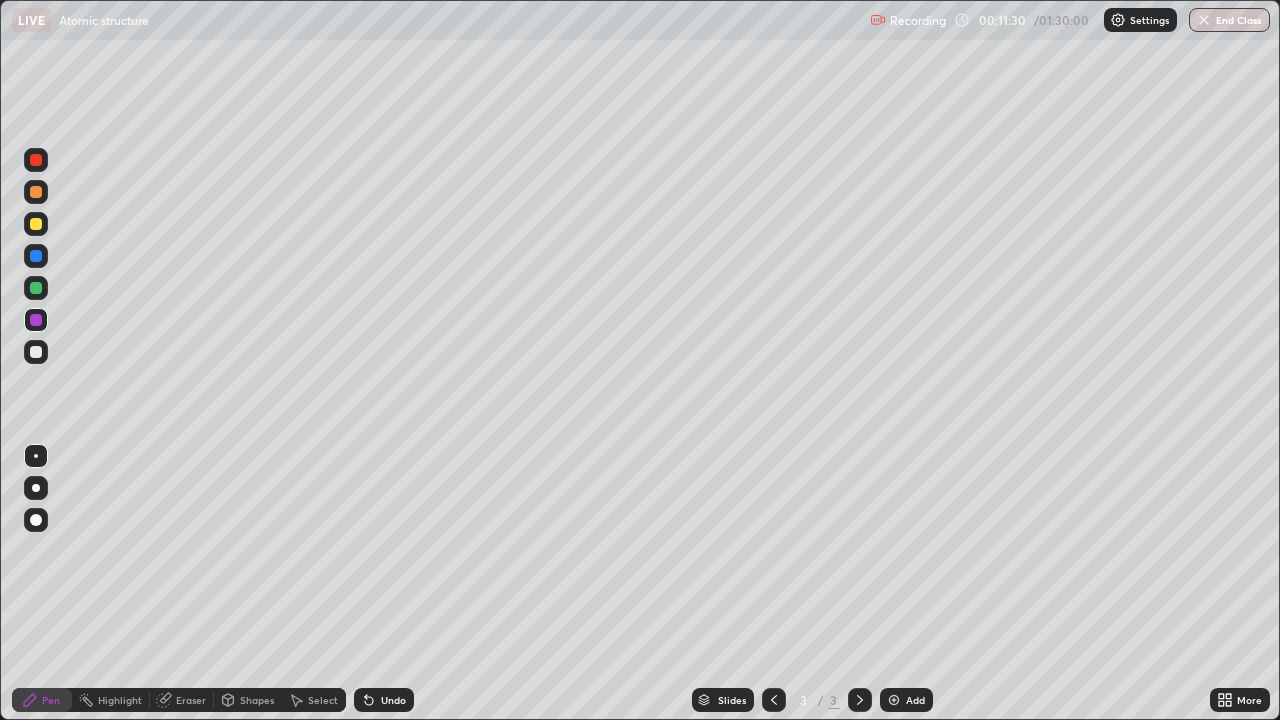 click 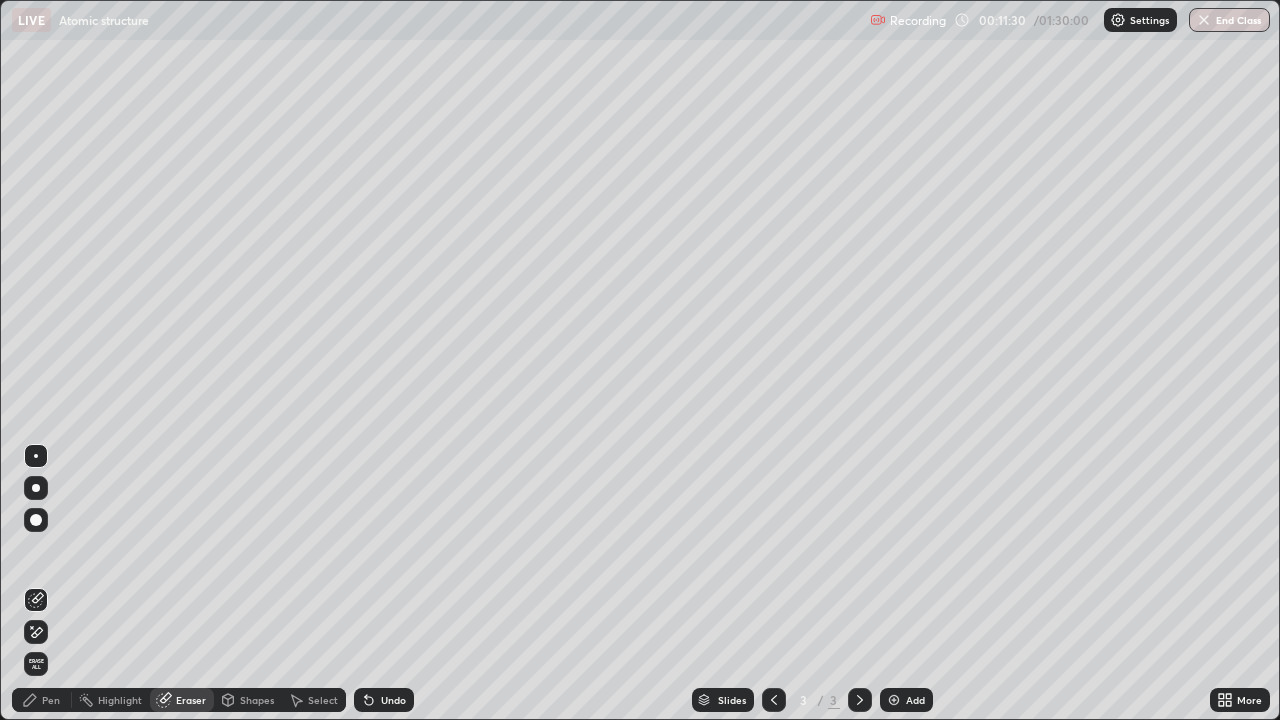 click 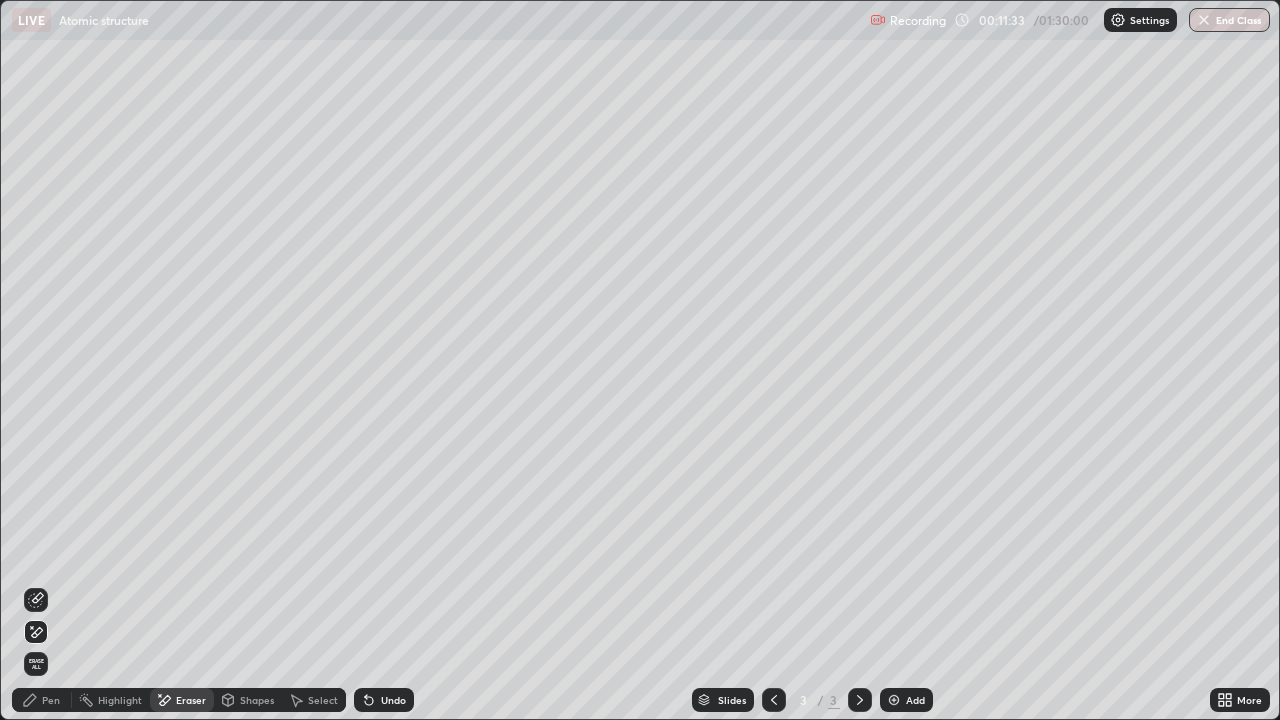 click 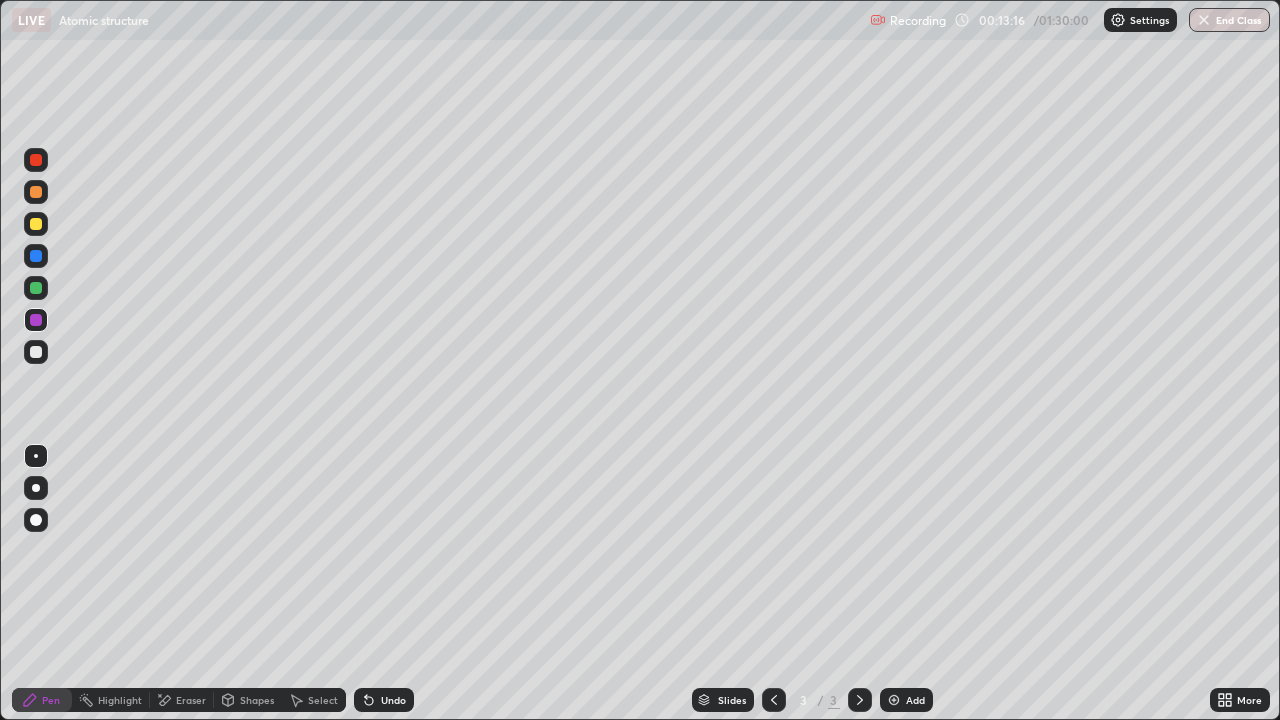 click at bounding box center (36, 288) 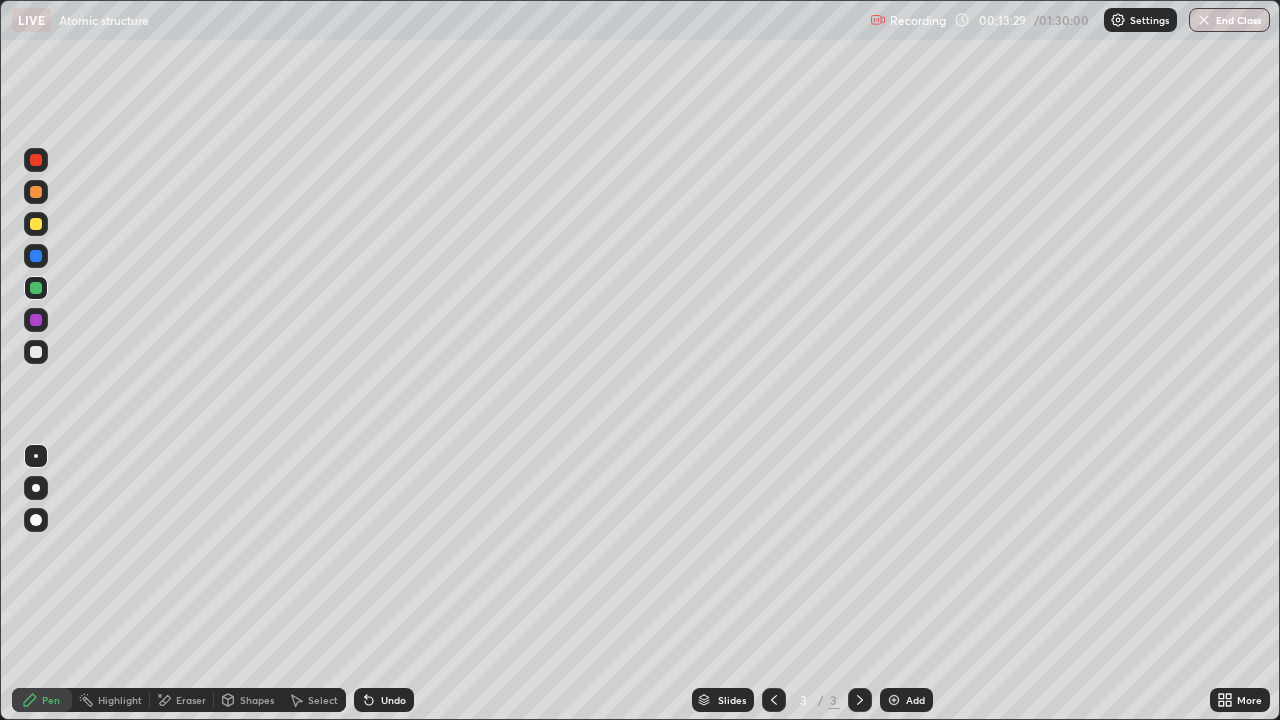 click at bounding box center (36, 320) 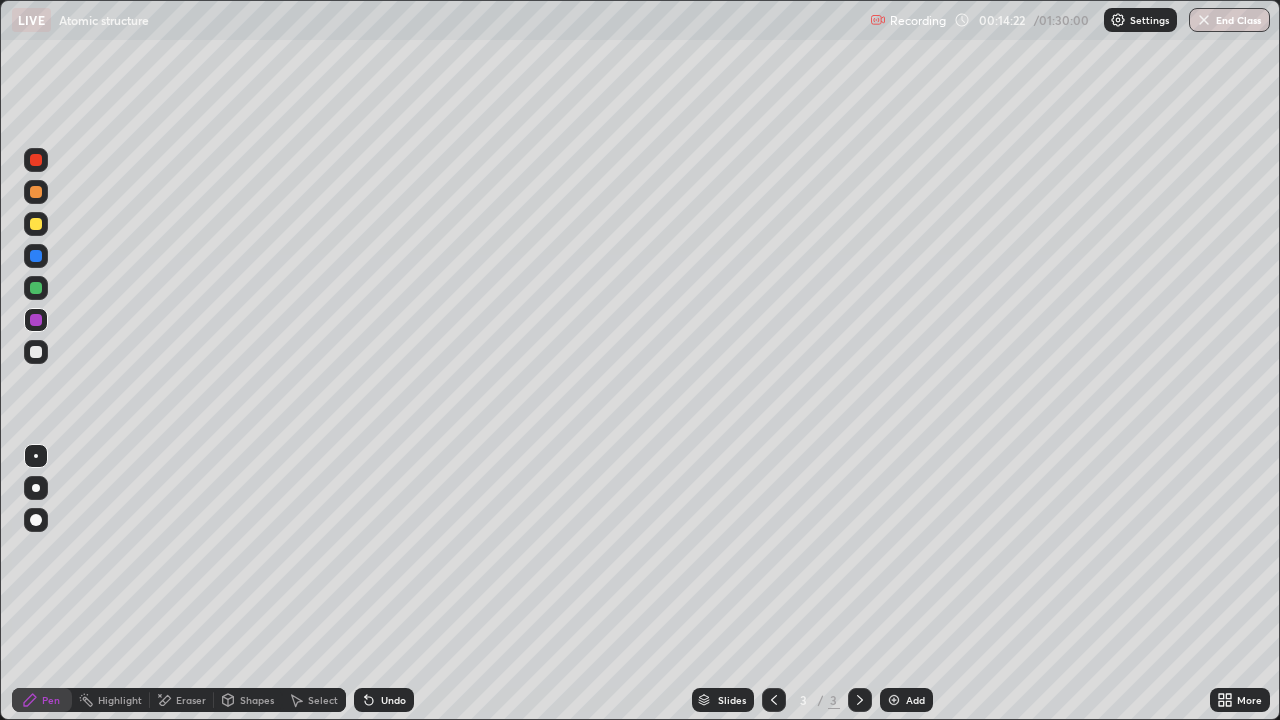 click at bounding box center (894, 700) 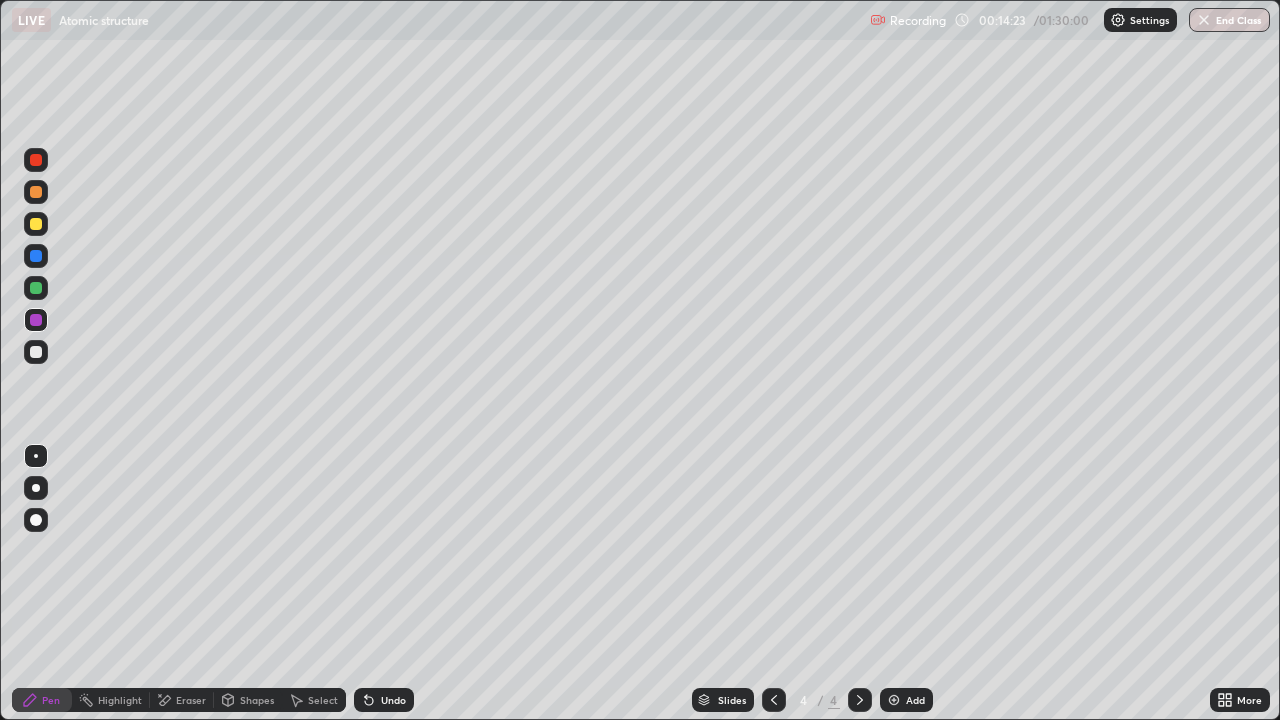 click at bounding box center [36, 352] 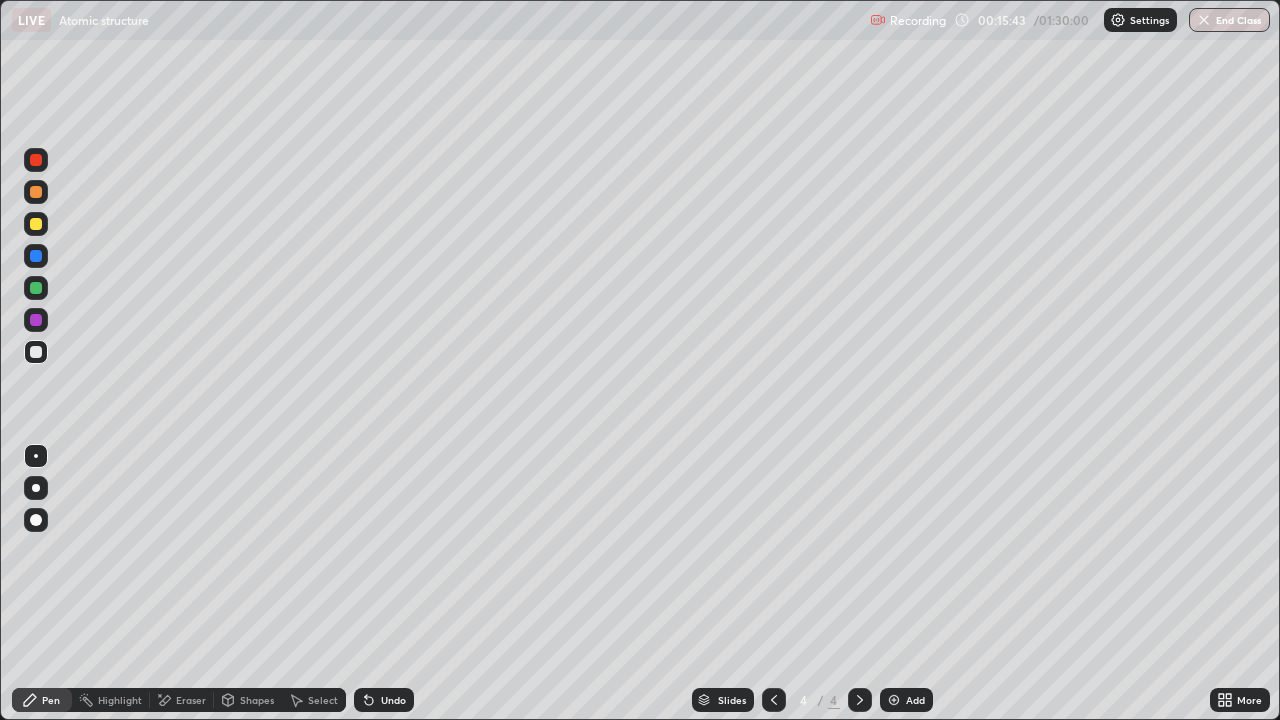 click 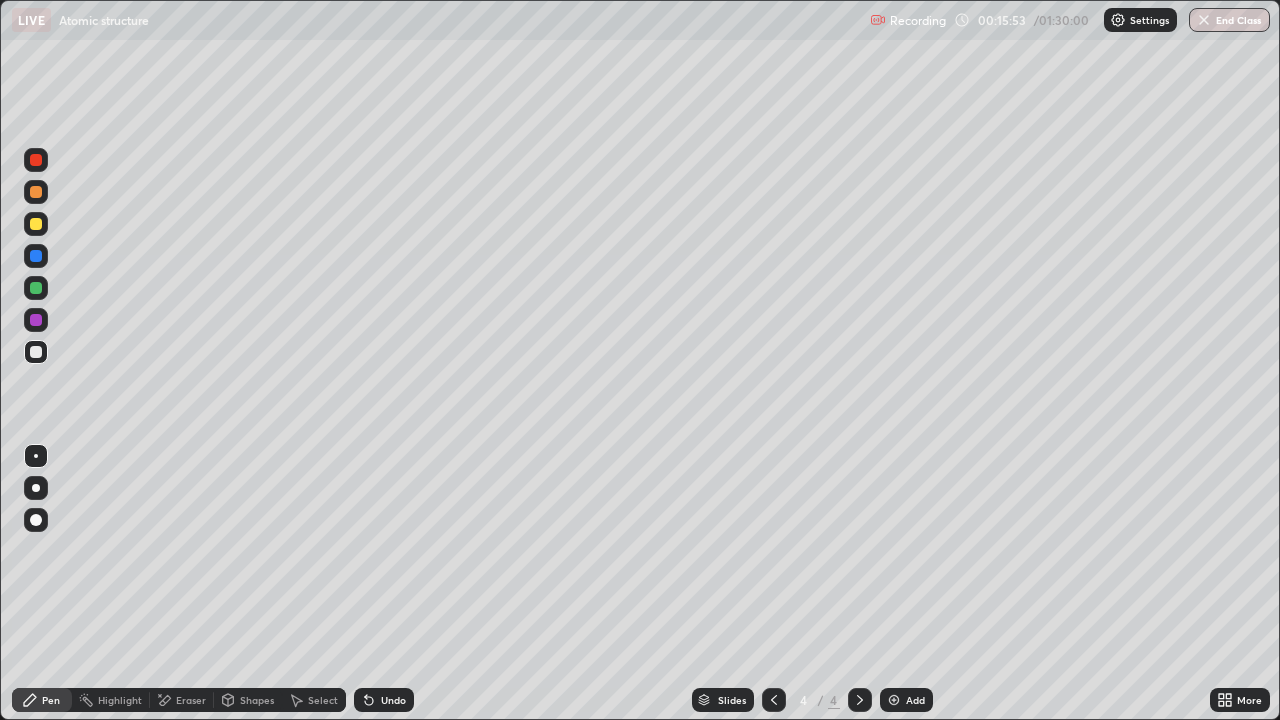 click 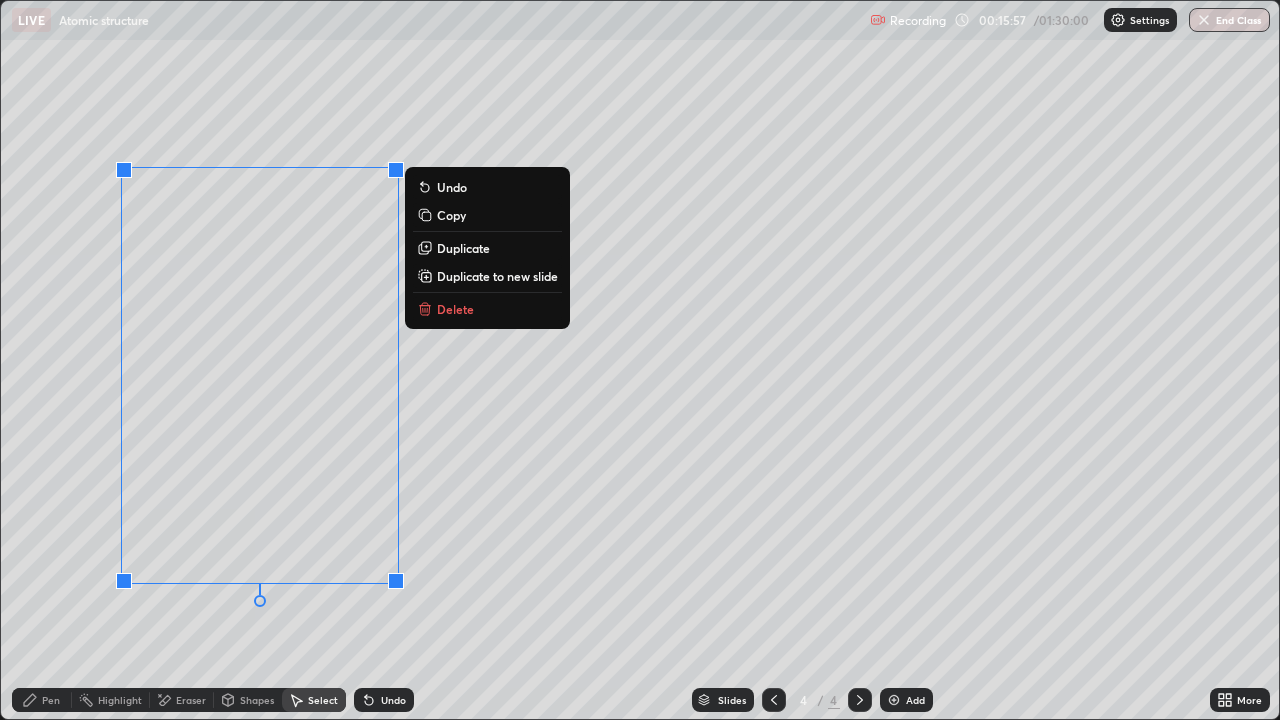 click 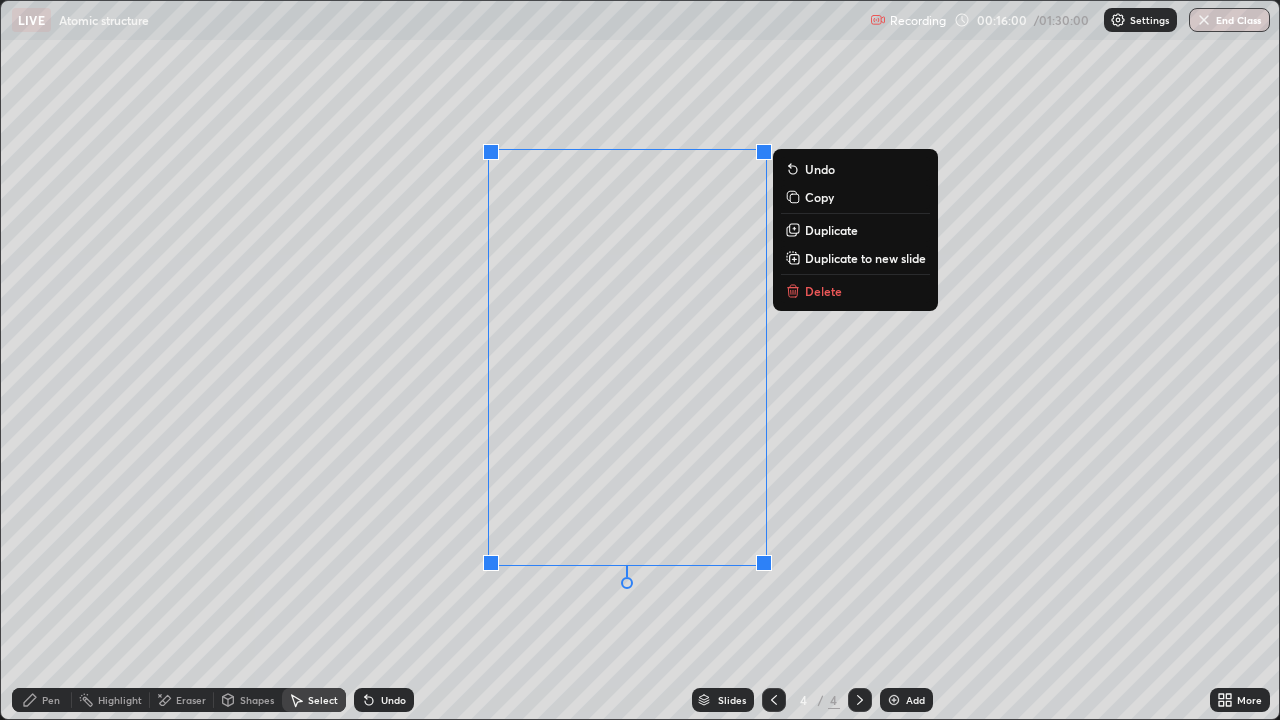 click on "Pen" at bounding box center (51, 700) 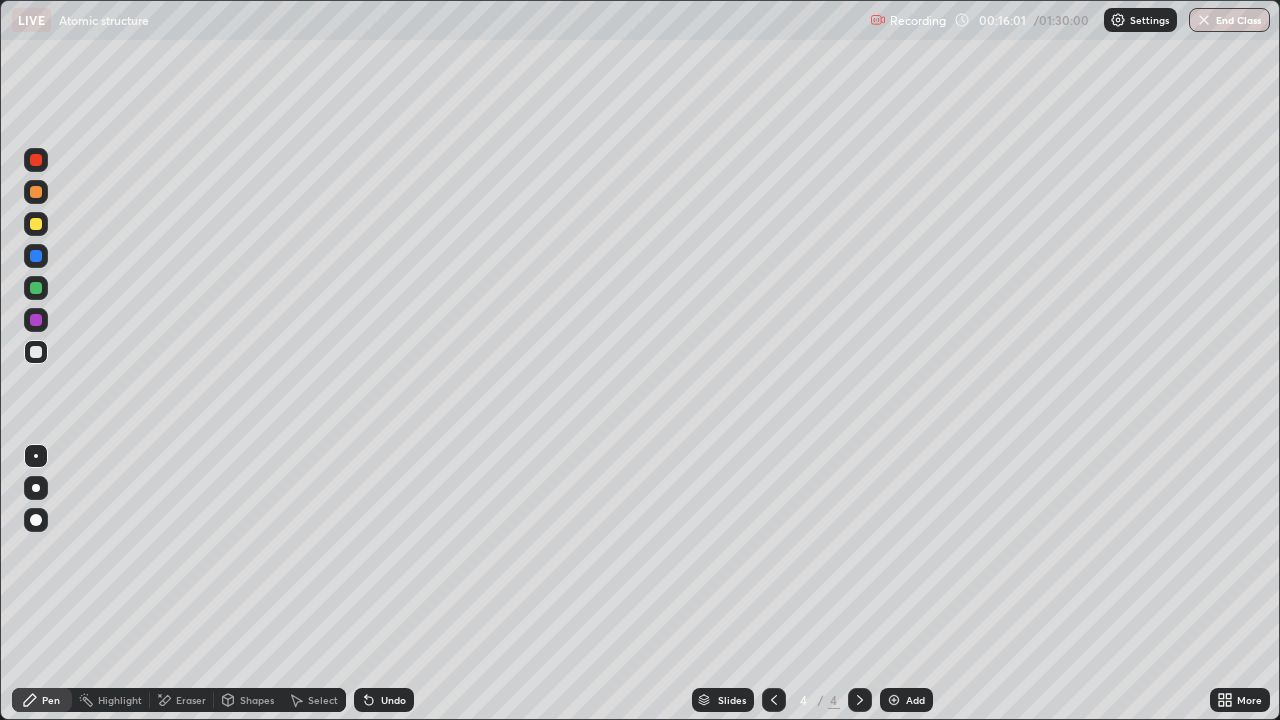 click on "Pen" at bounding box center [42, 700] 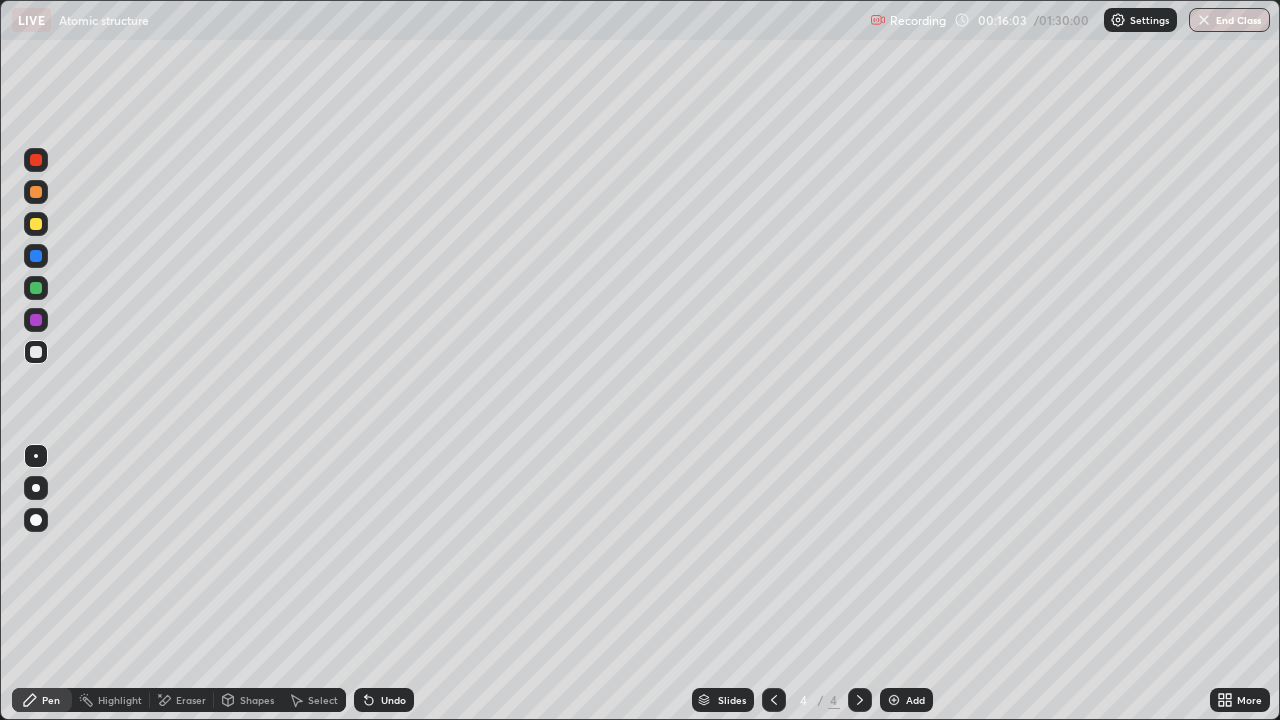click 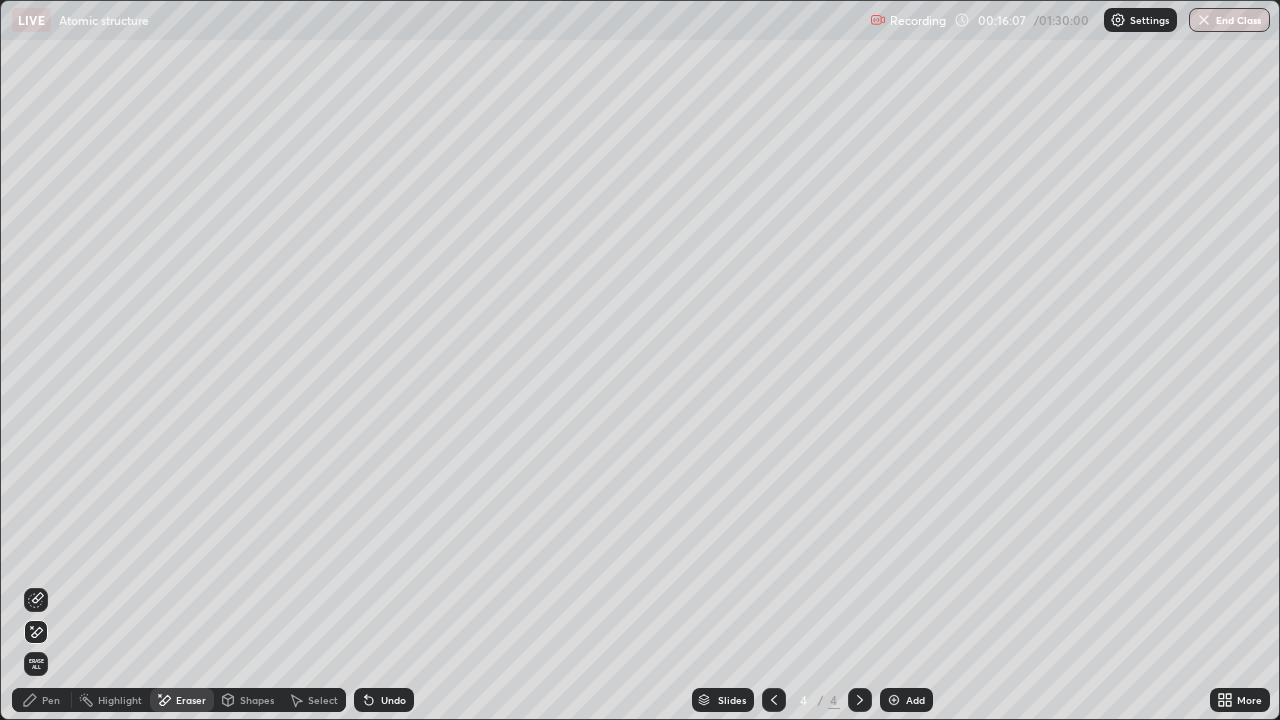 click on "Pen" at bounding box center [51, 700] 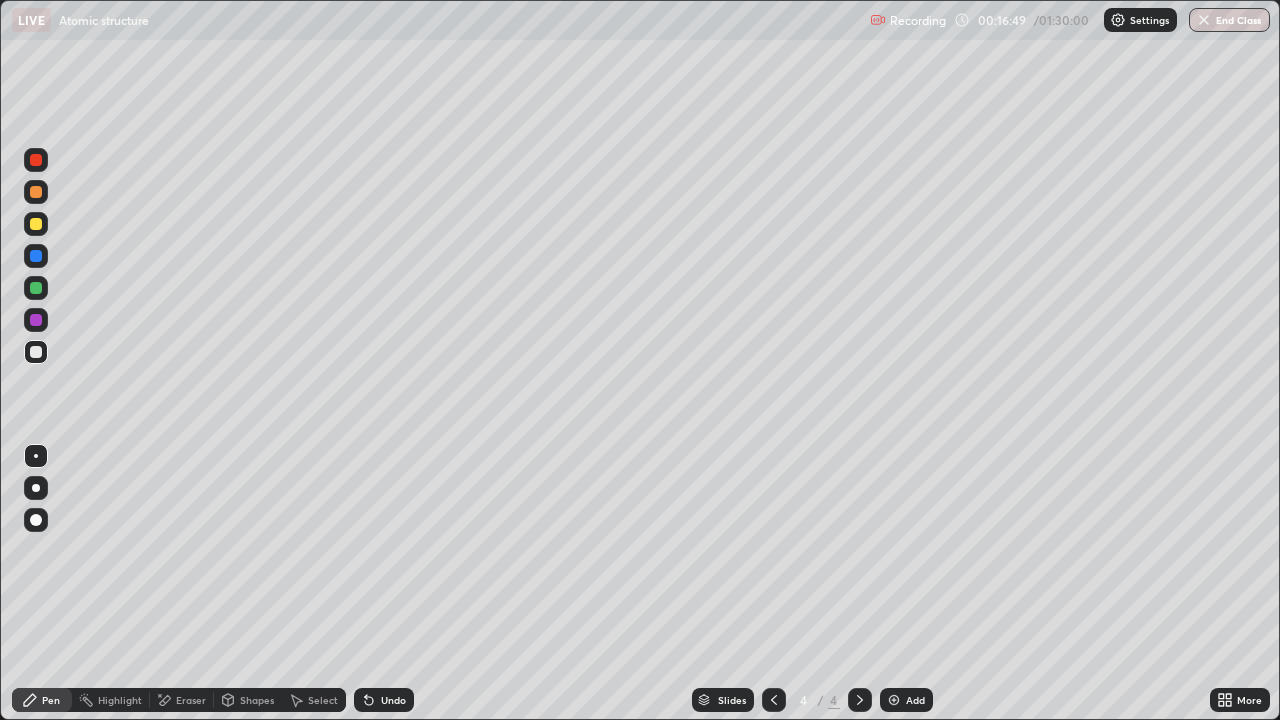click at bounding box center [36, 288] 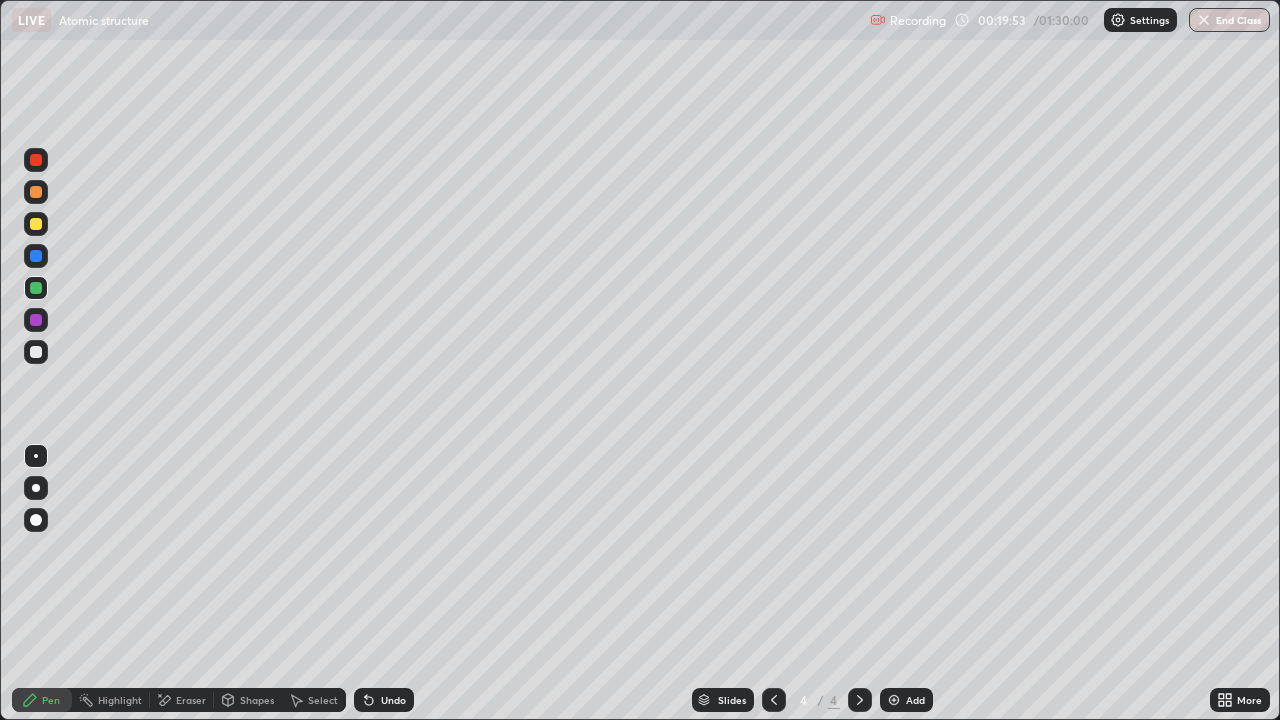 click at bounding box center [894, 700] 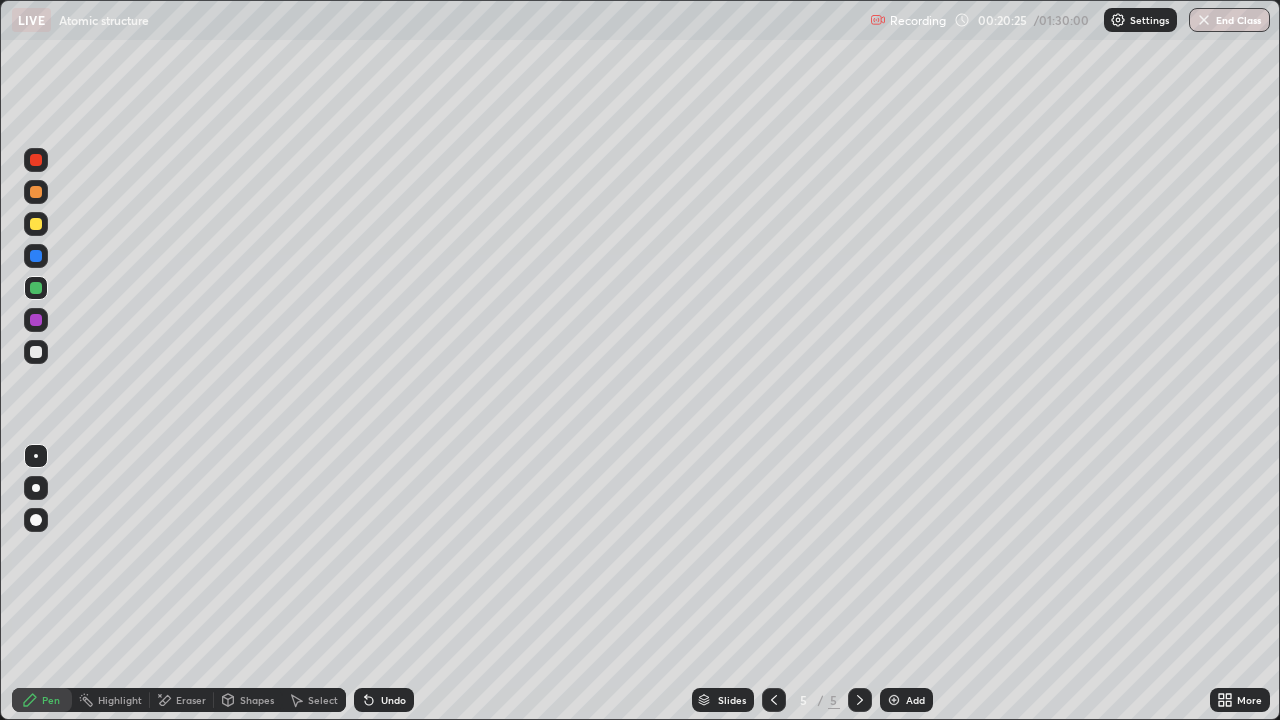 click at bounding box center [36, 352] 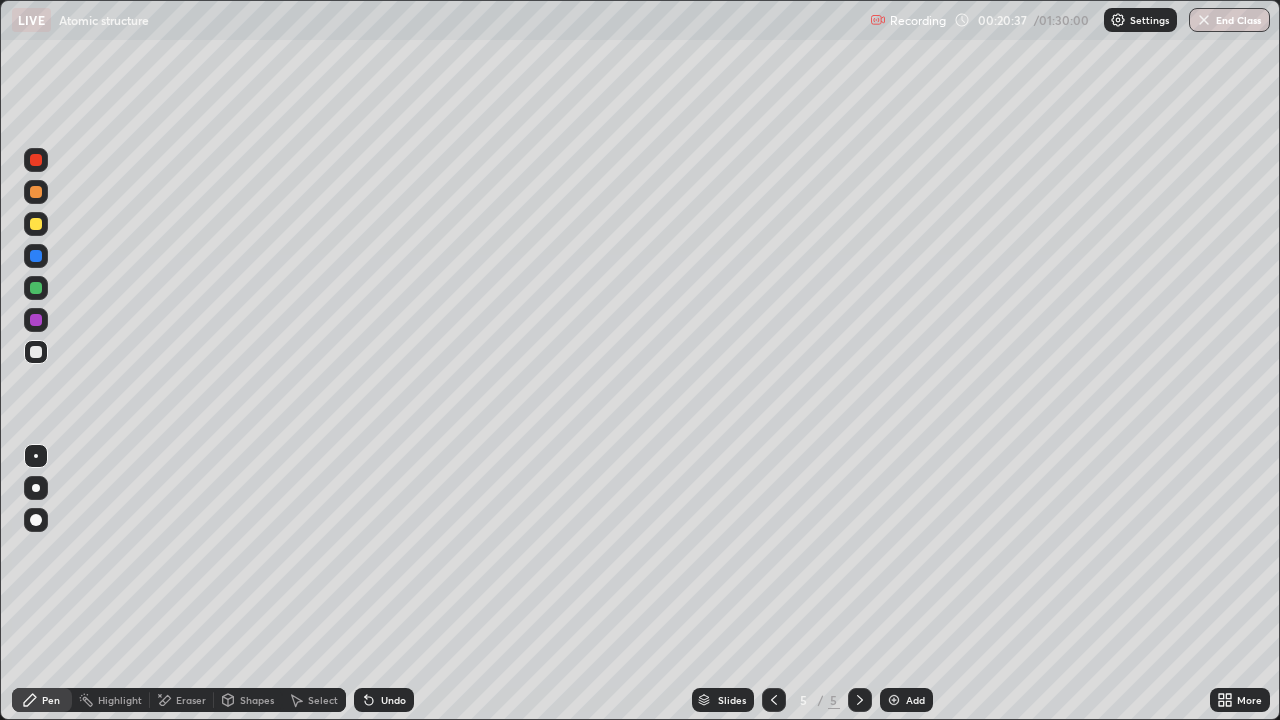 click at bounding box center (36, 224) 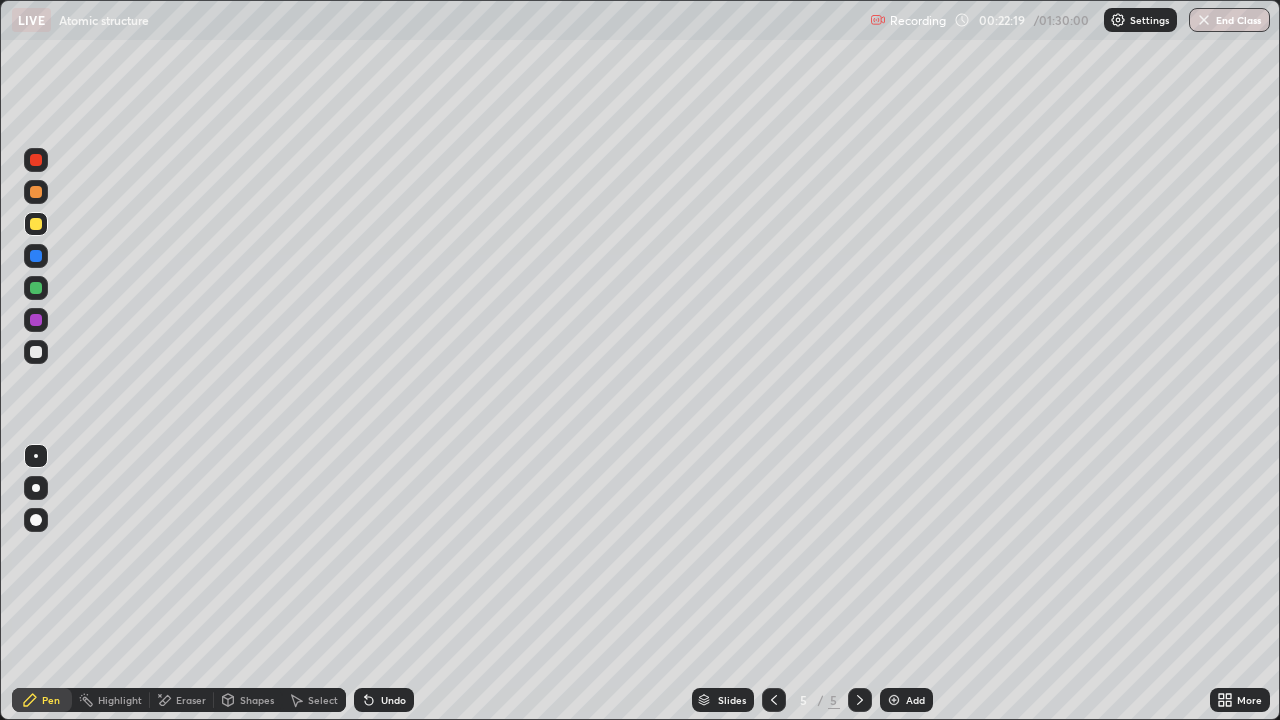 click at bounding box center (36, 352) 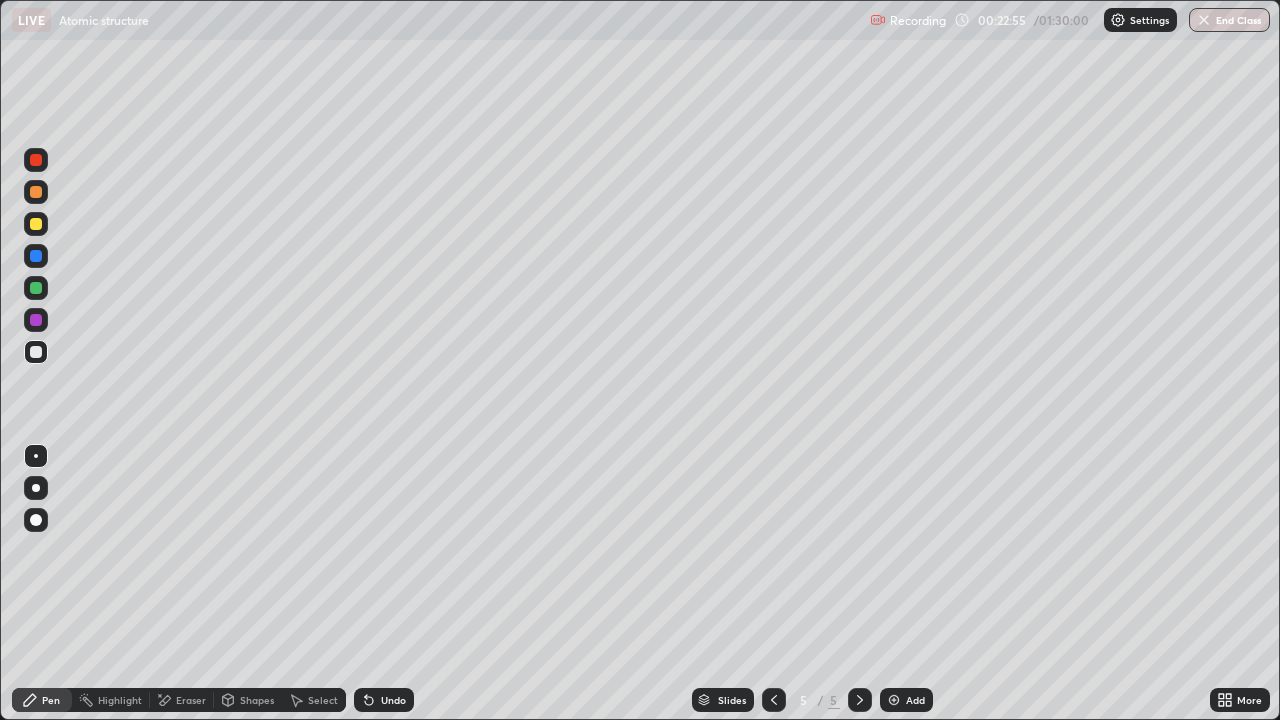 click at bounding box center [36, 320] 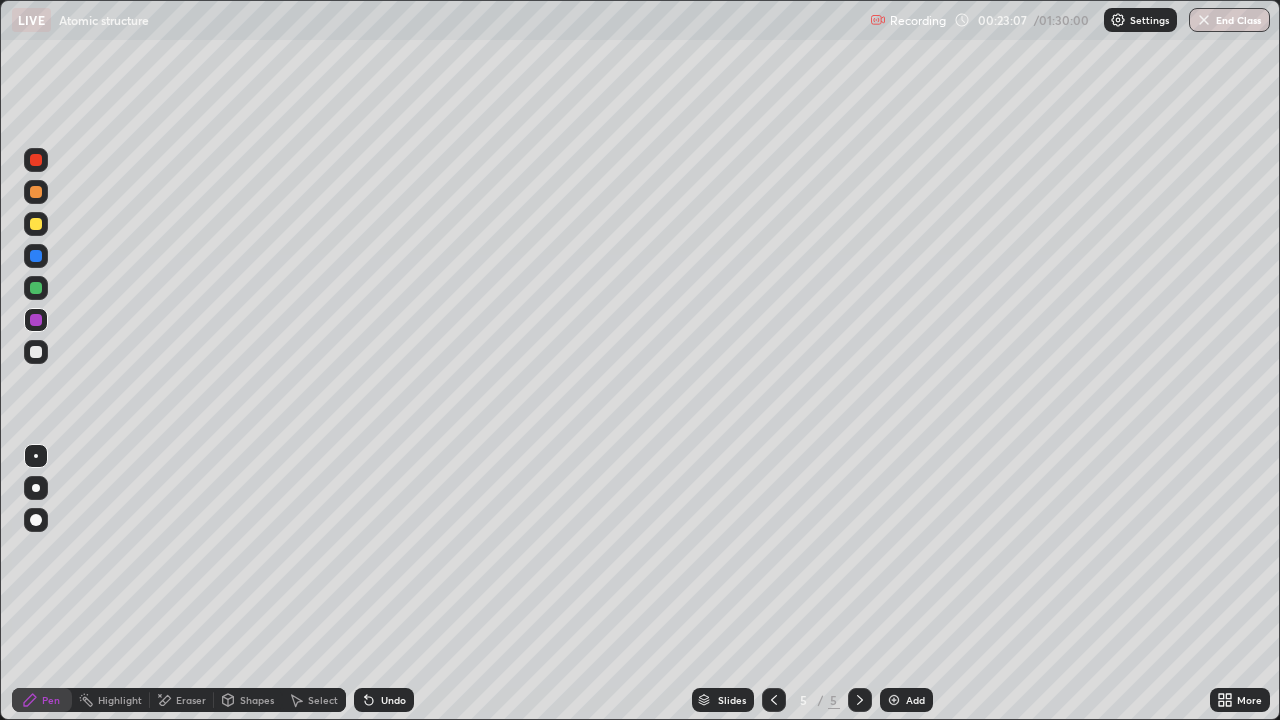 click 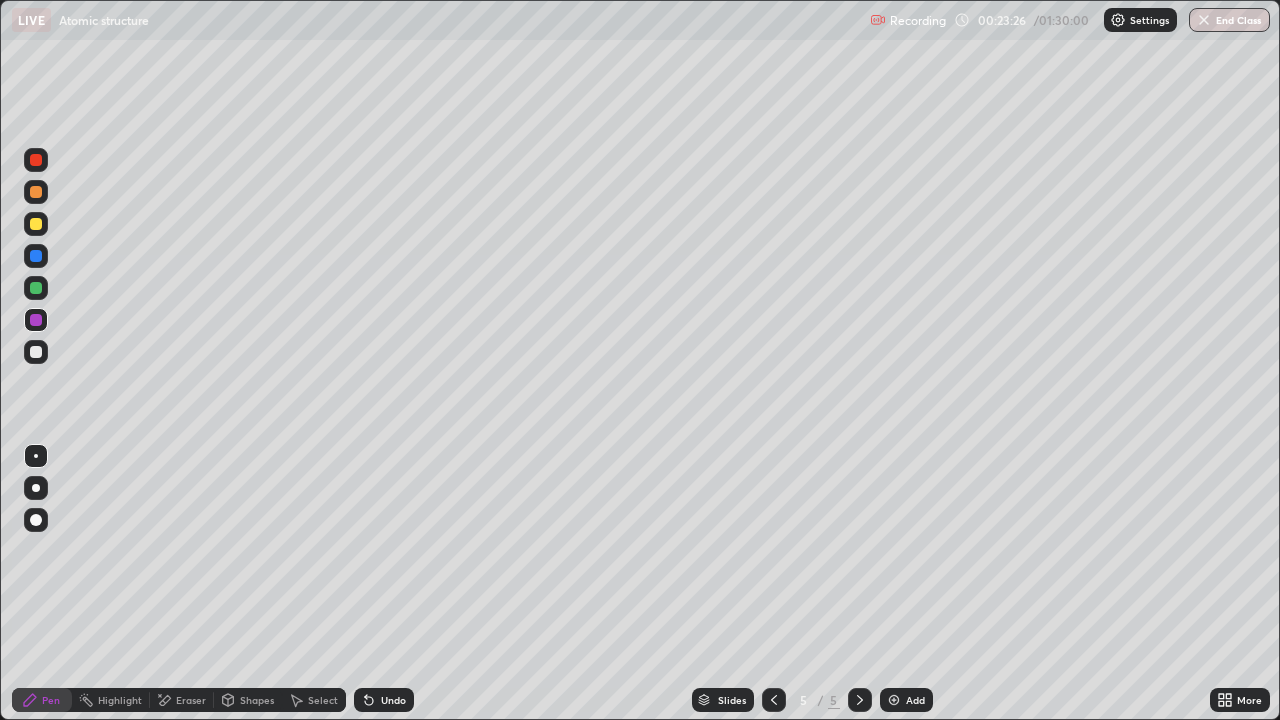 click at bounding box center [36, 288] 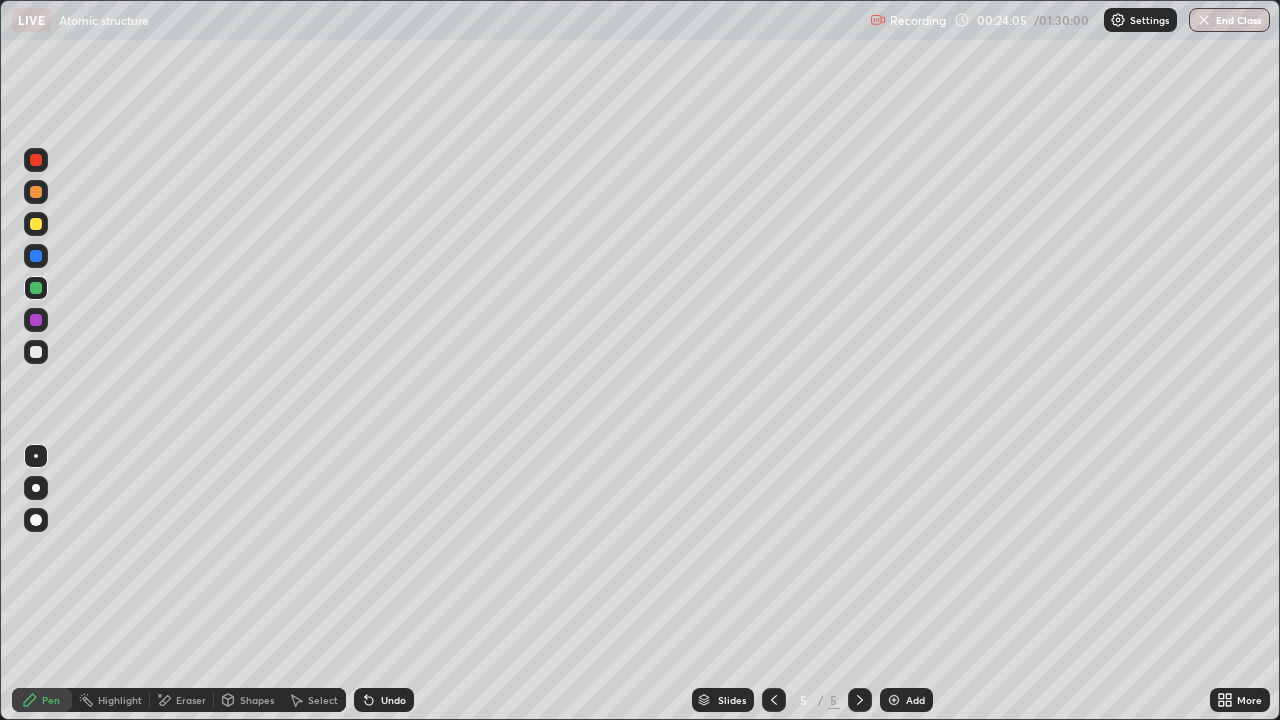 click 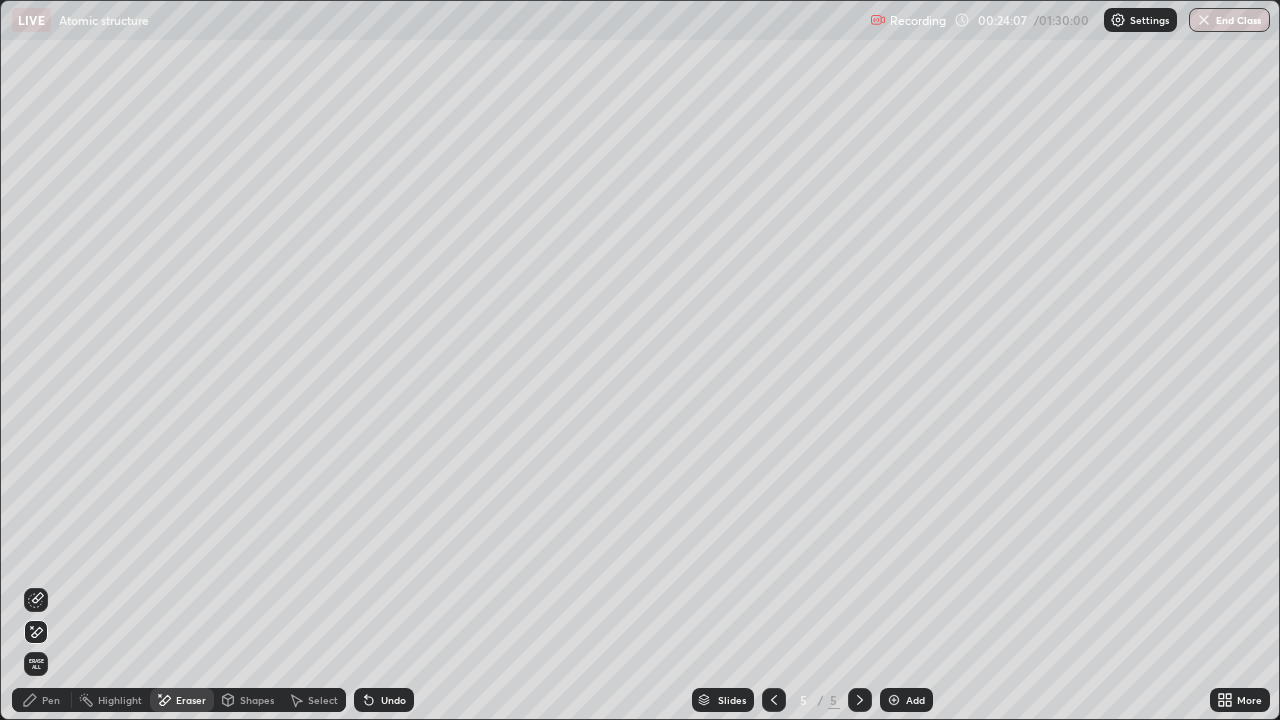 click on "Pen" at bounding box center (42, 700) 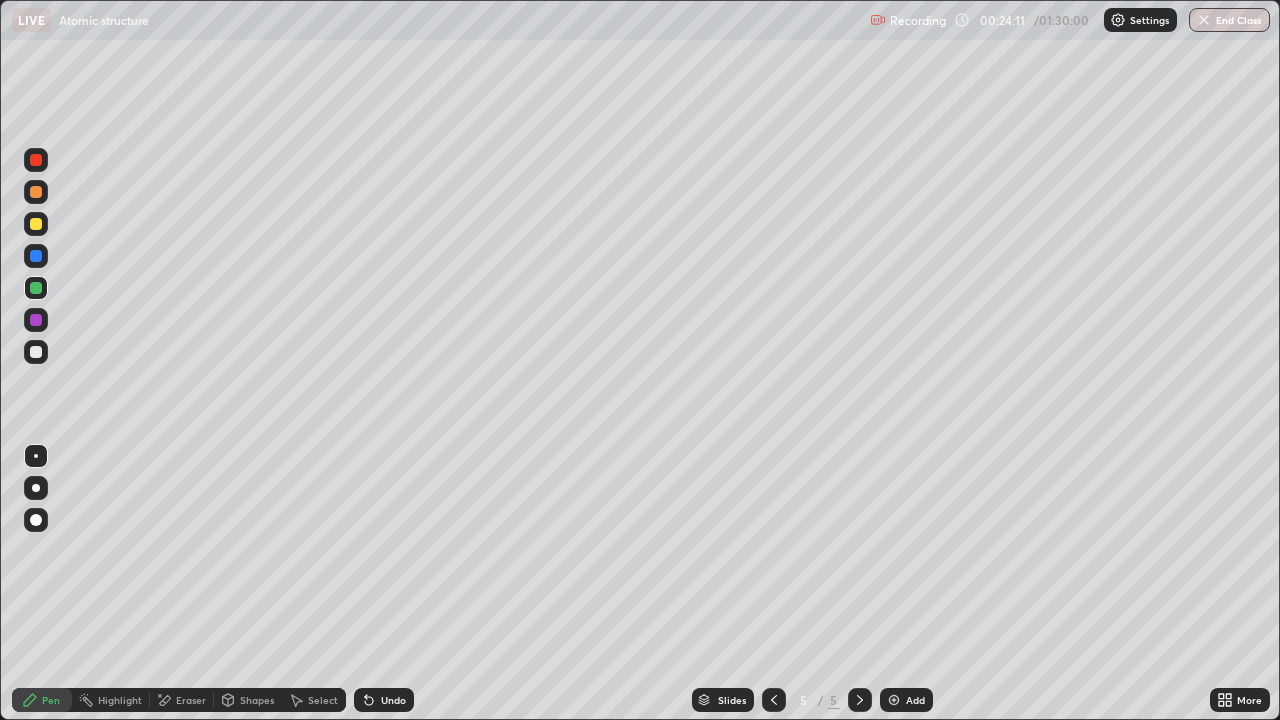 click at bounding box center (36, 320) 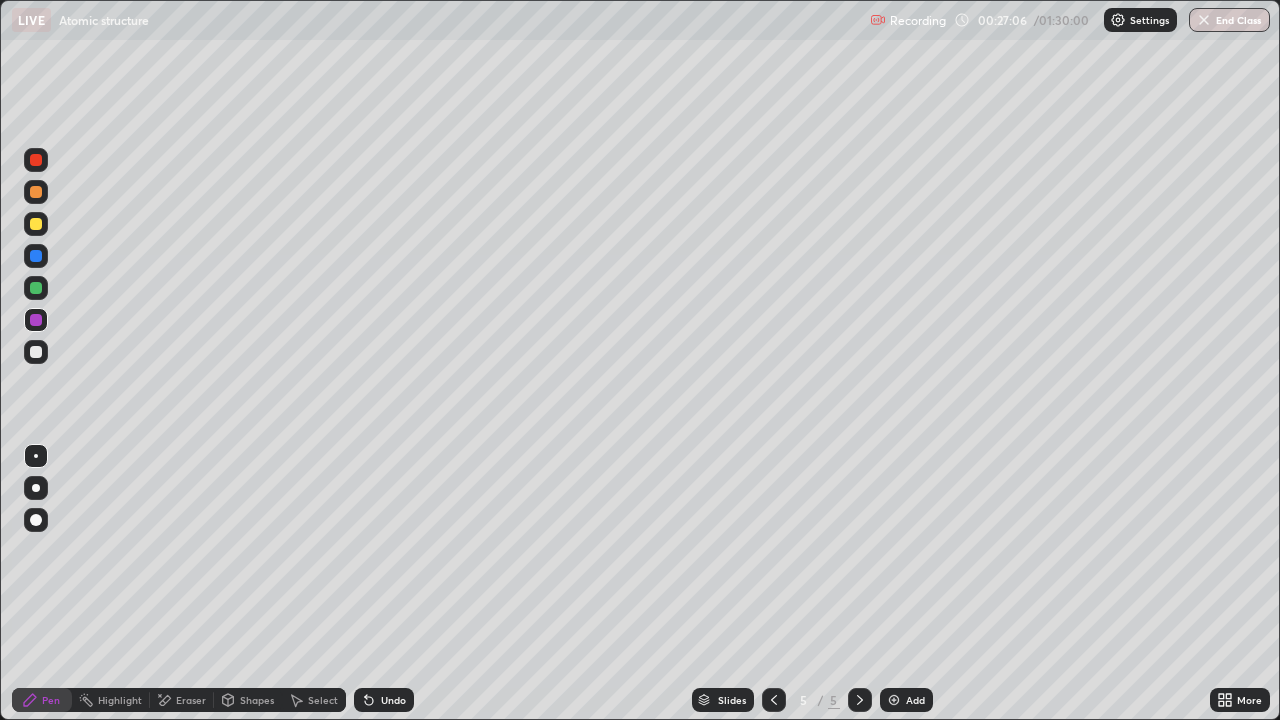 click at bounding box center (36, 256) 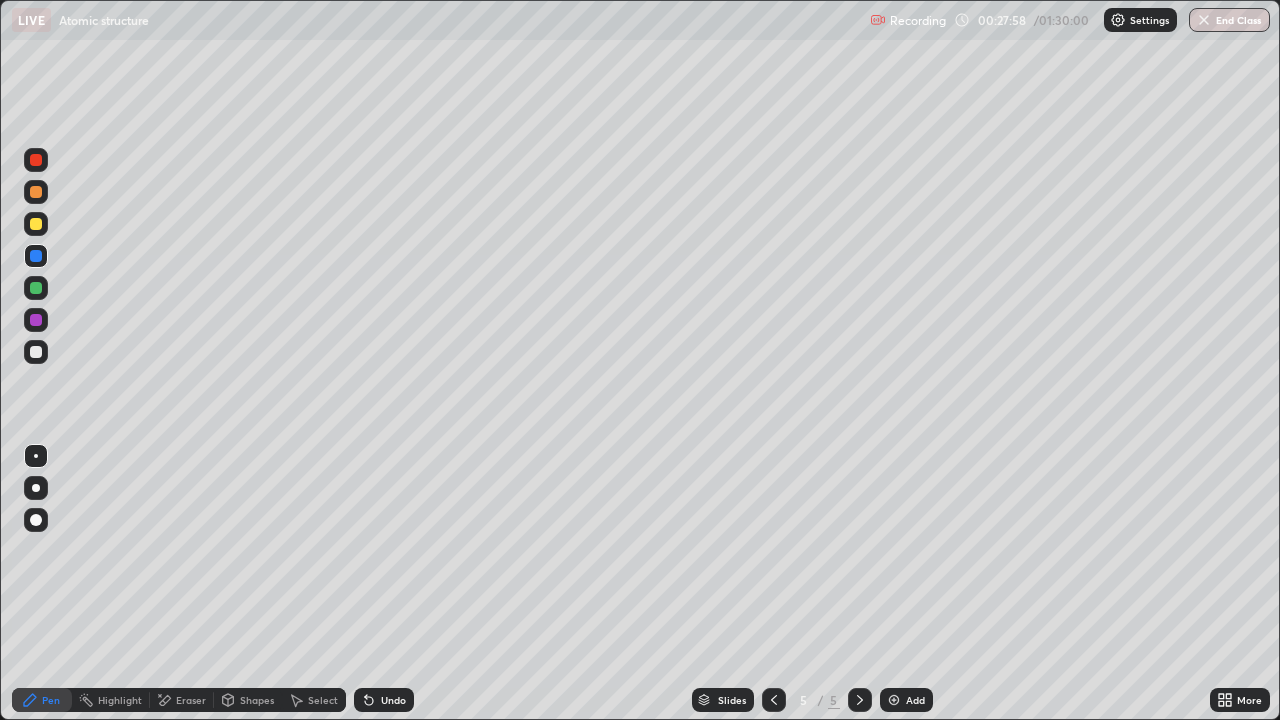 click at bounding box center [36, 288] 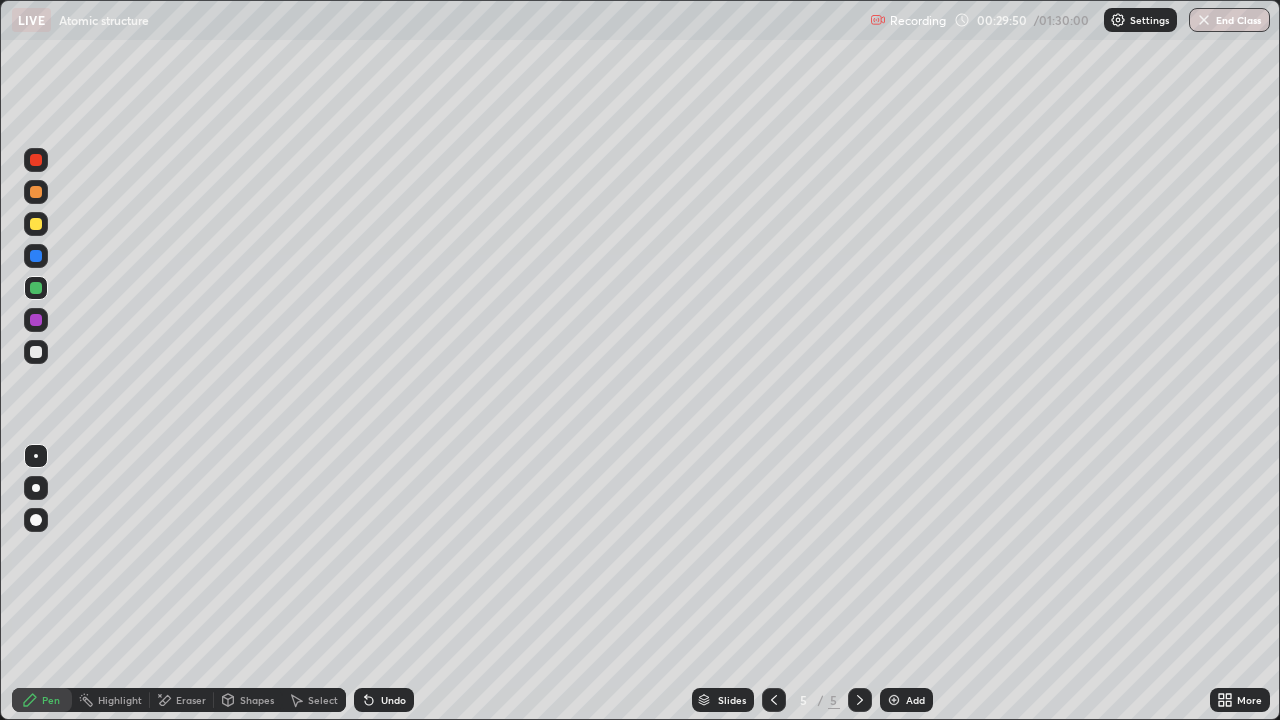 click at bounding box center [36, 192] 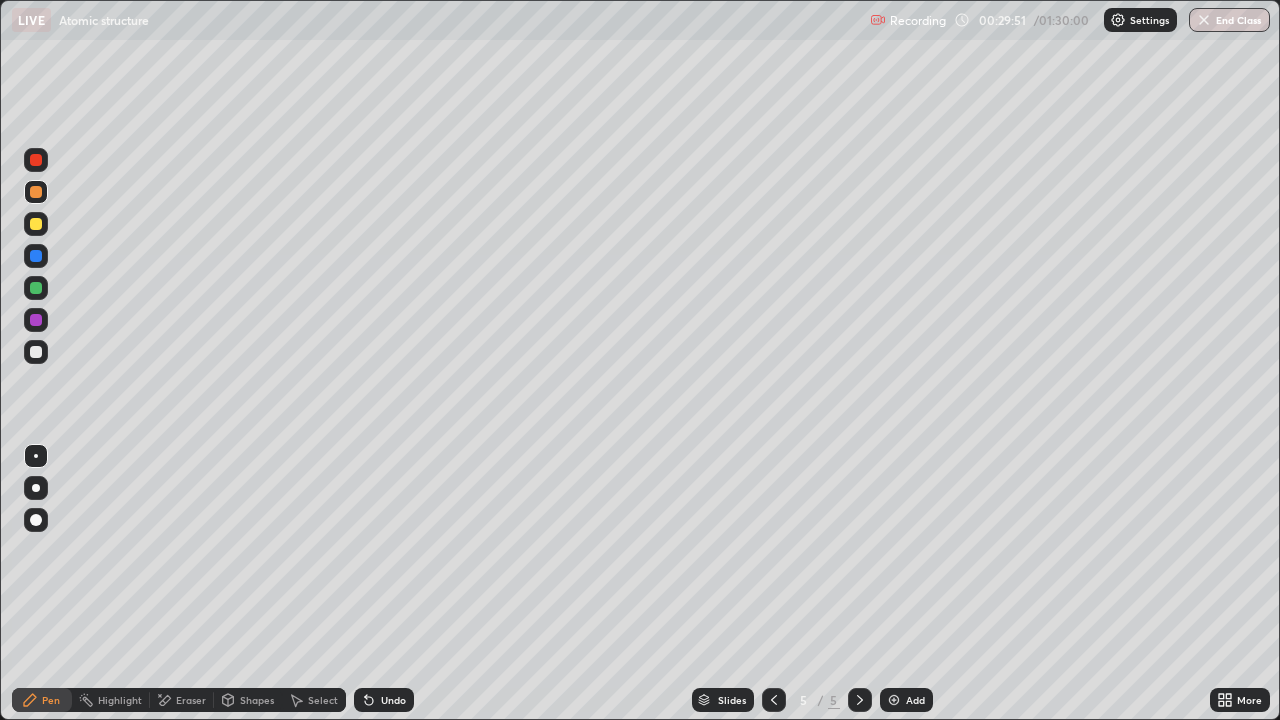 click at bounding box center [36, 160] 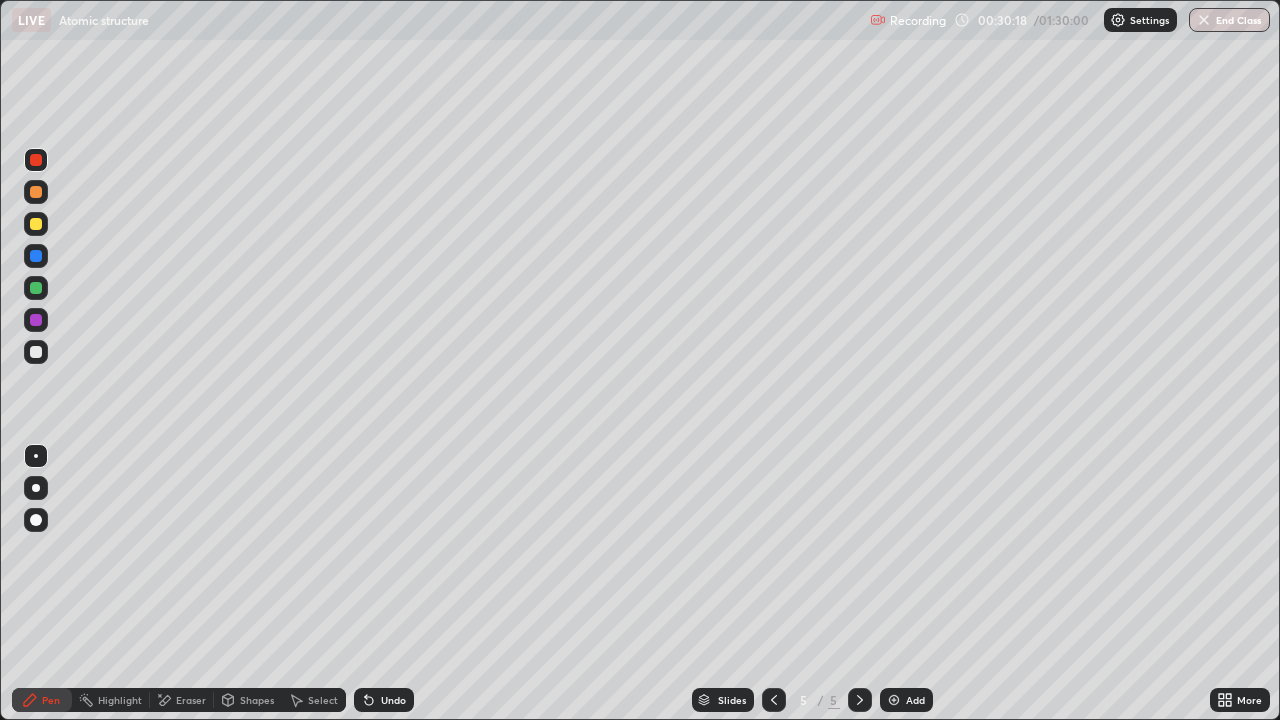 click at bounding box center (36, 224) 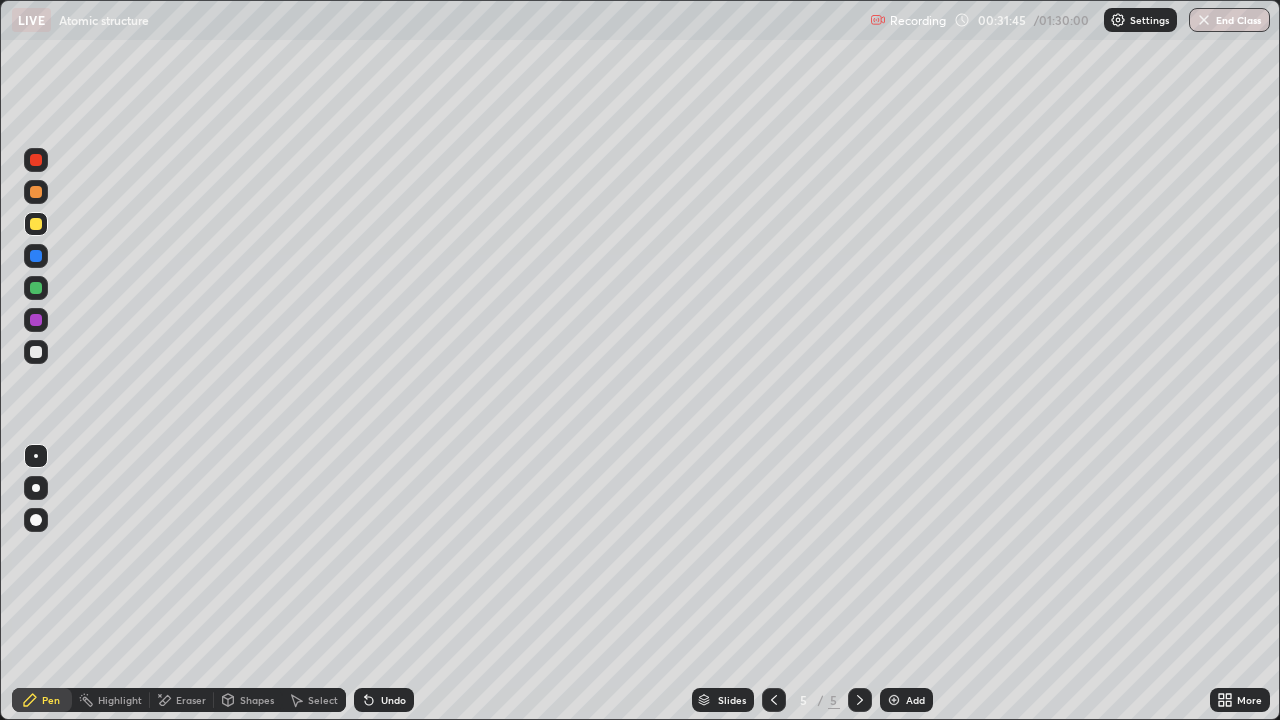 click at bounding box center (36, 288) 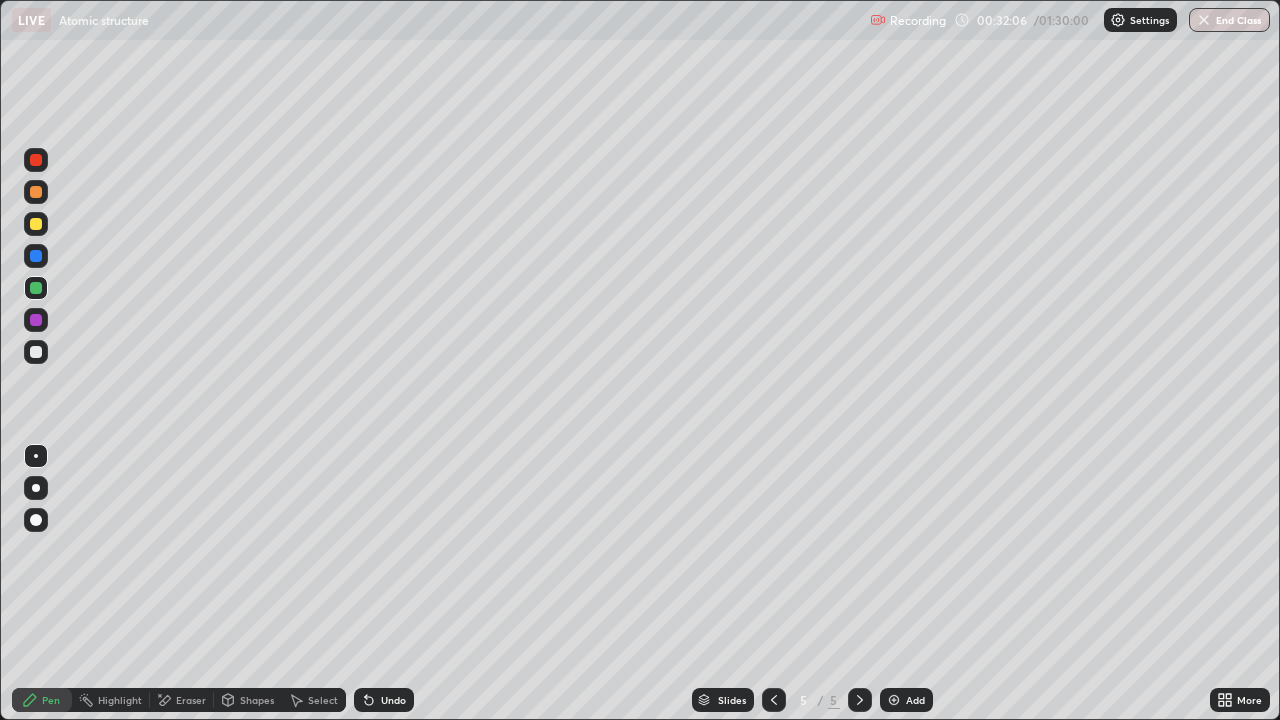 click at bounding box center [36, 256] 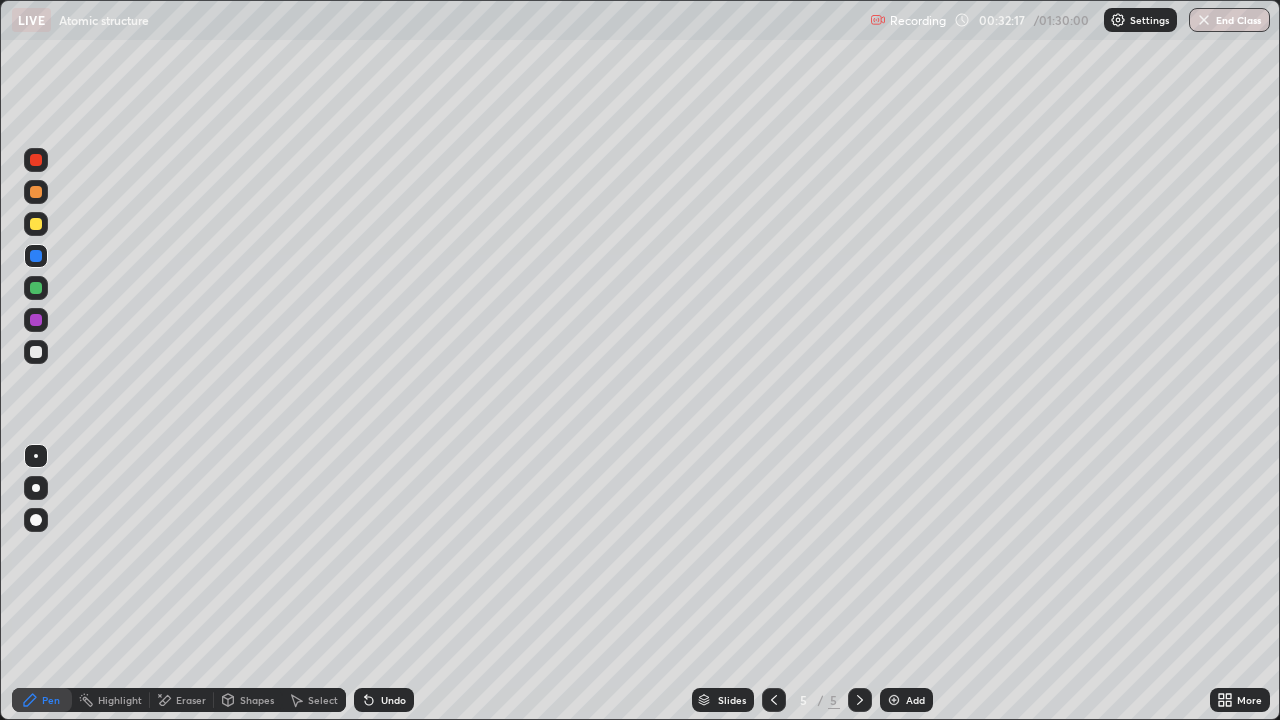 click at bounding box center [36, 320] 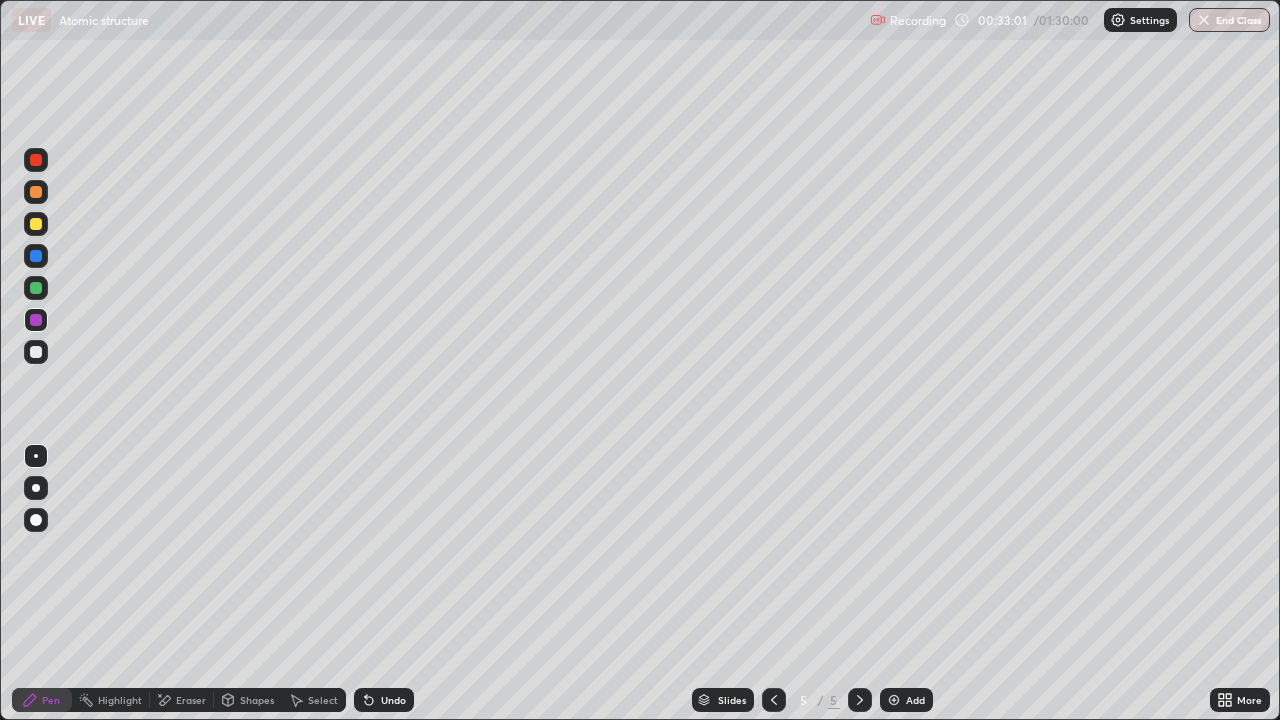 click at bounding box center (36, 224) 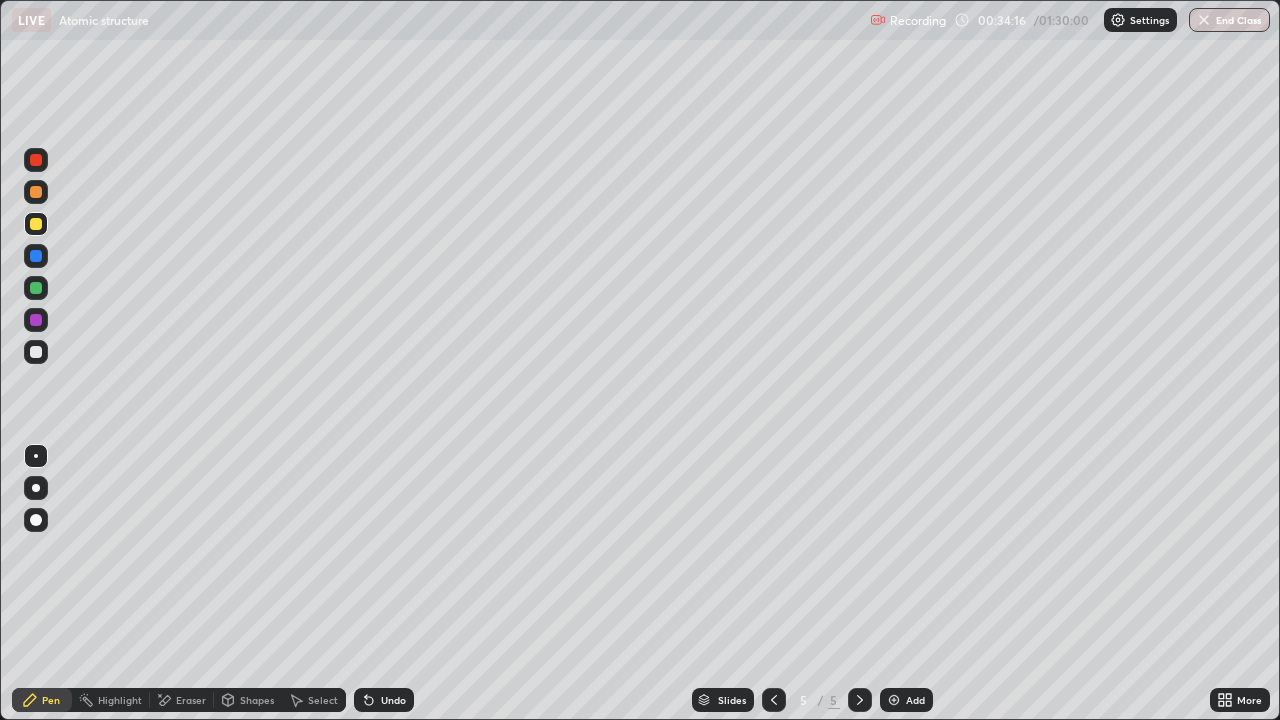 click at bounding box center [36, 160] 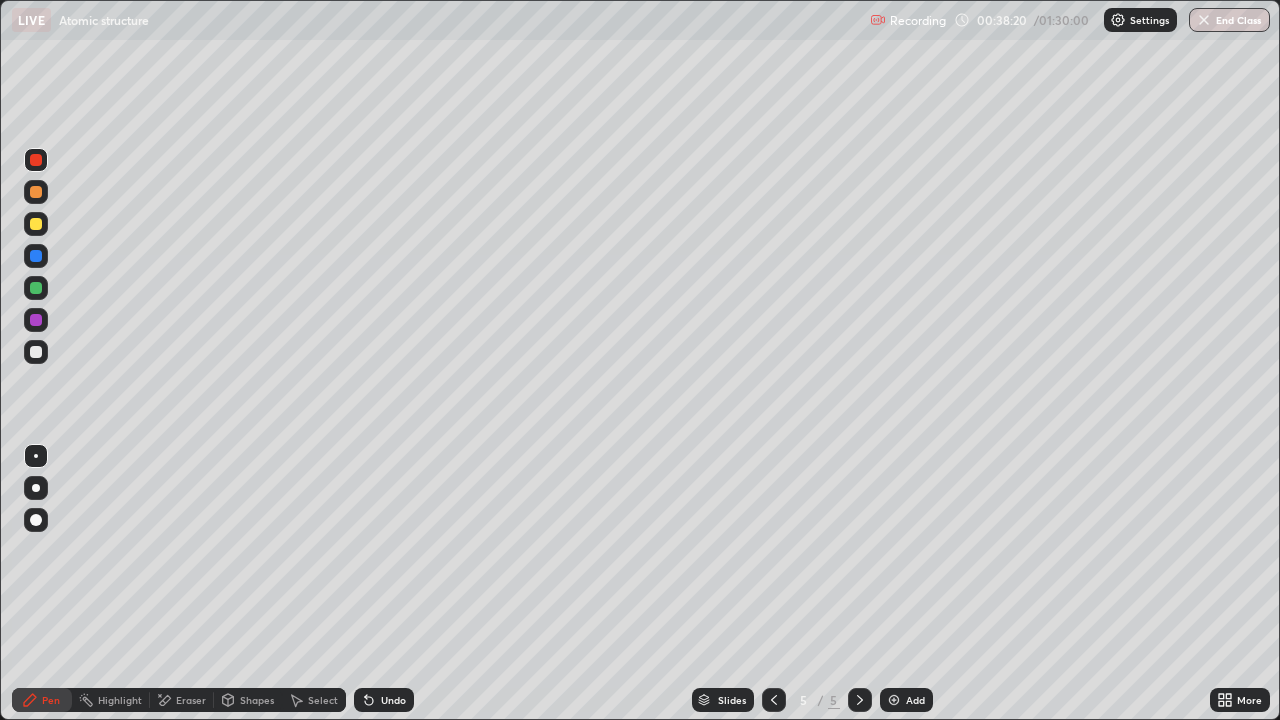 click on "Add" at bounding box center (906, 700) 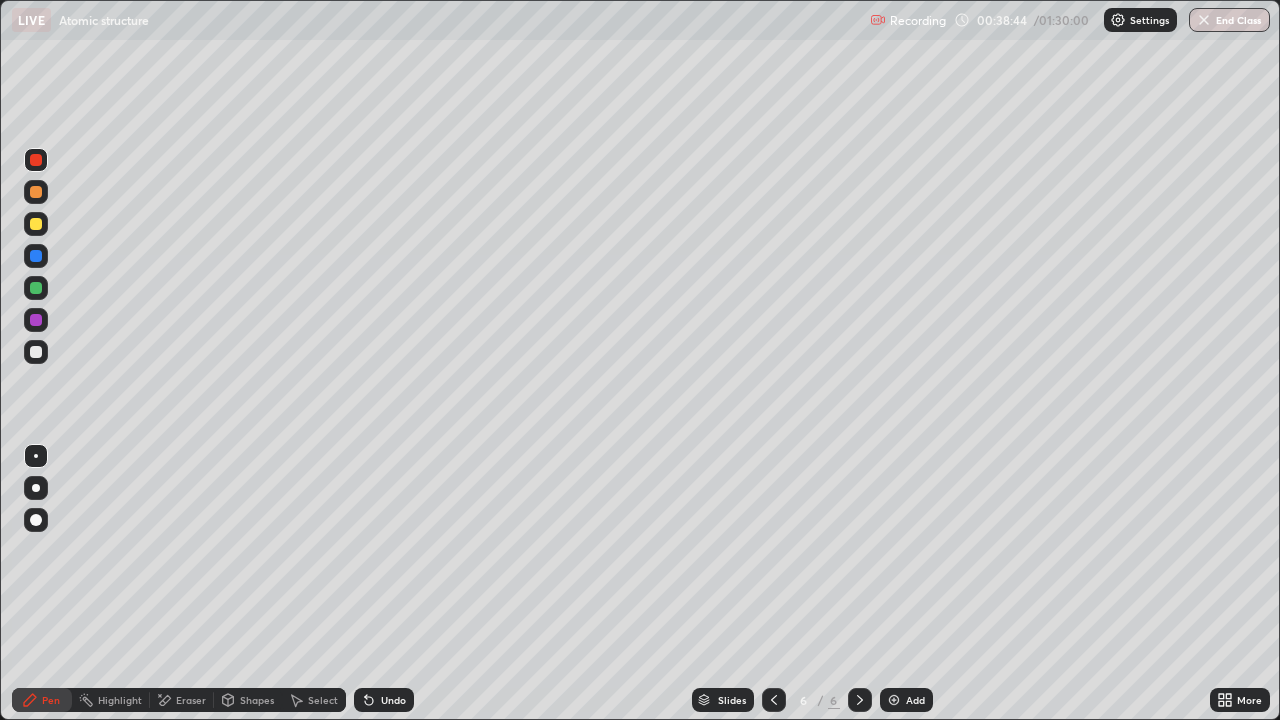 click at bounding box center [774, 700] 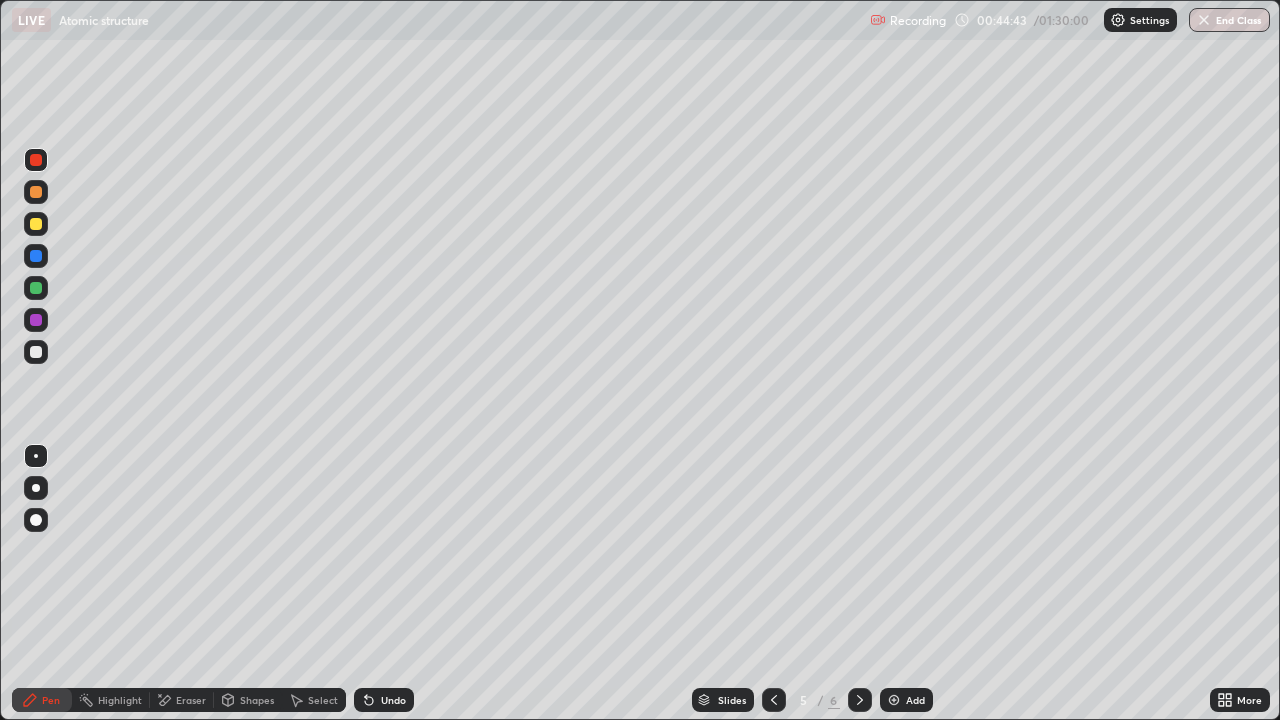 click 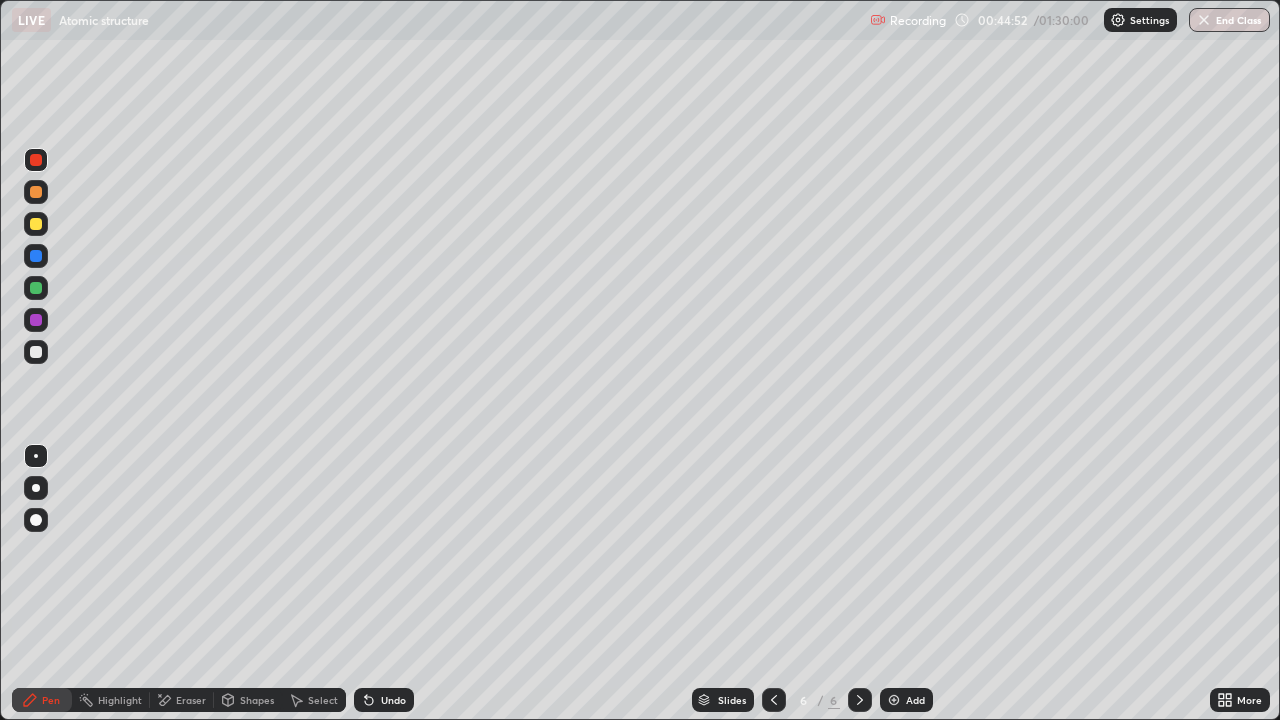 click at bounding box center [36, 320] 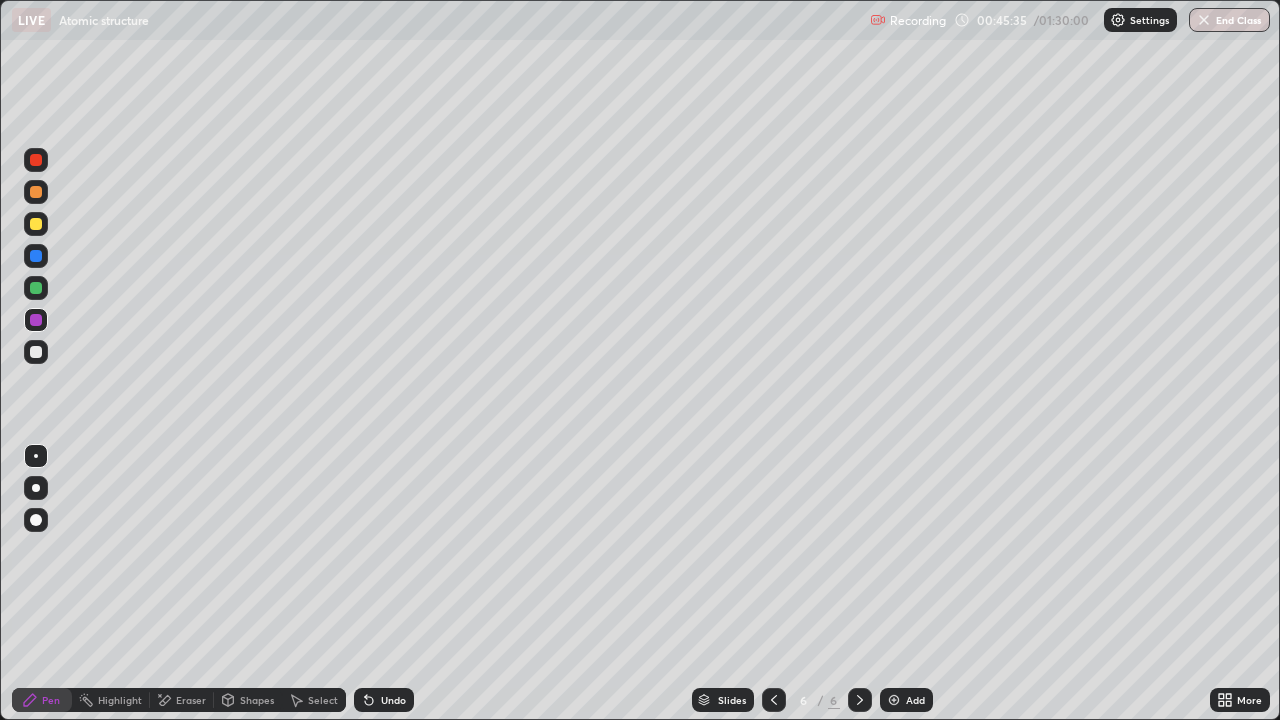 click at bounding box center [774, 700] 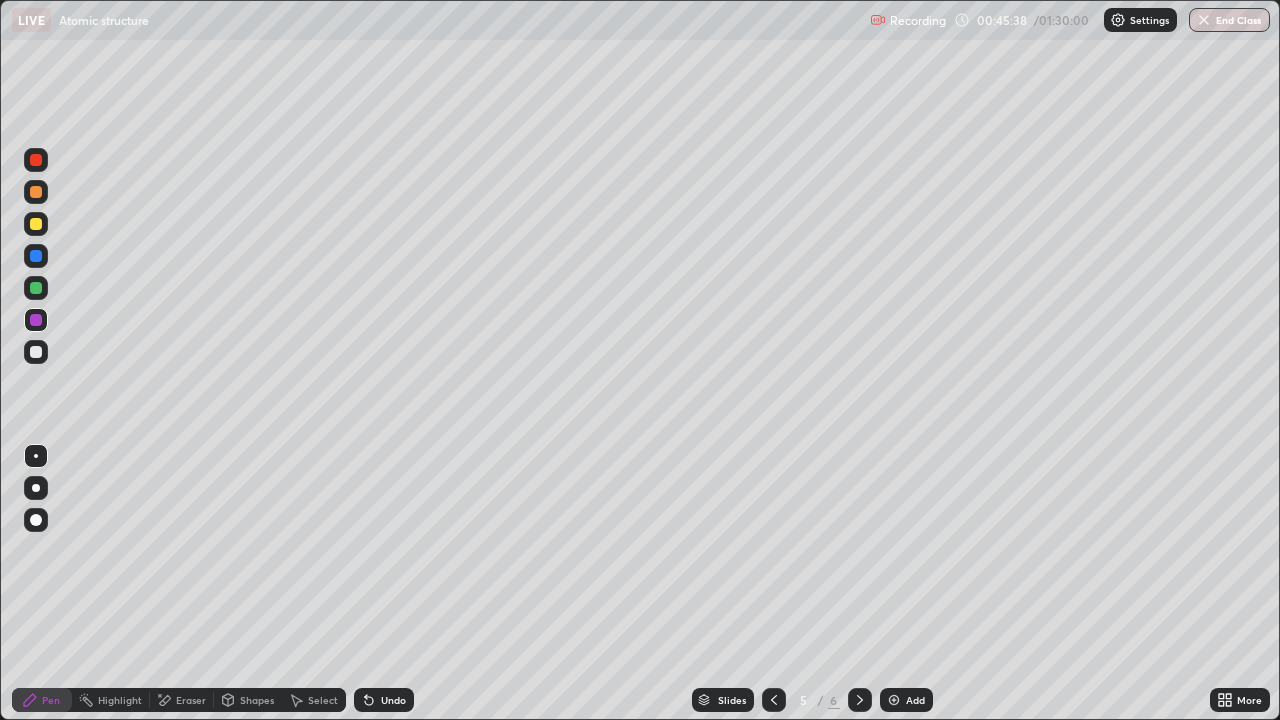 click at bounding box center [36, 288] 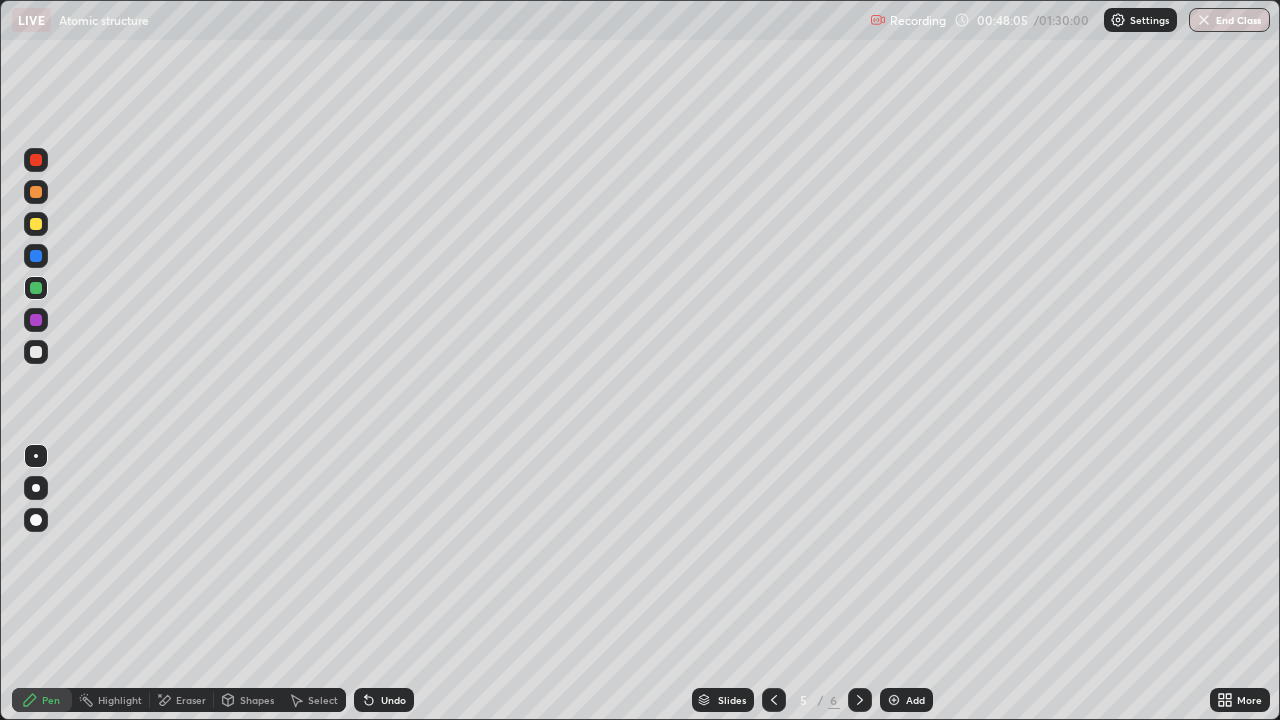 click at bounding box center [36, 256] 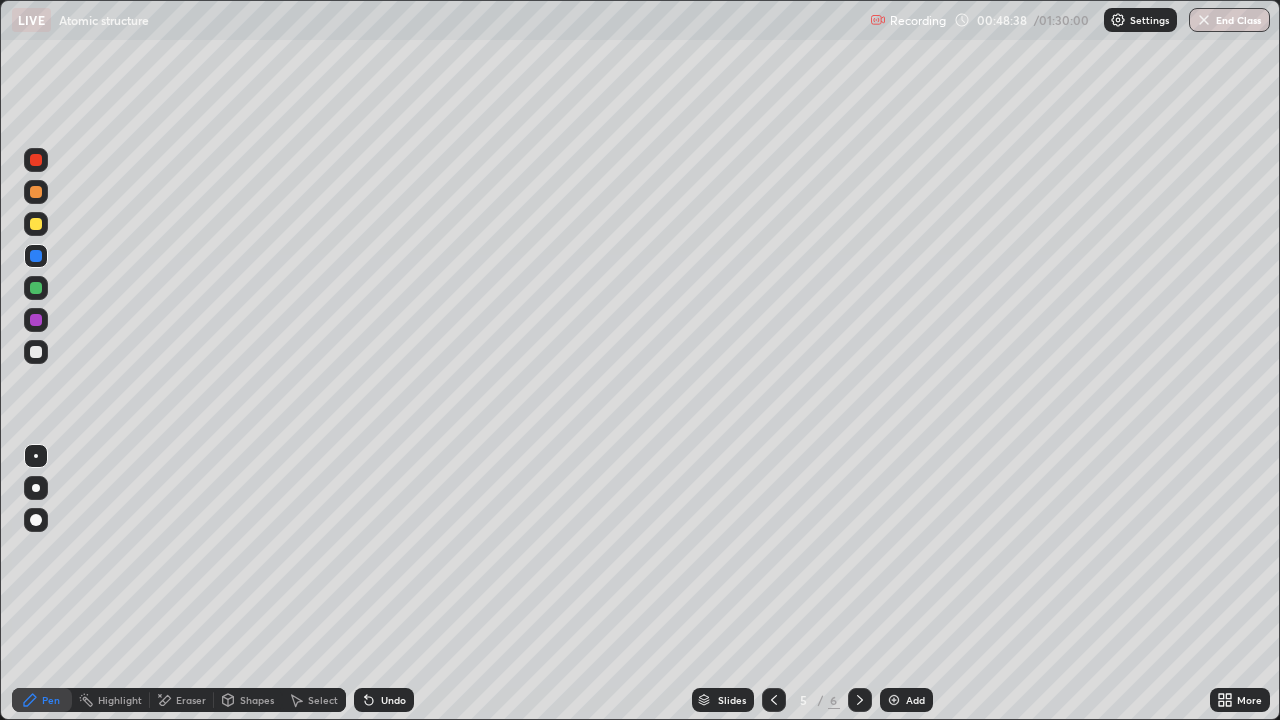 click 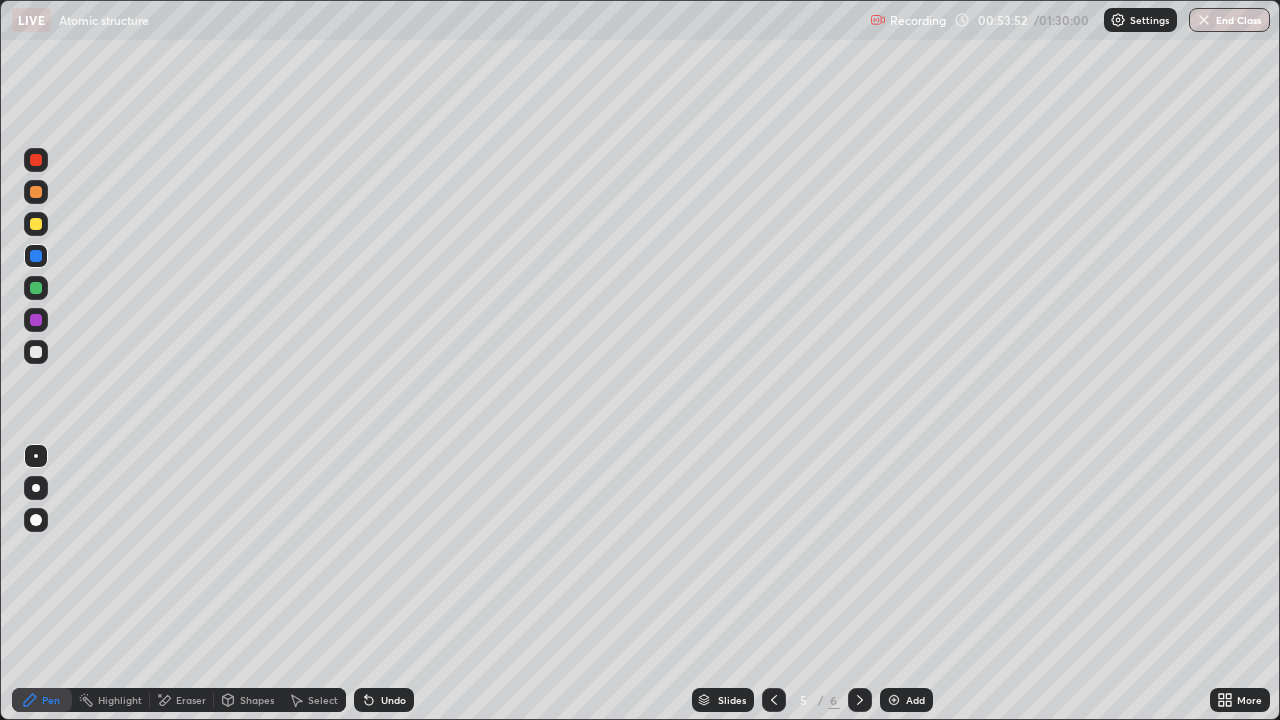 click at bounding box center (860, 700) 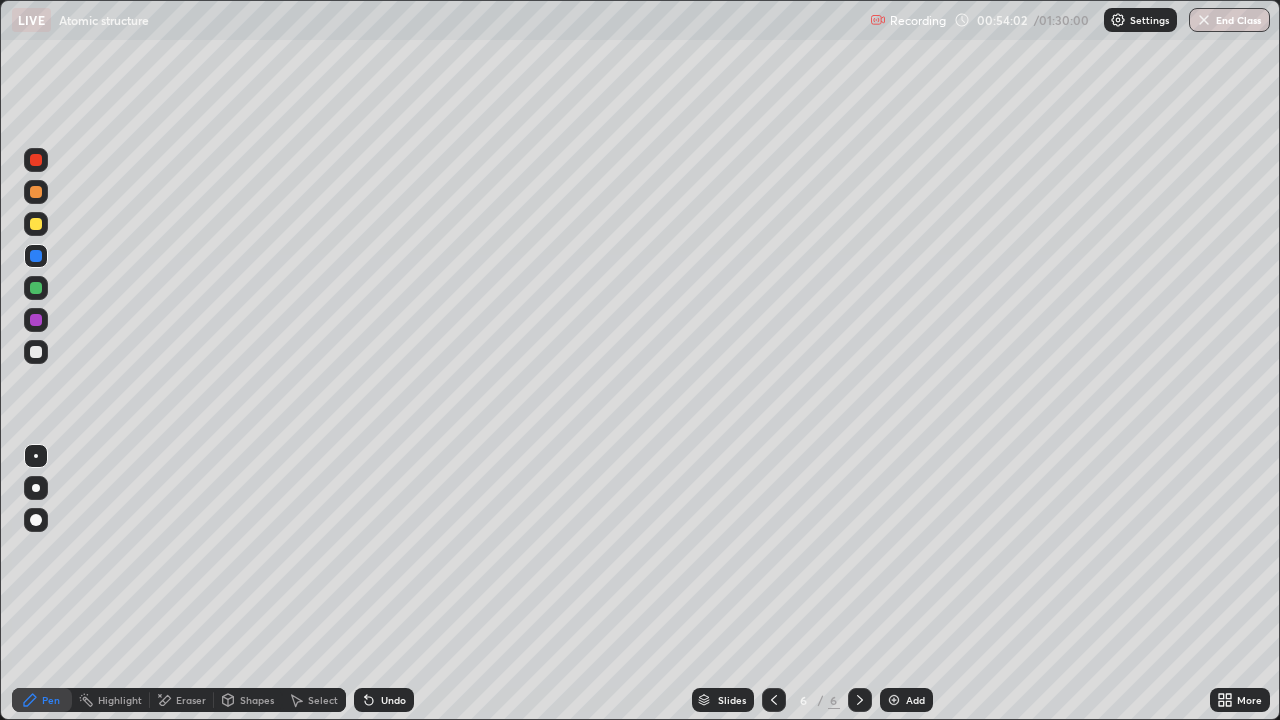 click 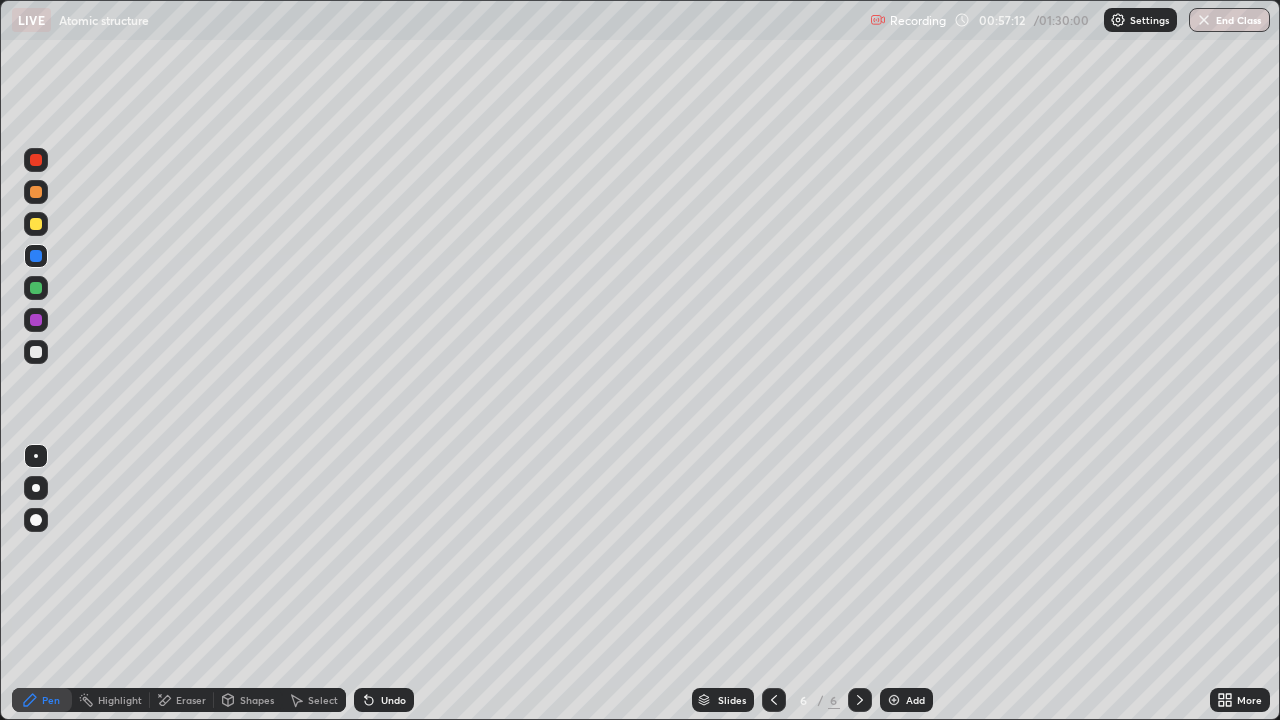 click at bounding box center (894, 700) 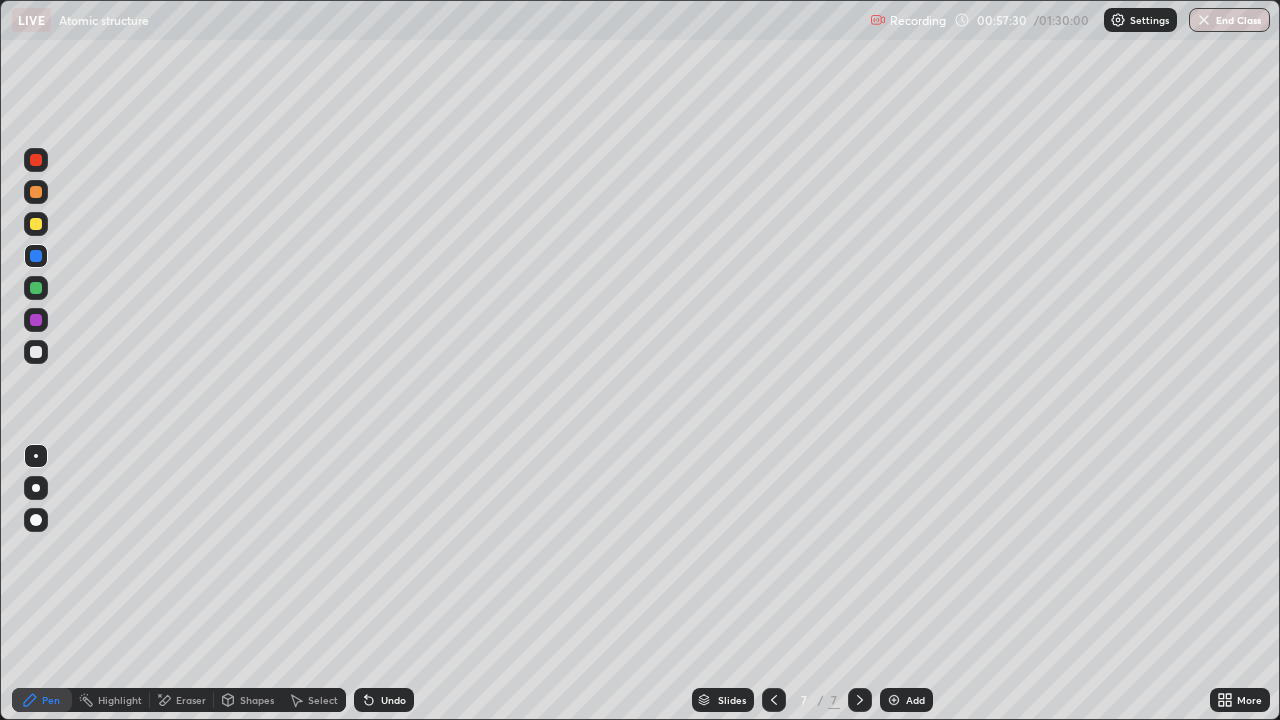 click at bounding box center (36, 352) 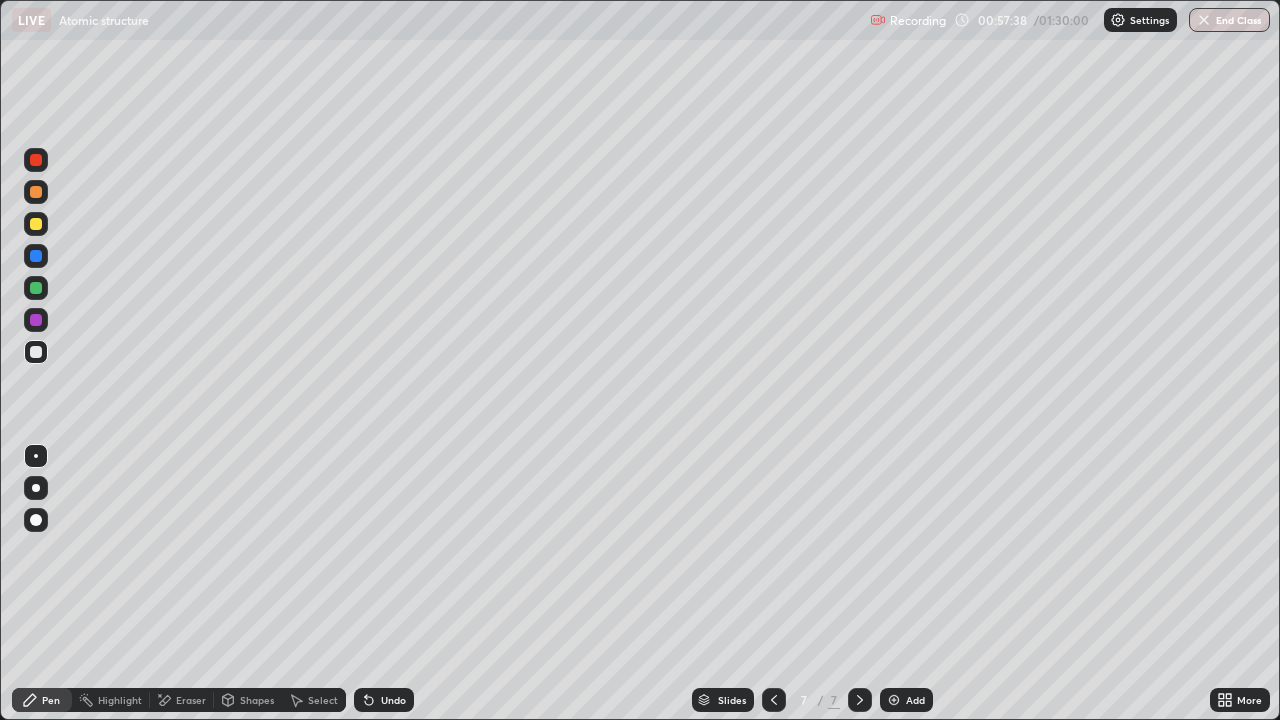 click 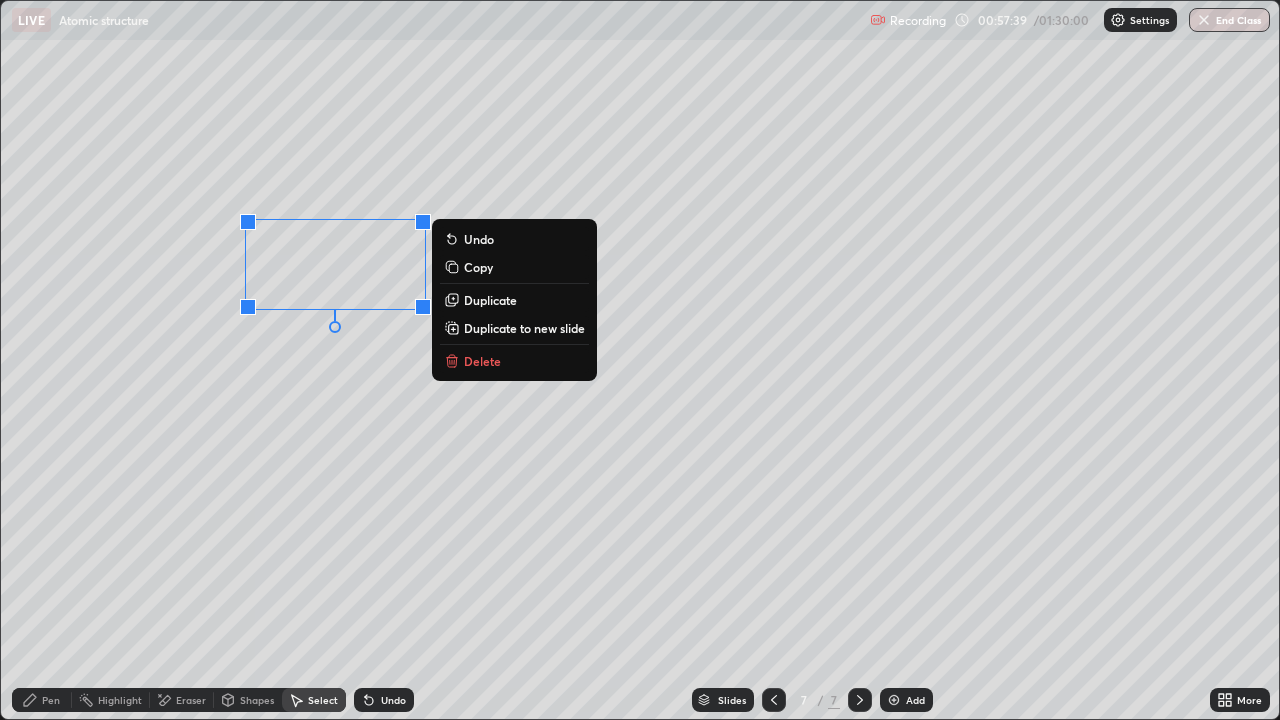 click 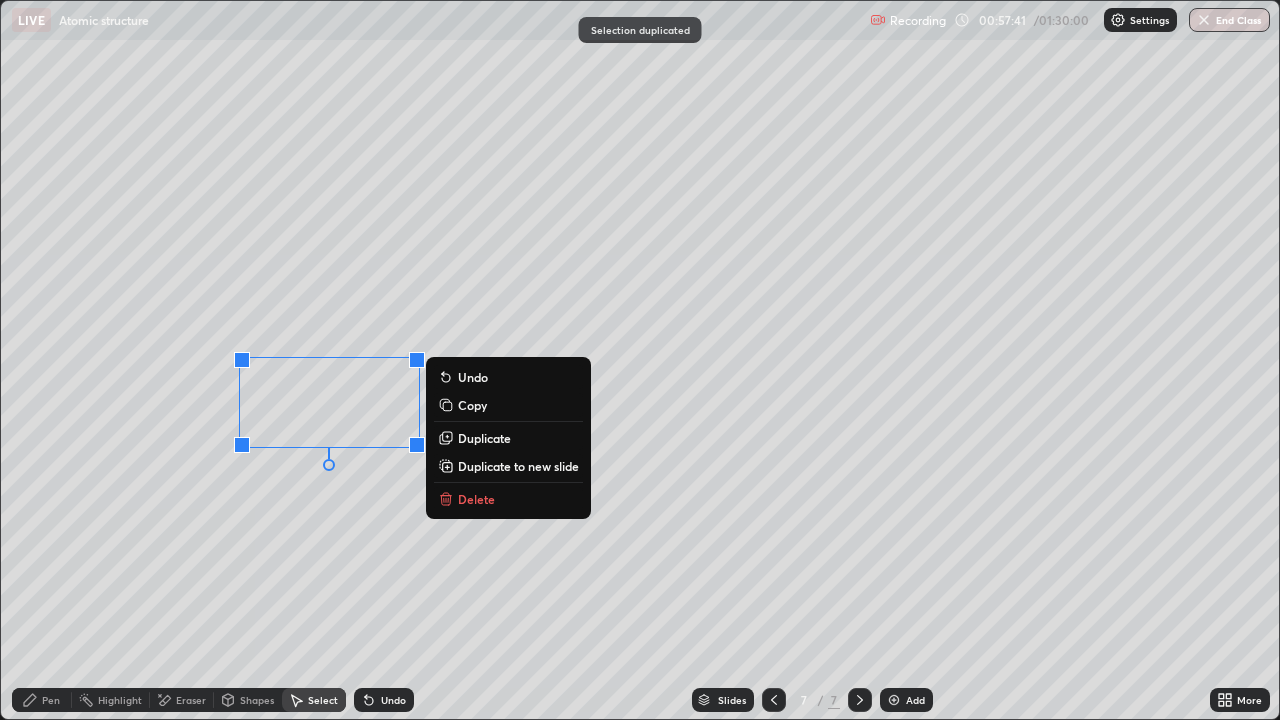 click 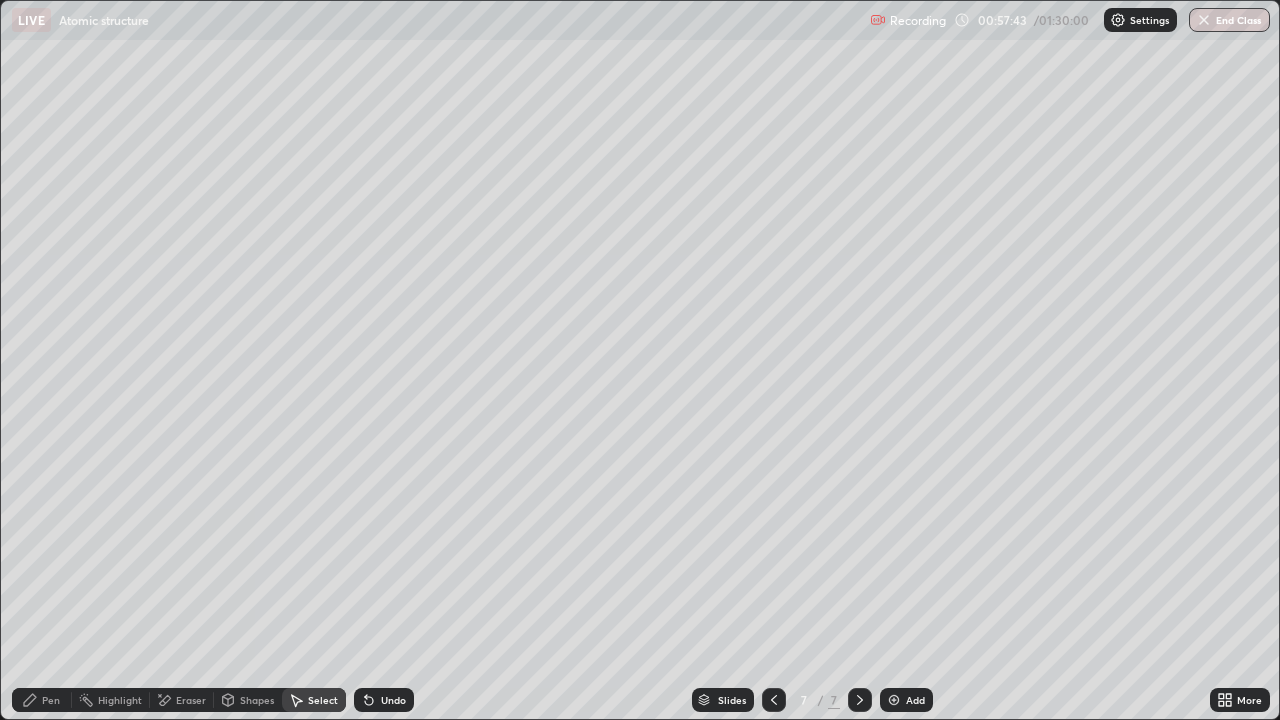 click 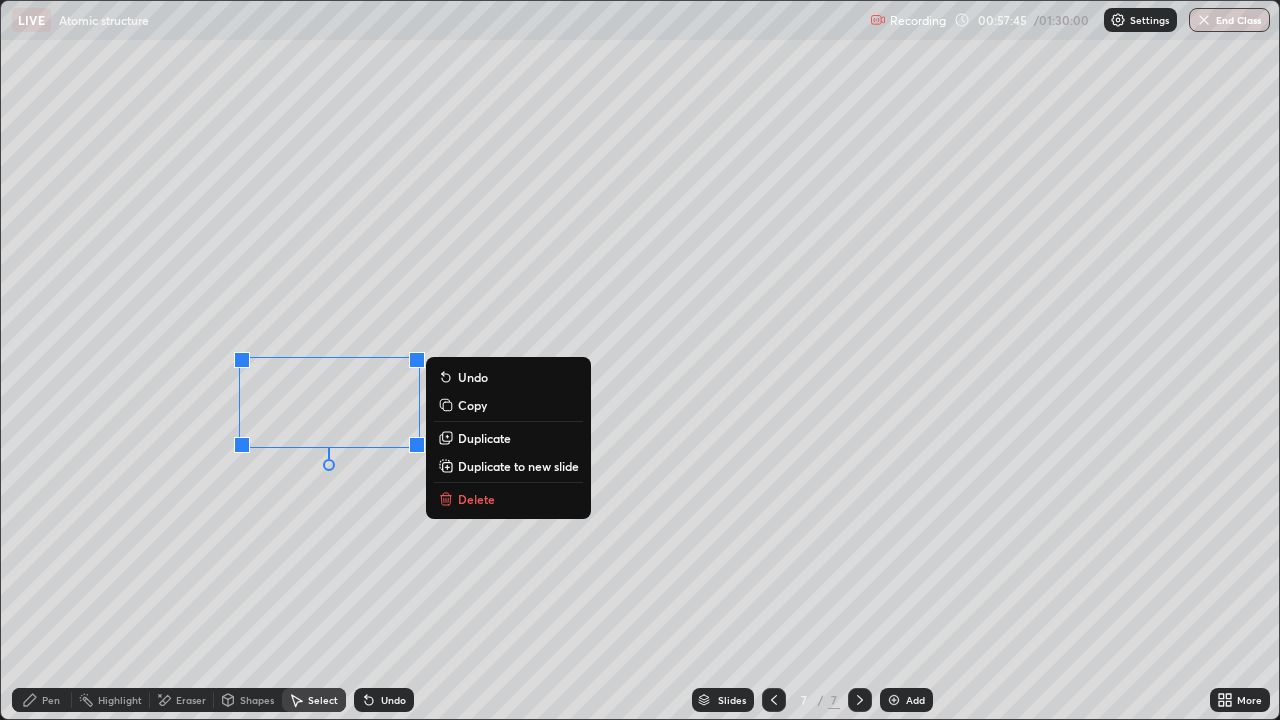 click 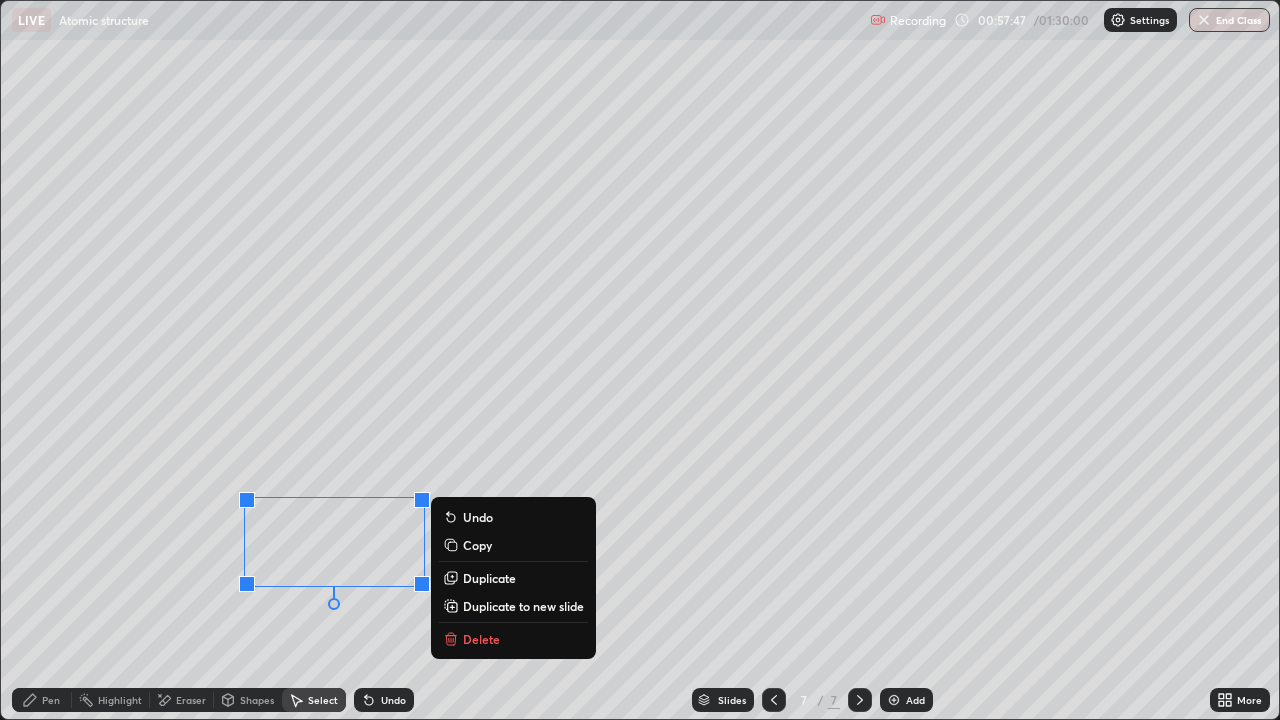 click 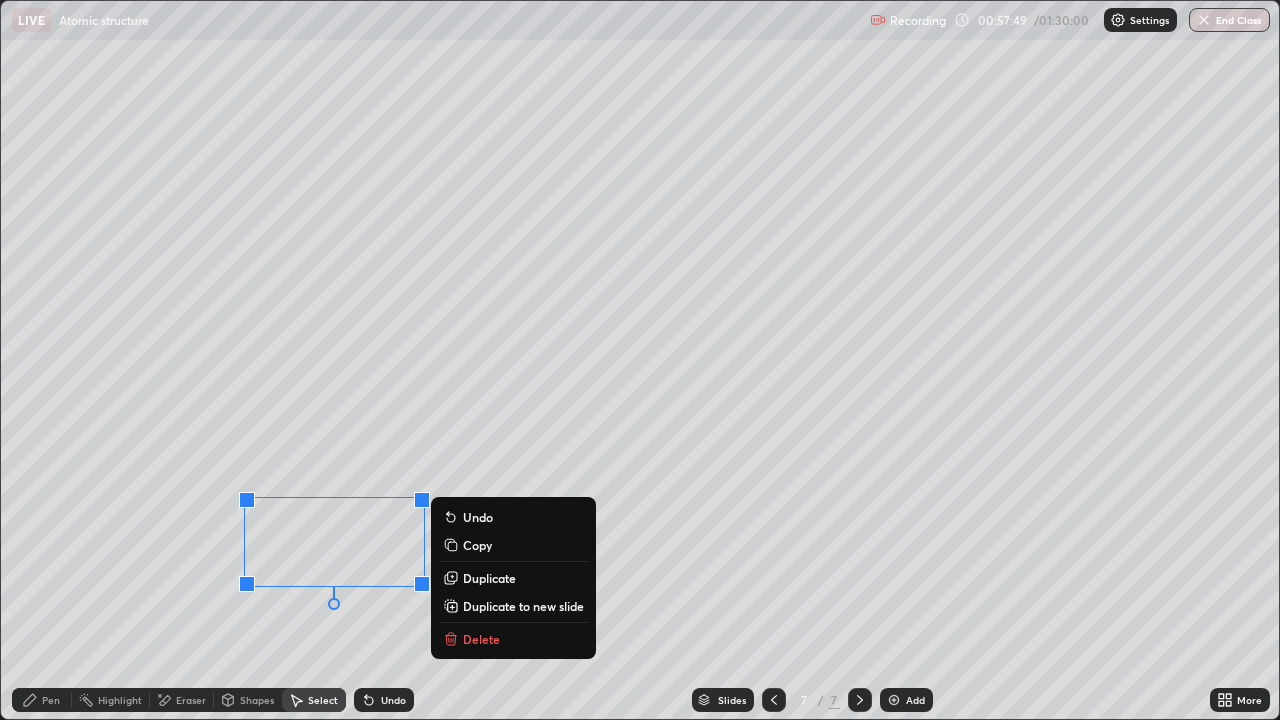 click on "0 ° Undo Copy Duplicate Duplicate to new slide Delete" at bounding box center (640, 360) 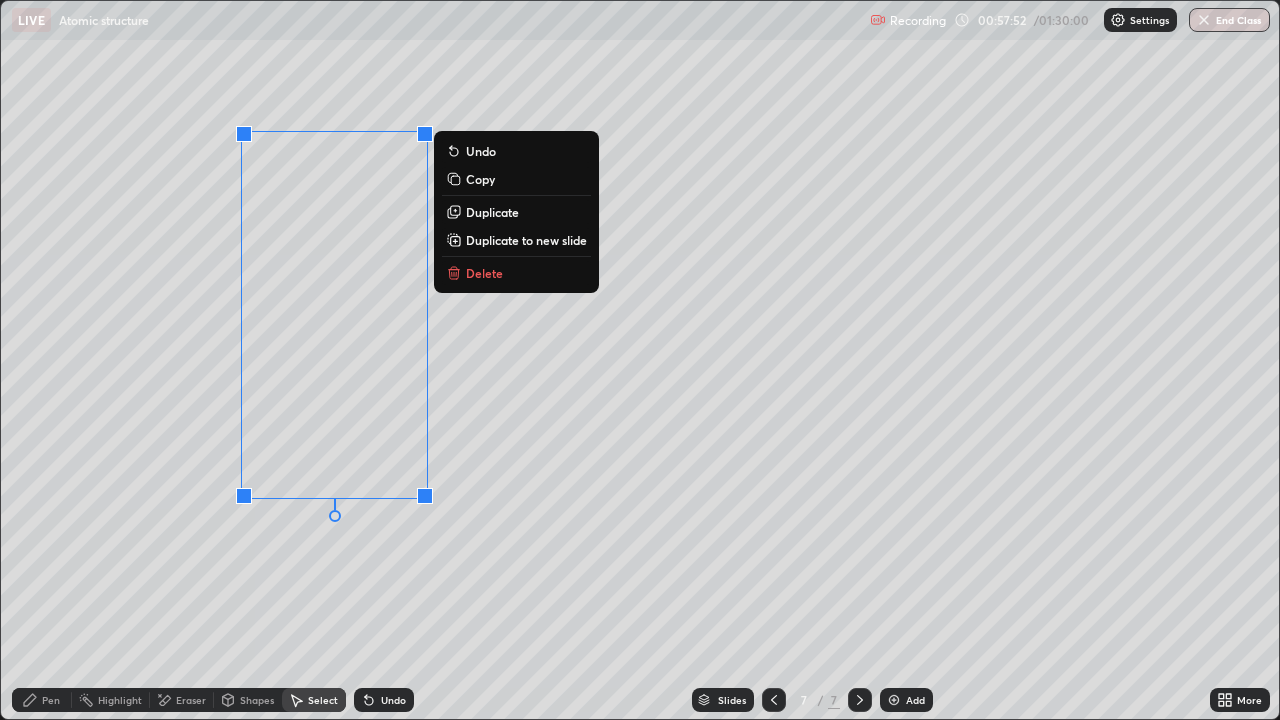 click on "Pen" at bounding box center (51, 700) 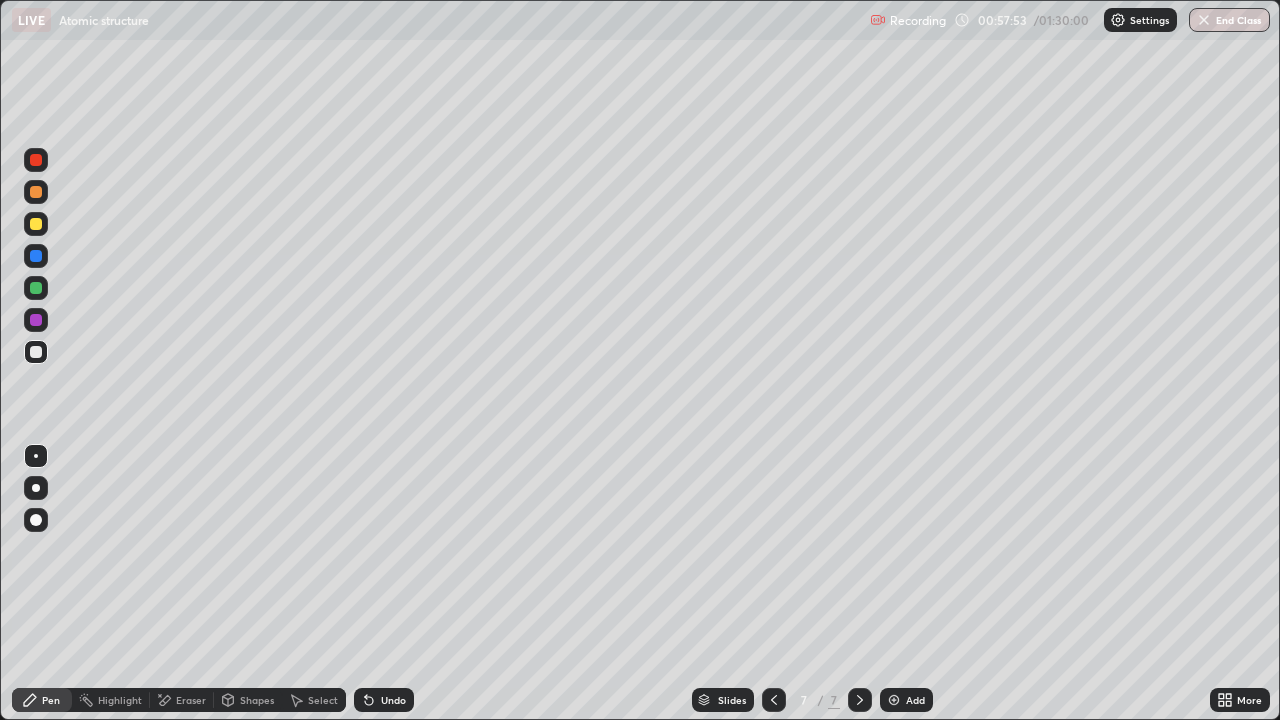 click at bounding box center [36, 256] 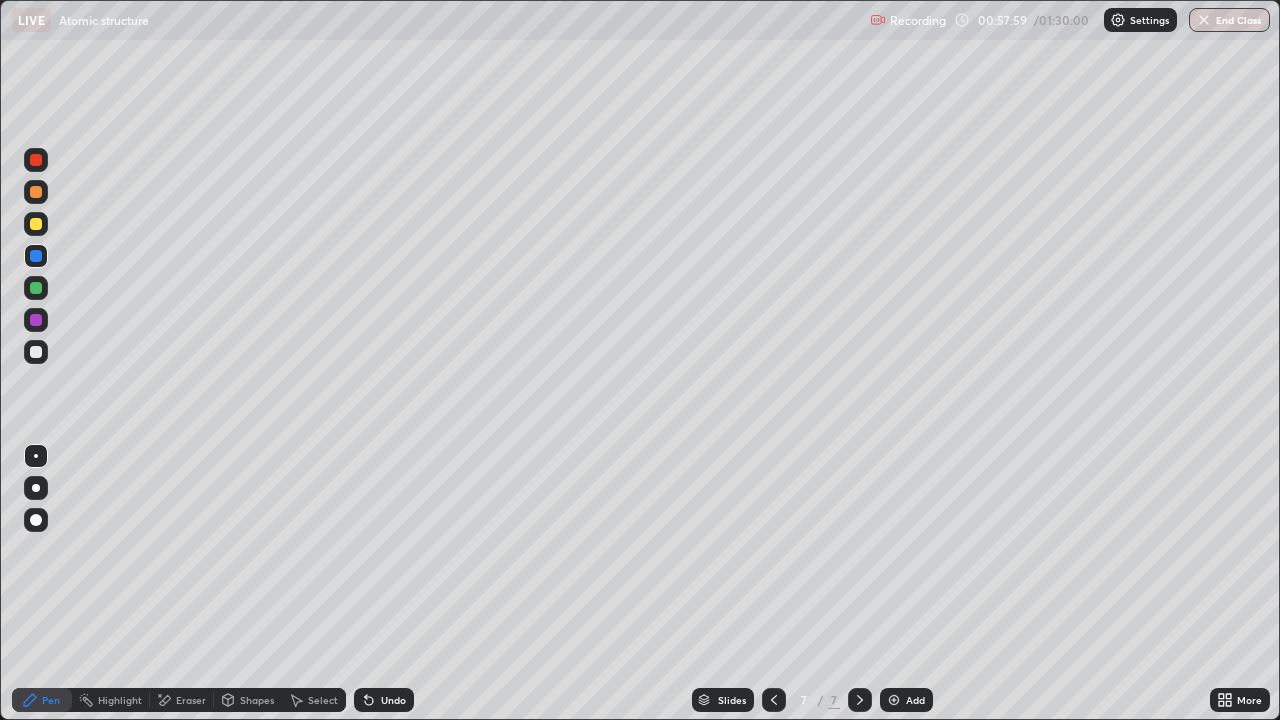 click at bounding box center [36, 352] 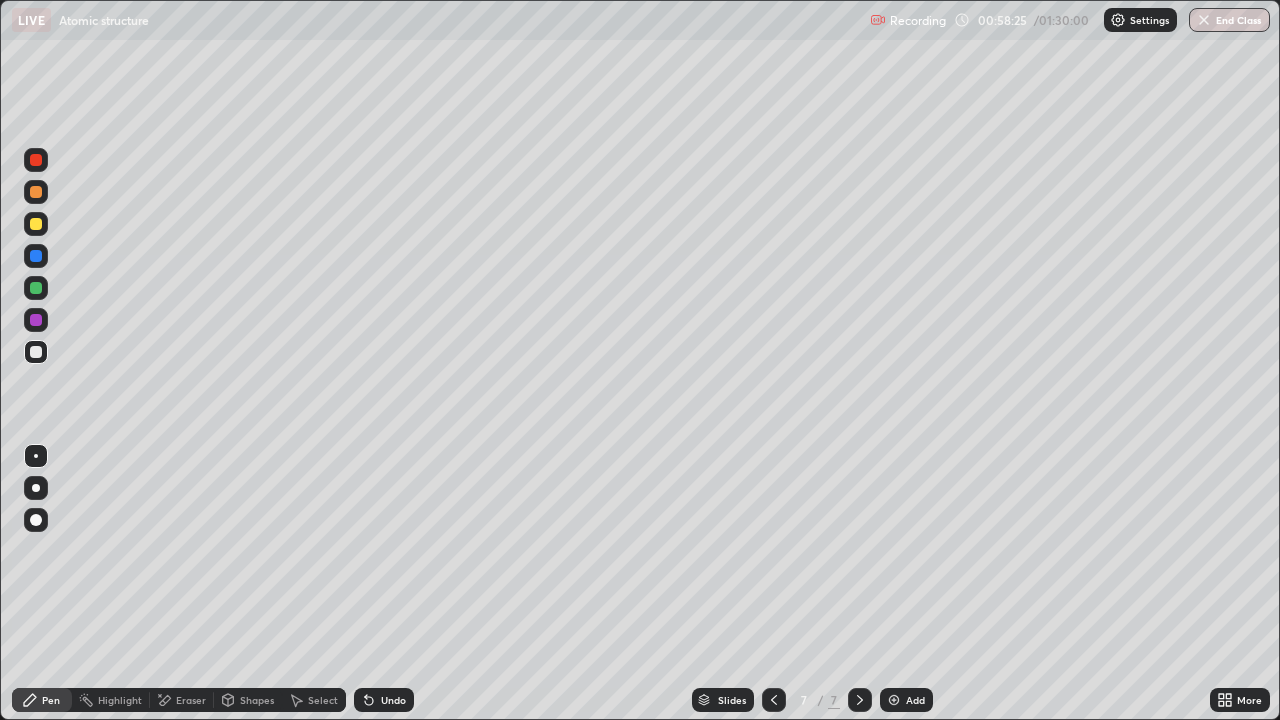 click at bounding box center (36, 224) 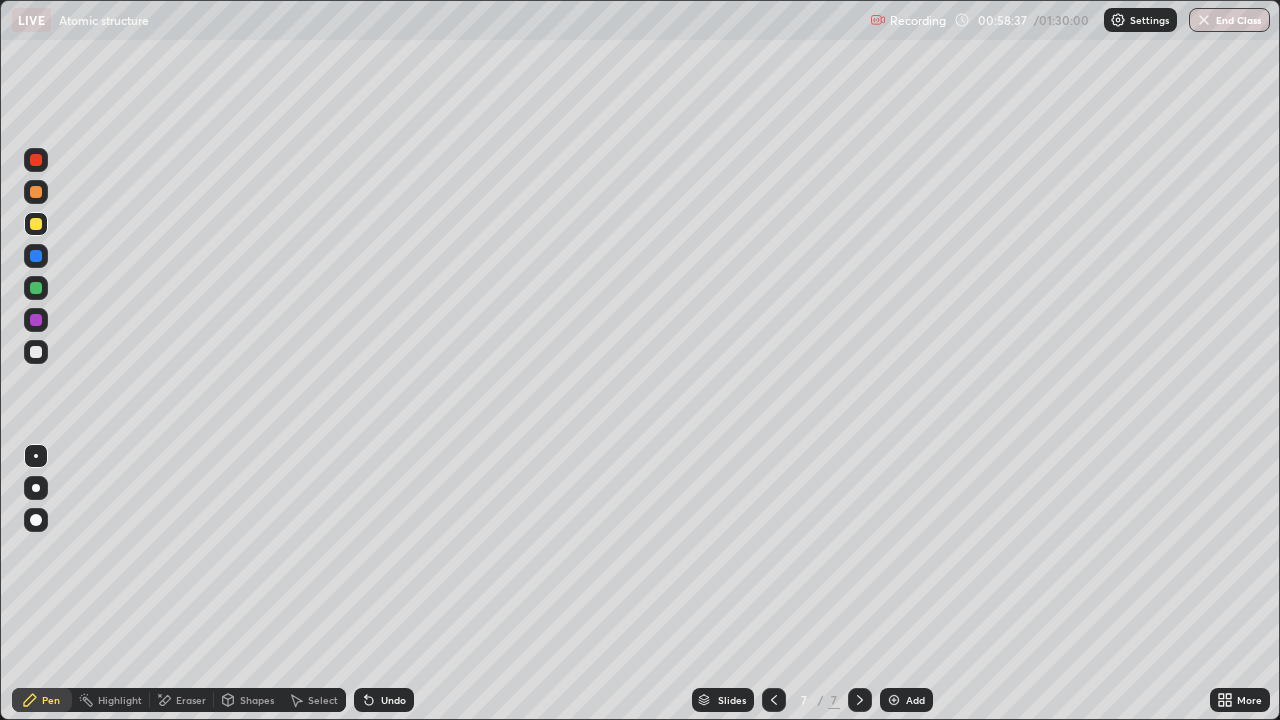 click at bounding box center [36, 160] 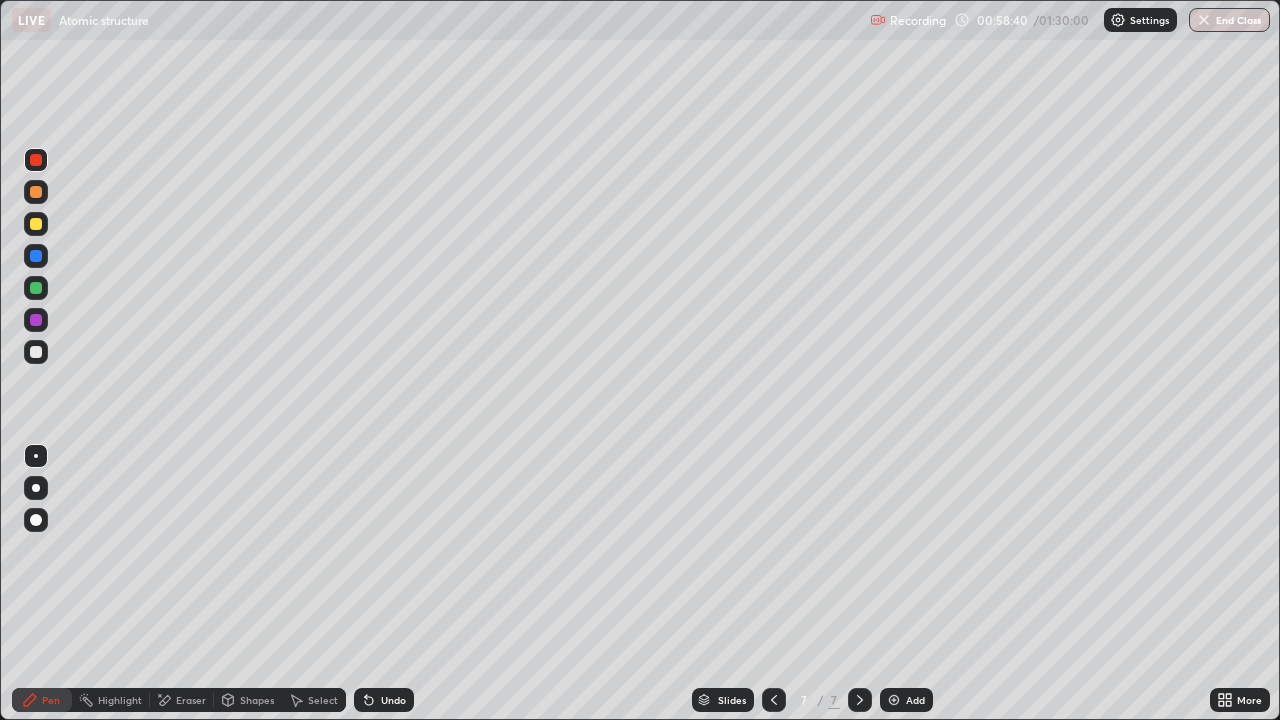 click at bounding box center [36, 288] 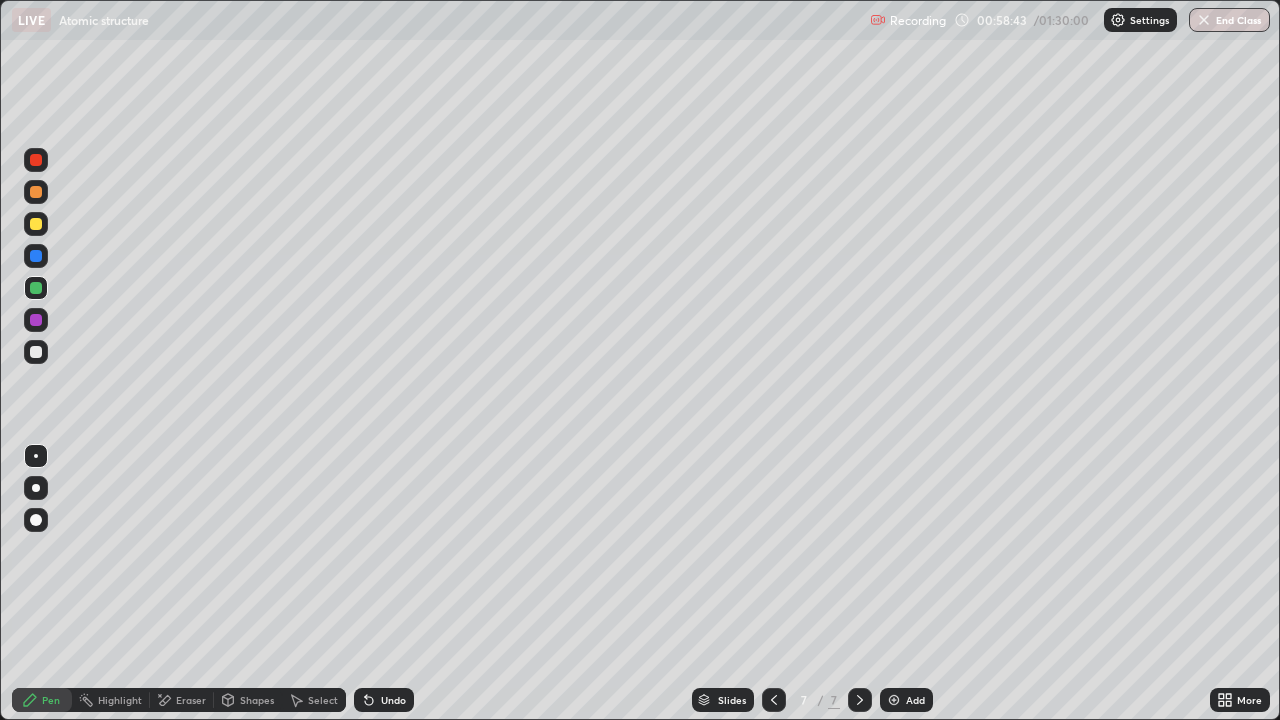click at bounding box center [36, 320] 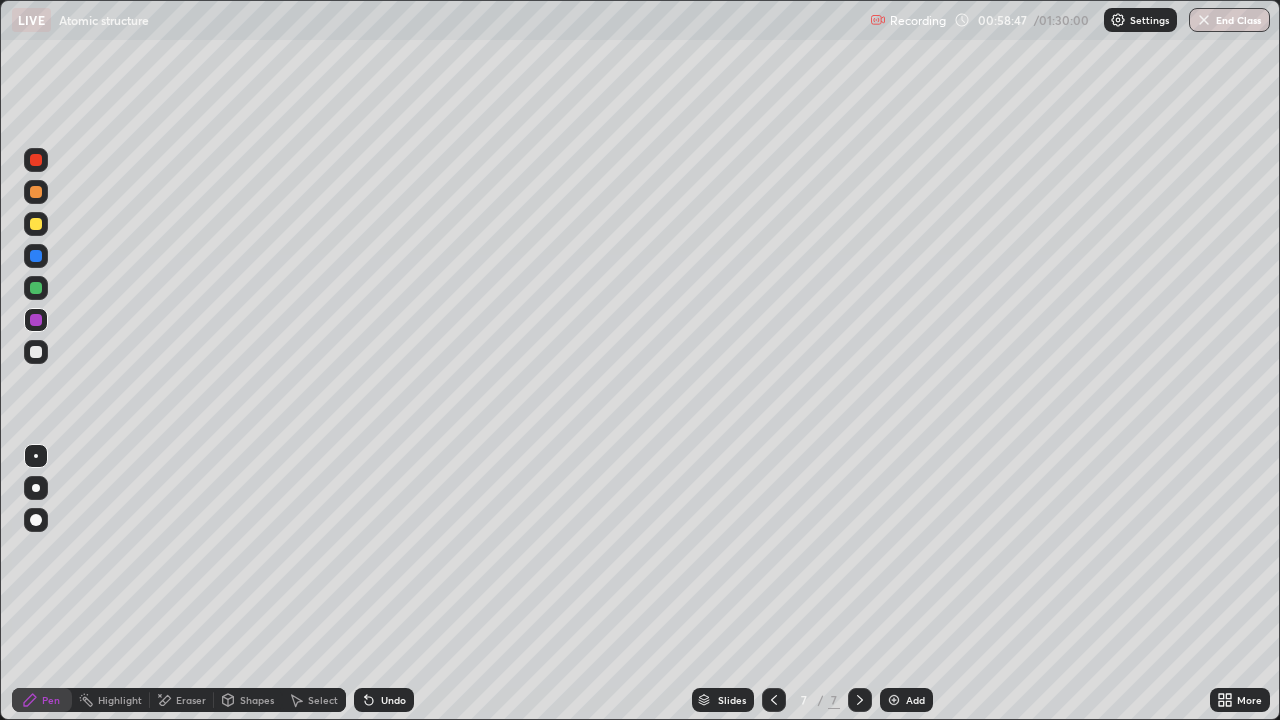 click at bounding box center (36, 256) 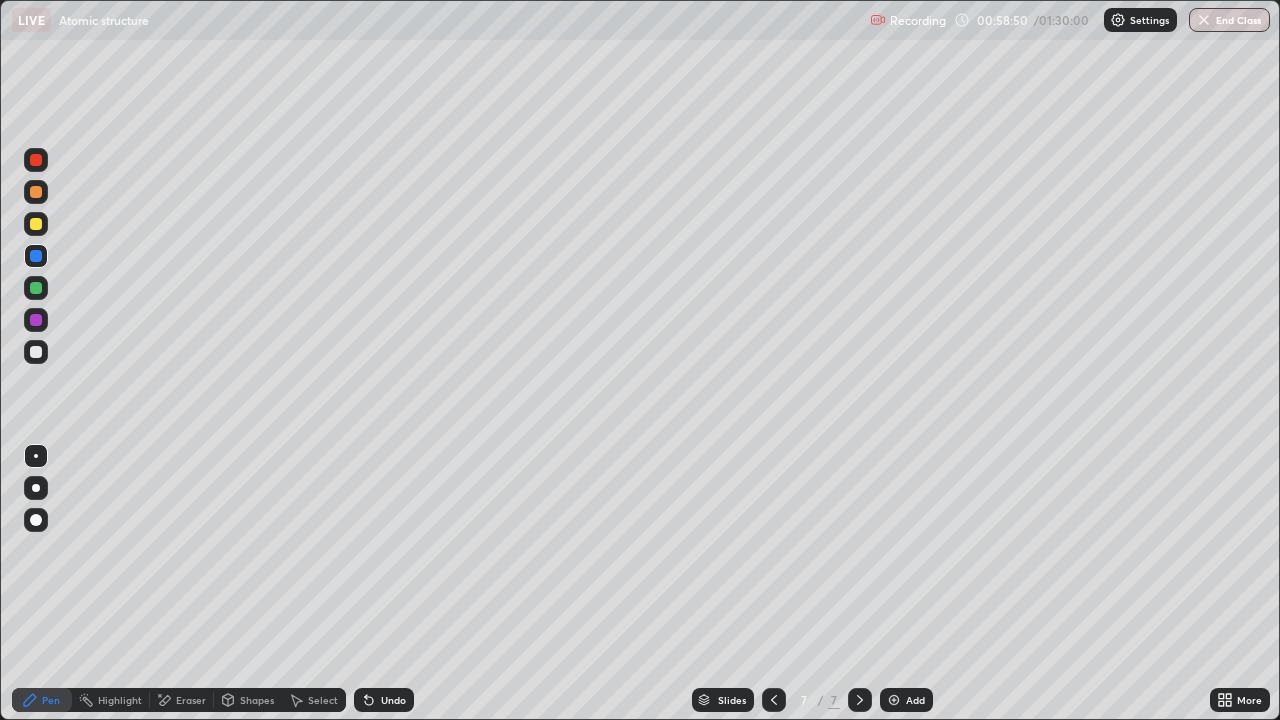 click at bounding box center (36, 192) 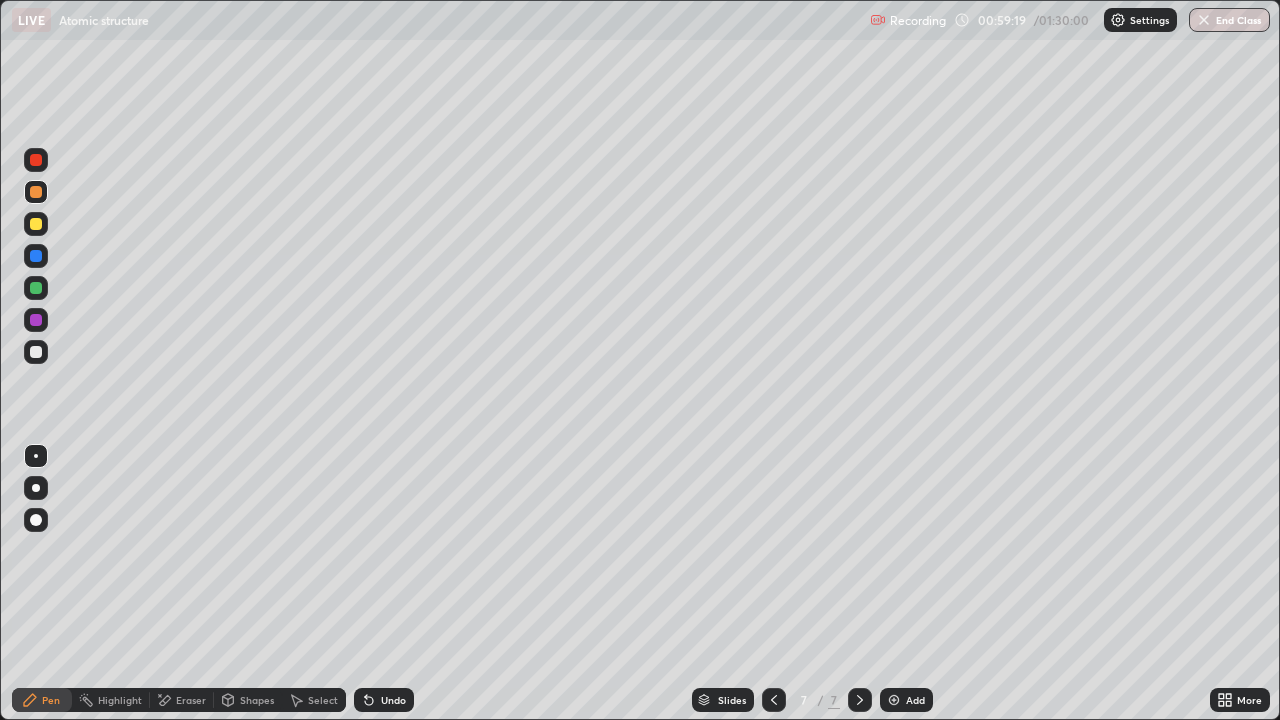 click 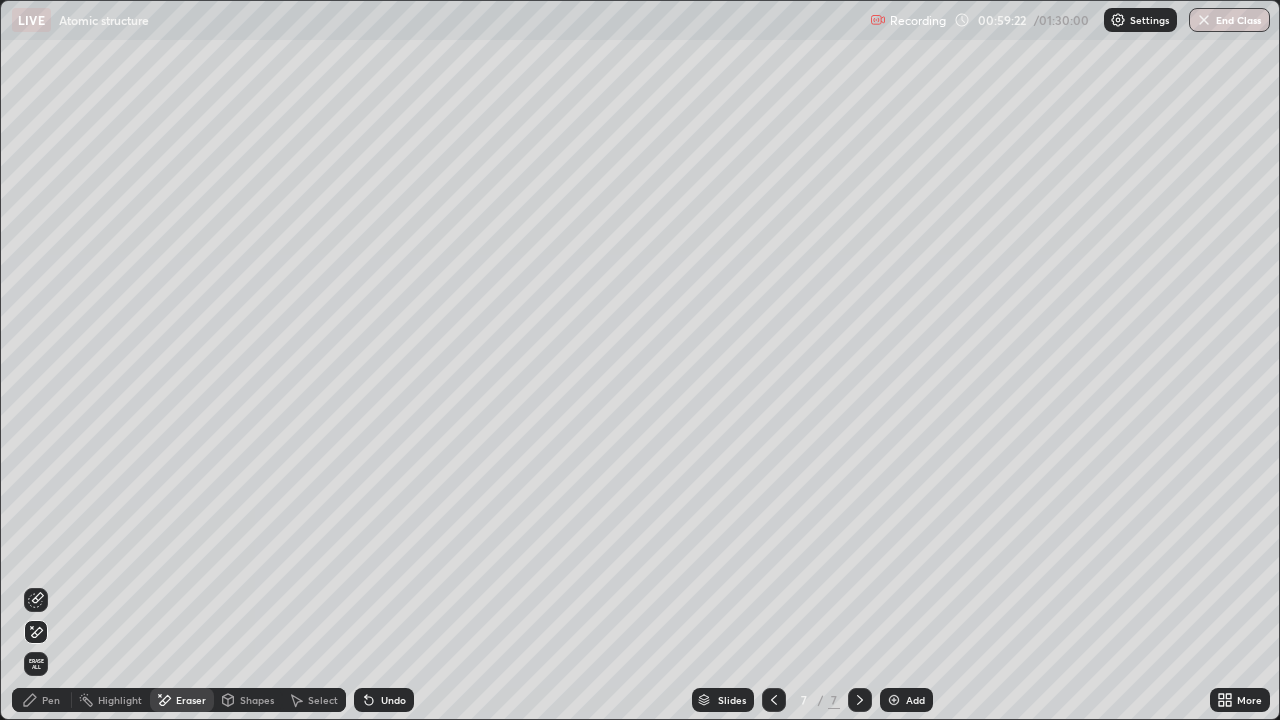 click on "Pen" at bounding box center (51, 700) 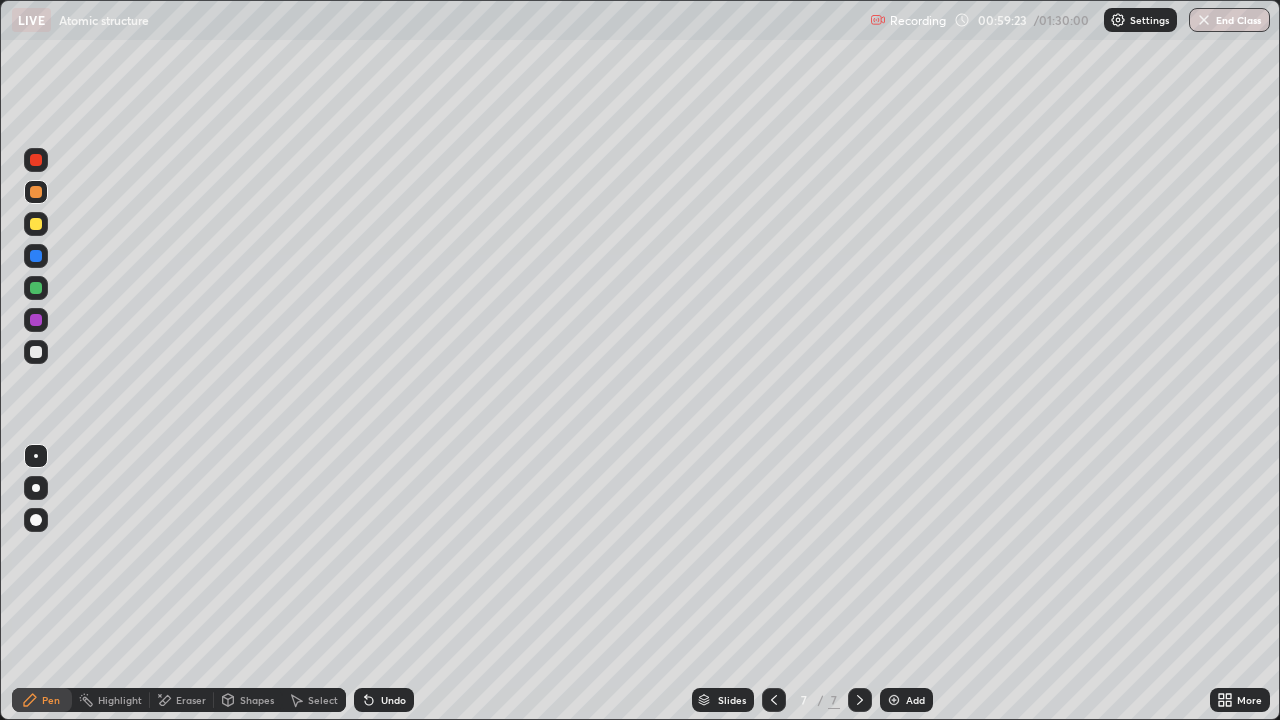 click at bounding box center (36, 224) 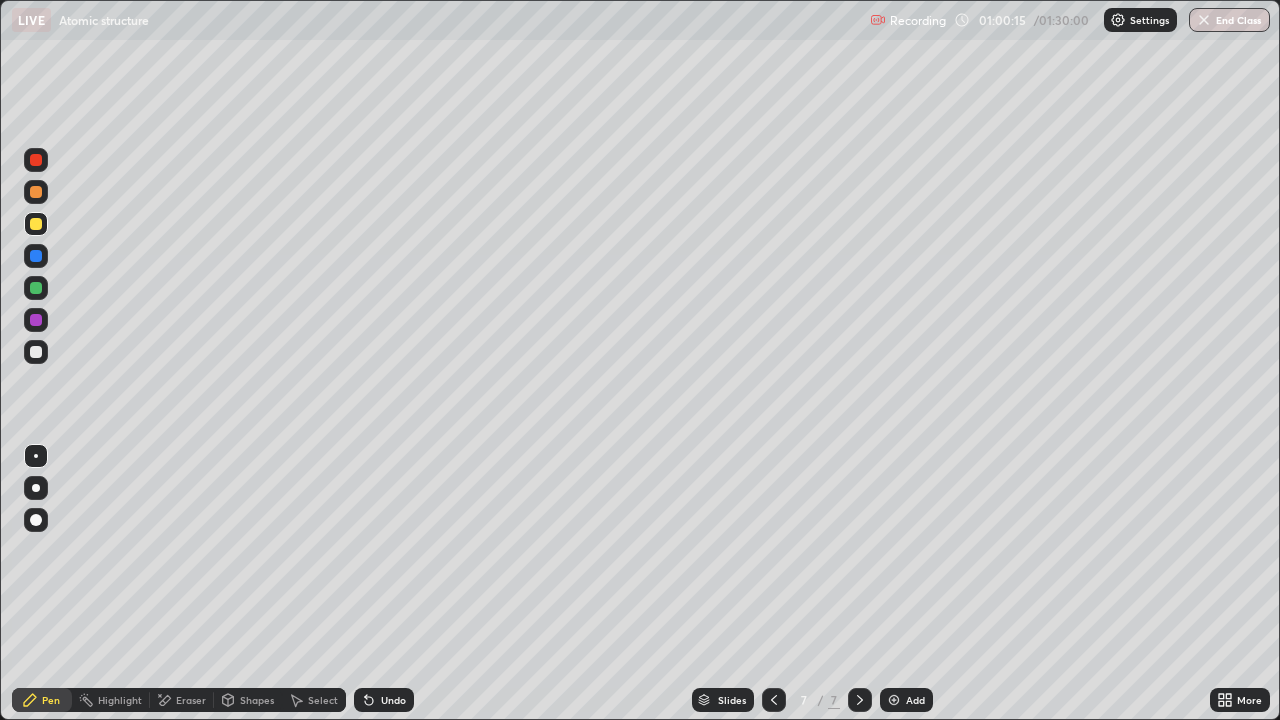 click 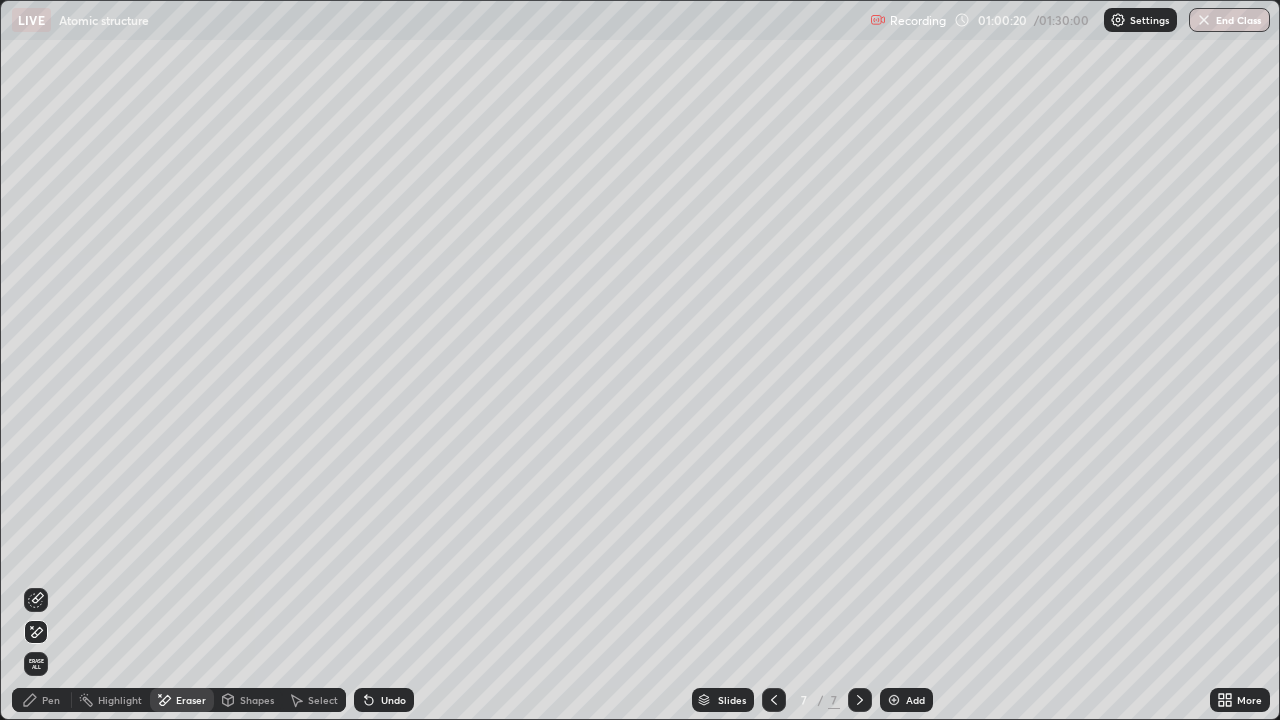 click on "Pen" at bounding box center (42, 700) 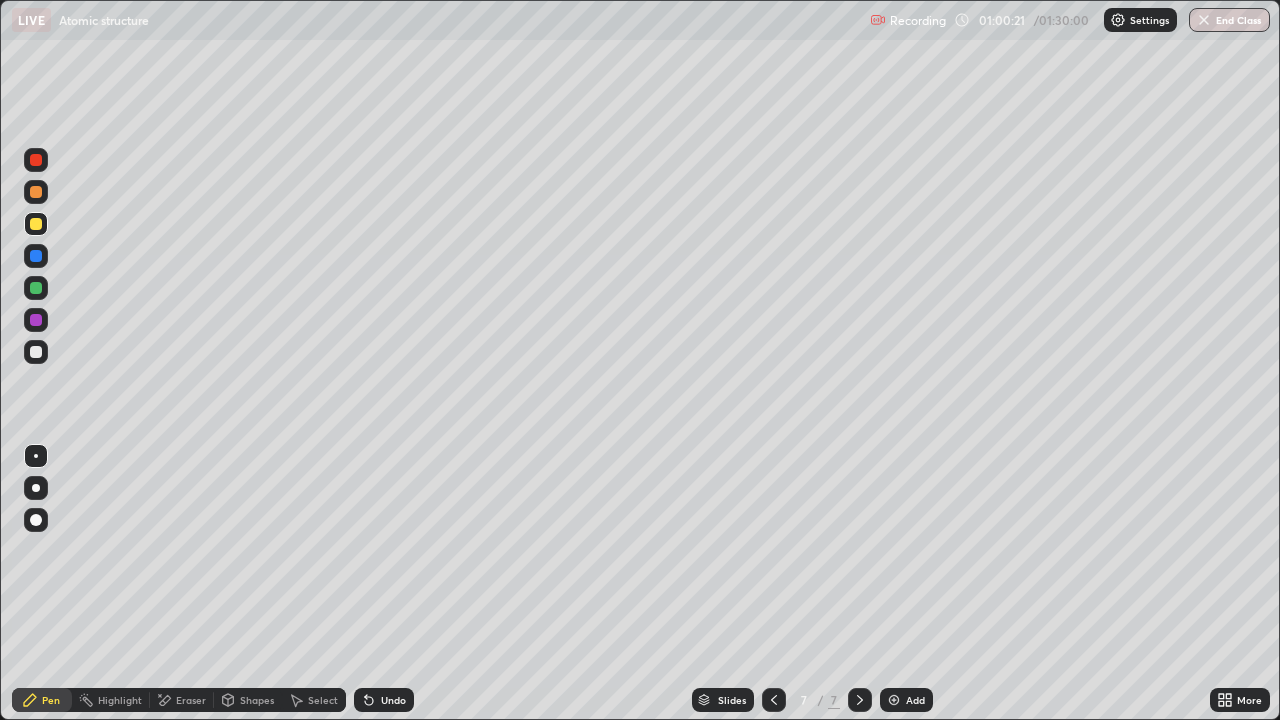 click at bounding box center (36, 160) 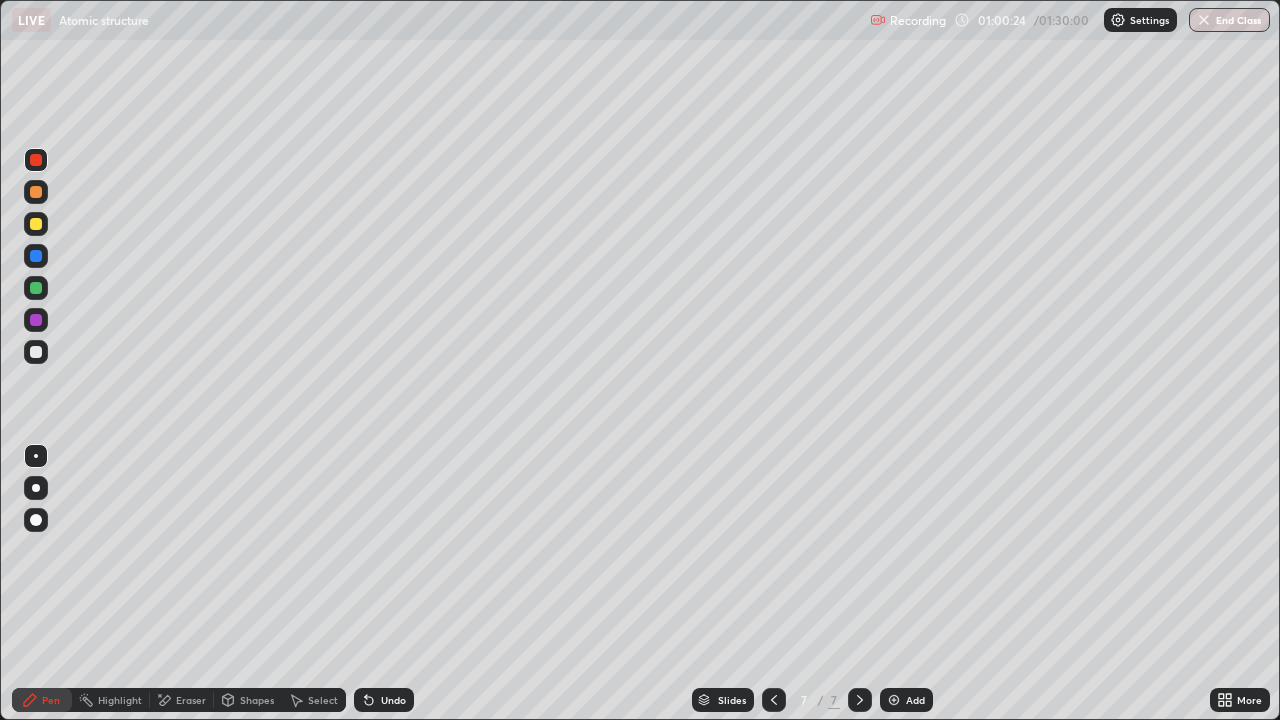 click at bounding box center (36, 288) 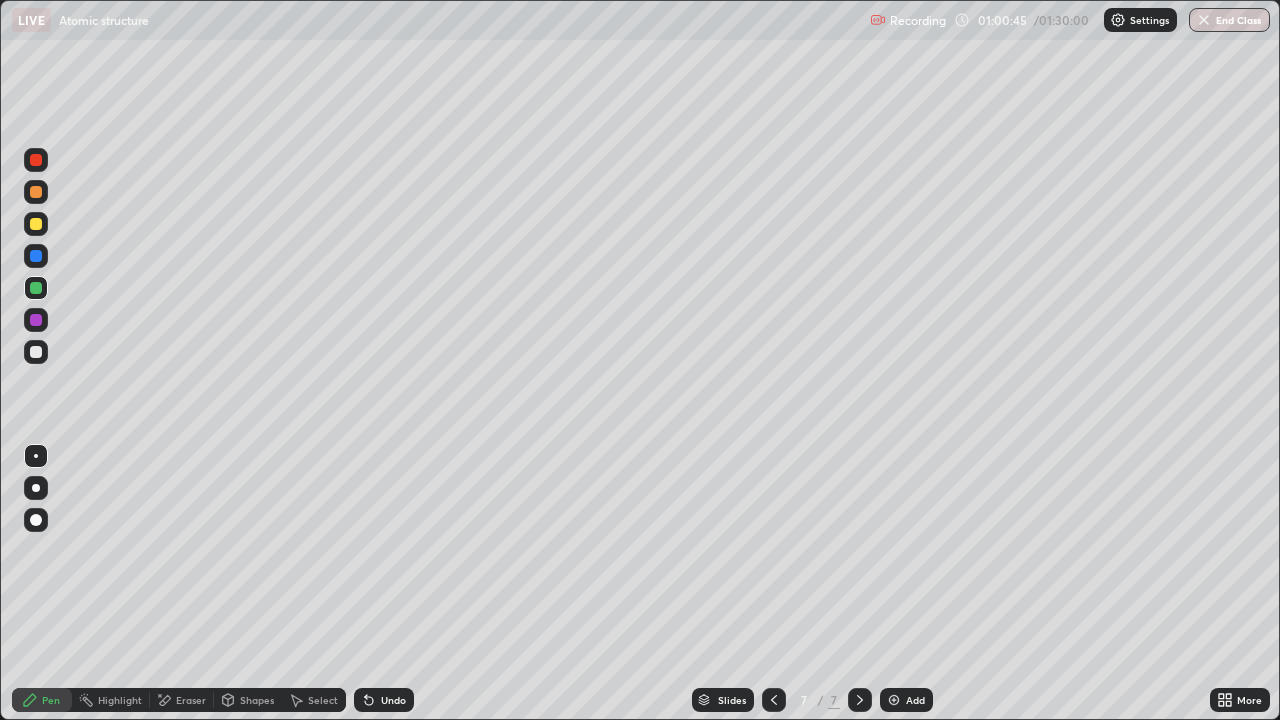 click on "Eraser" at bounding box center (182, 700) 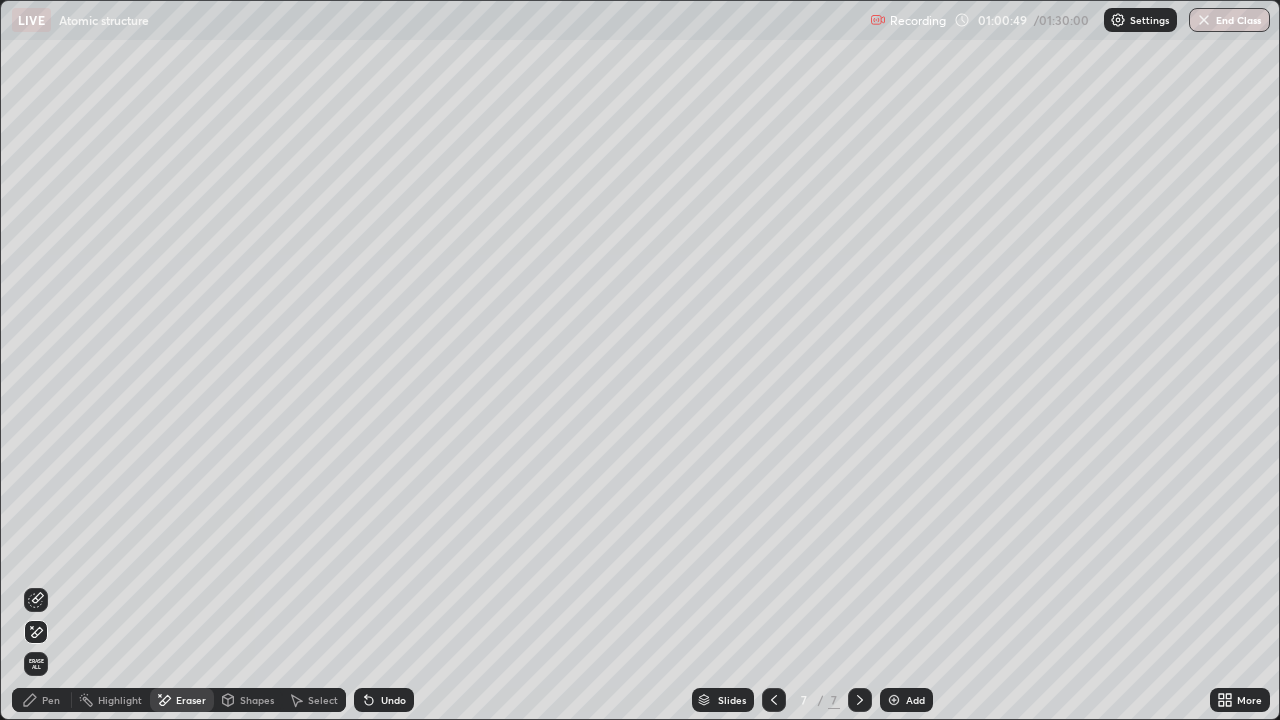 click on "Pen" at bounding box center [51, 700] 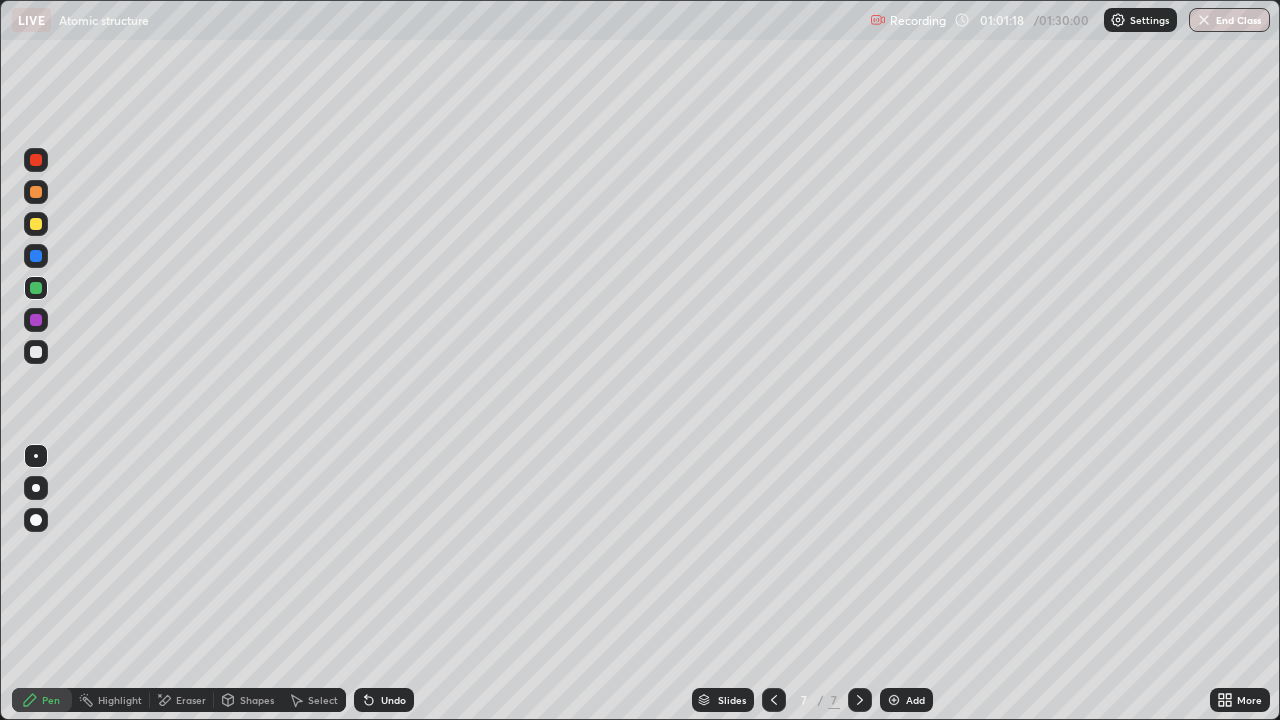 click at bounding box center (36, 320) 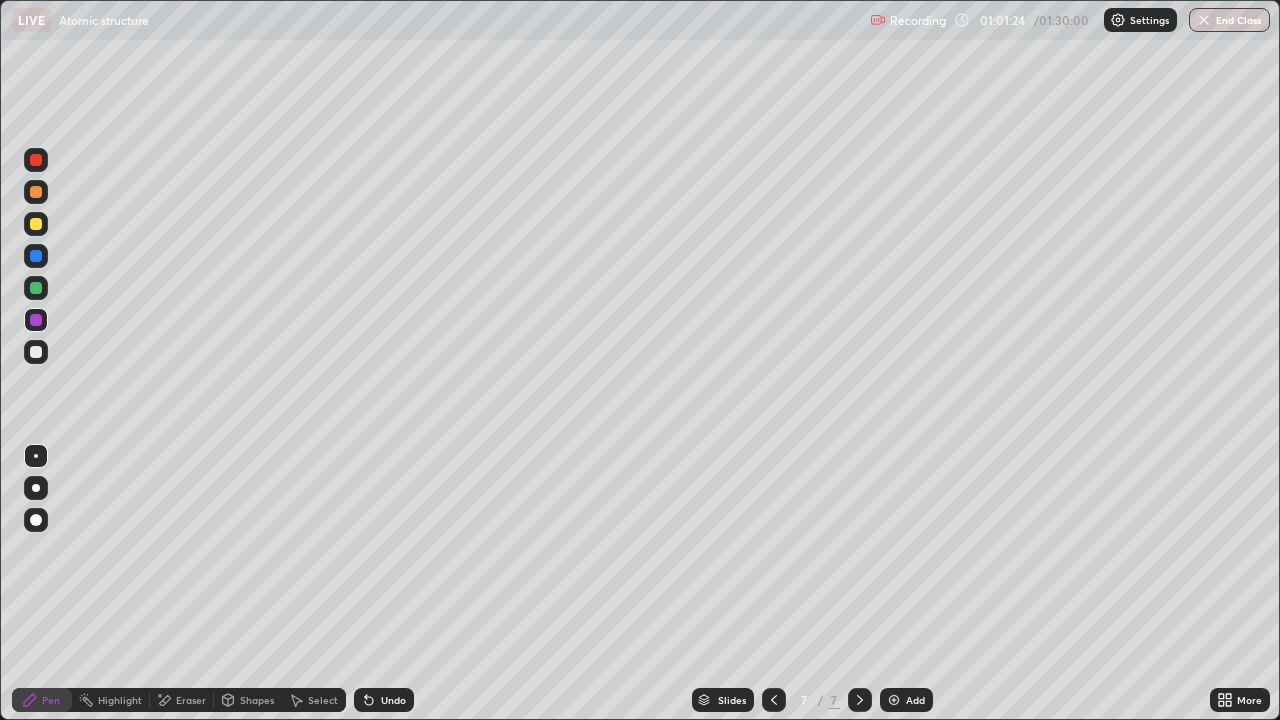 click 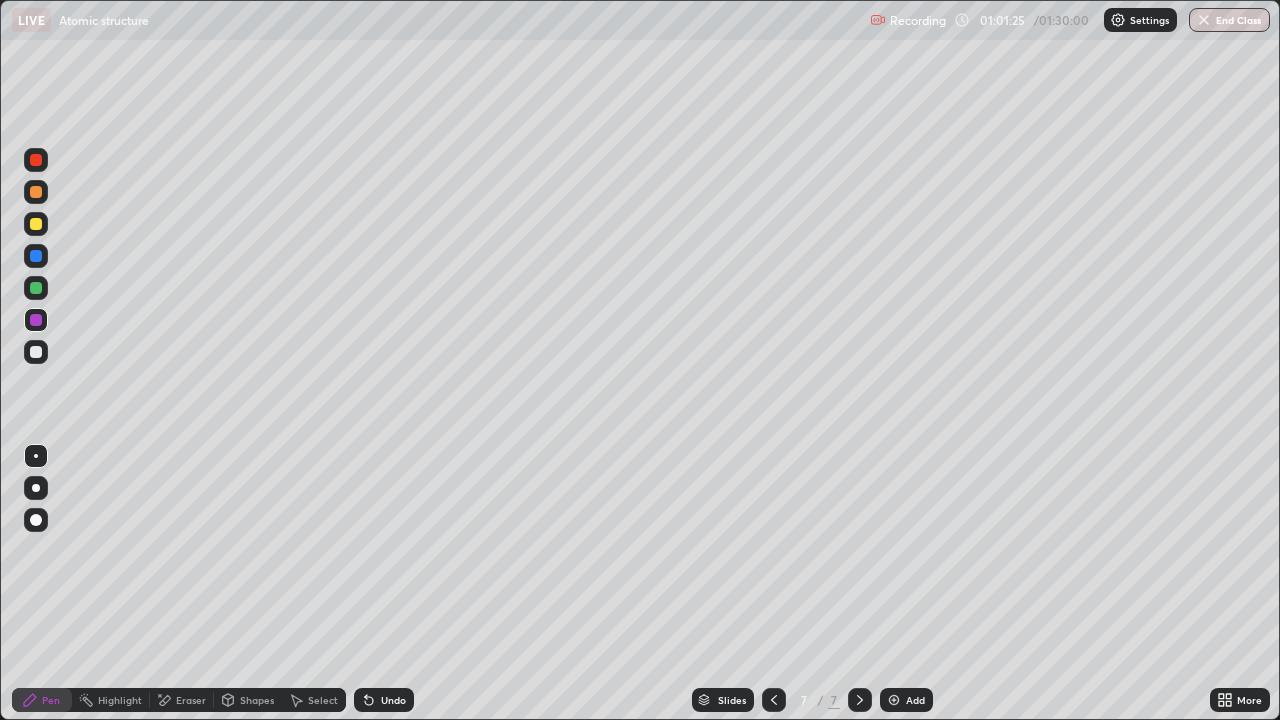 click 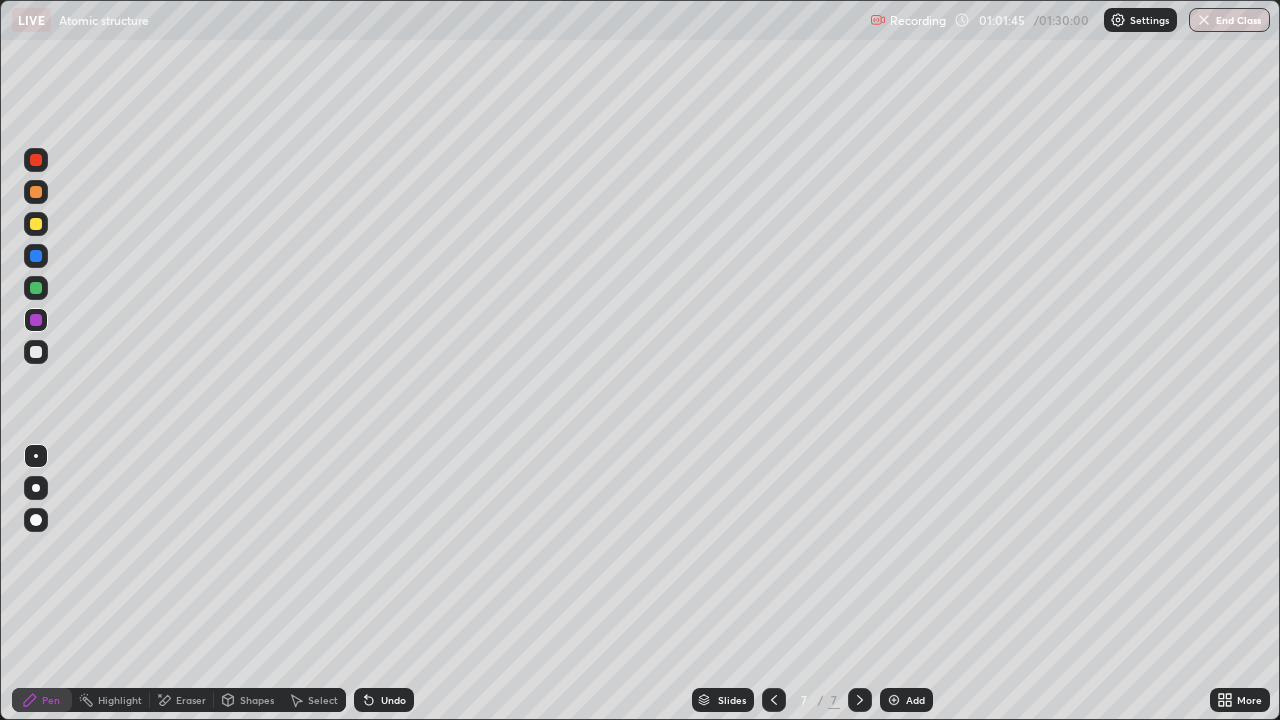 click 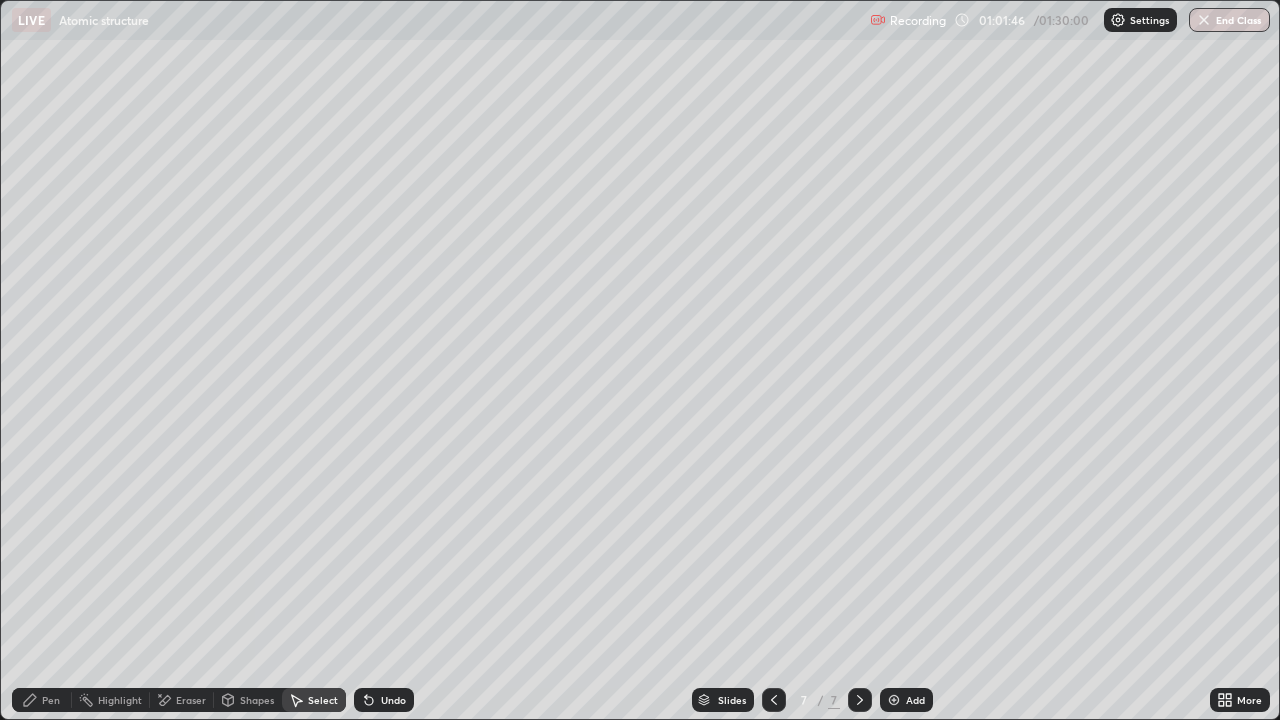 click 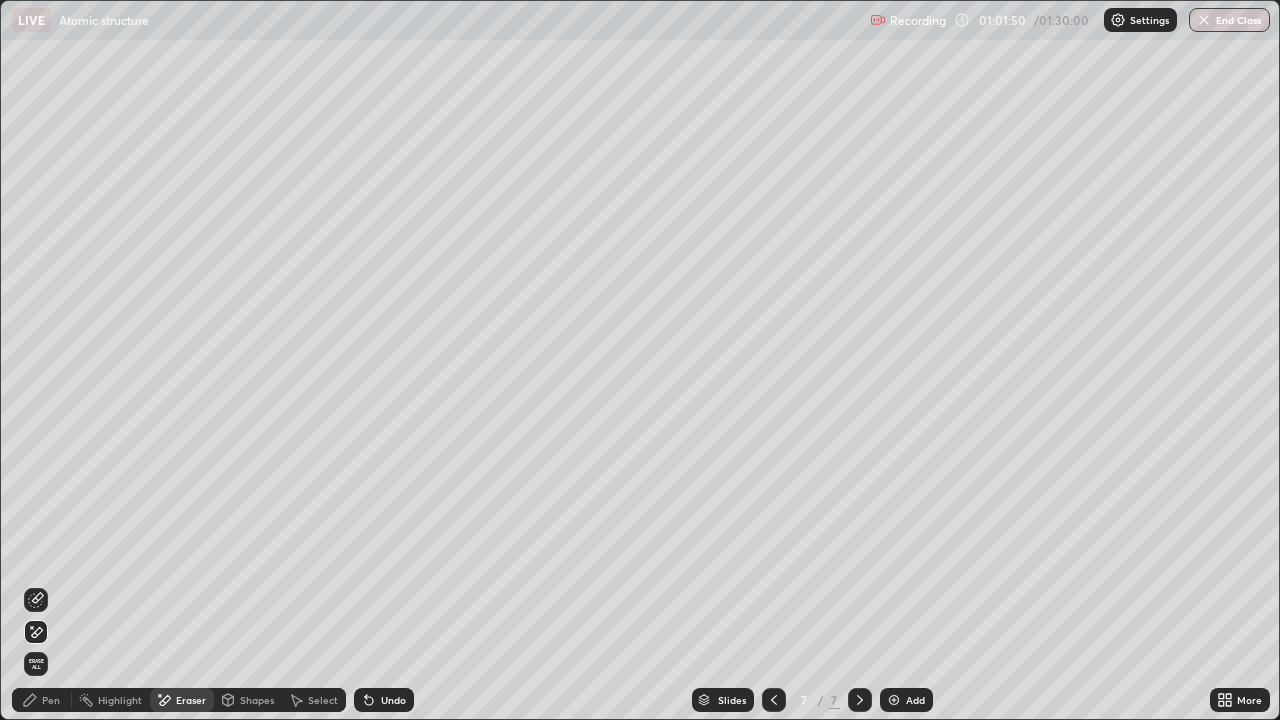 click on "Pen" at bounding box center (51, 700) 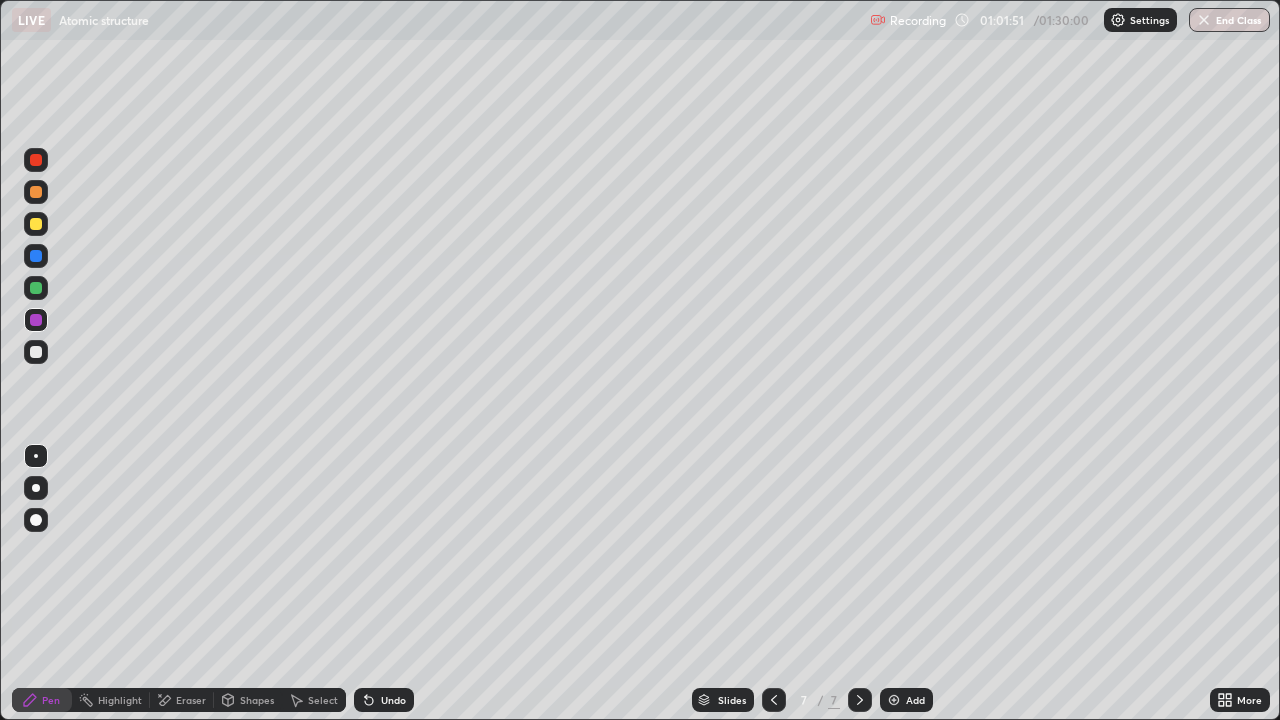 click at bounding box center (36, 352) 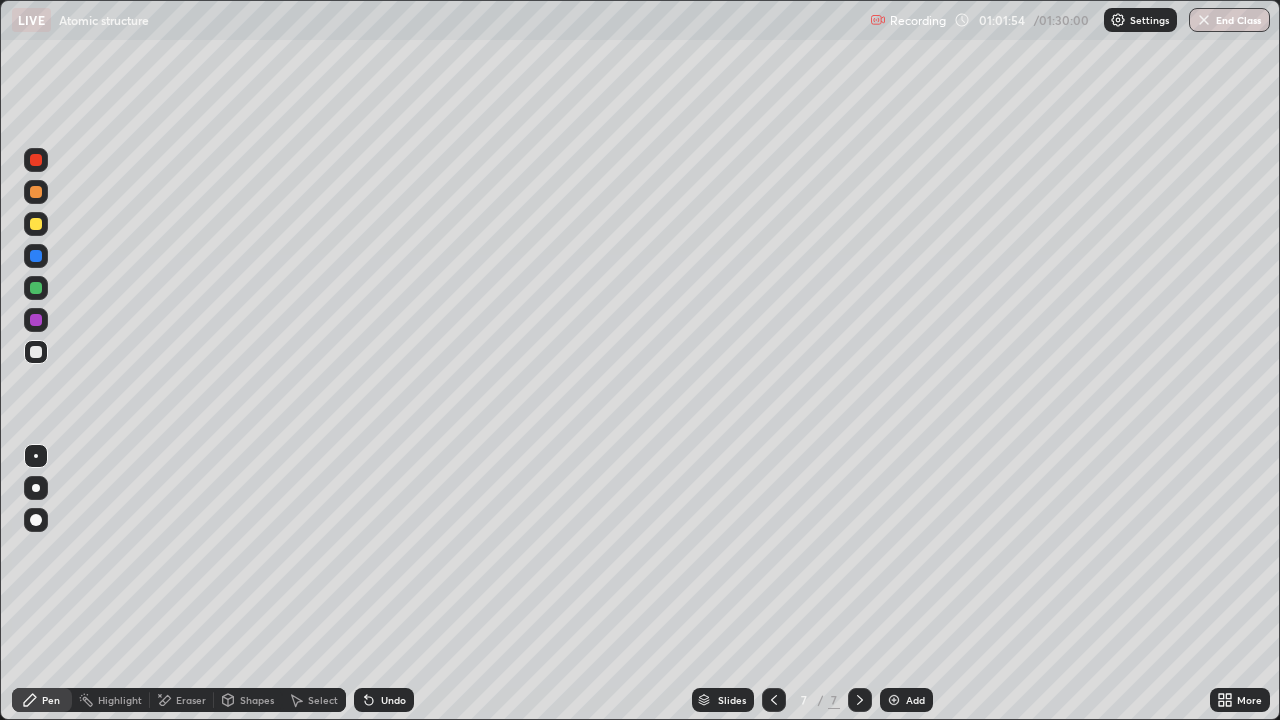 click 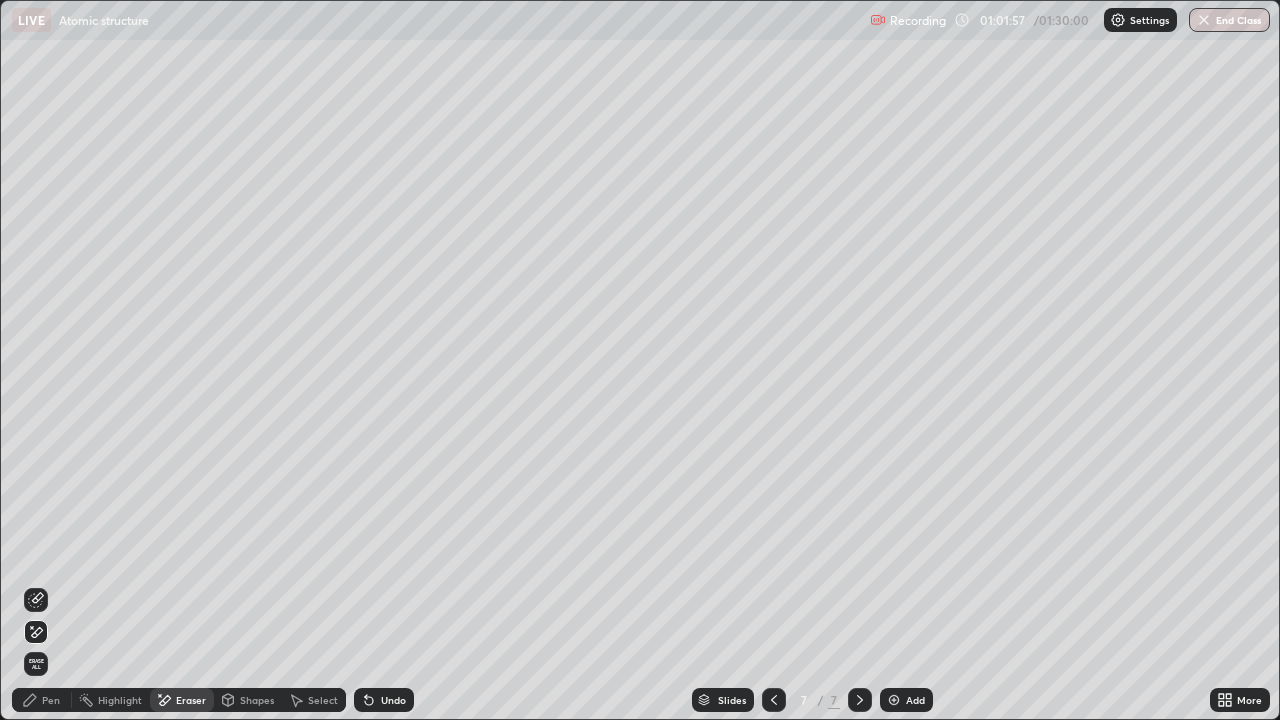 click on "Pen" at bounding box center [51, 700] 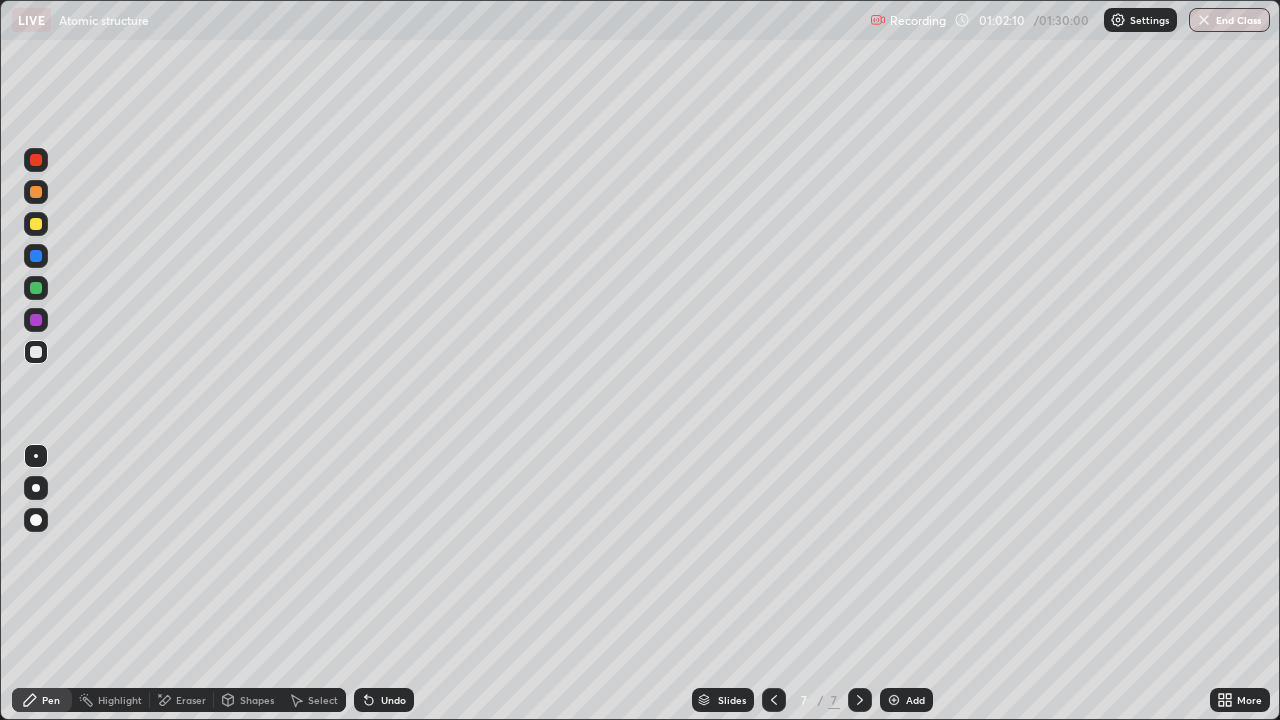 click 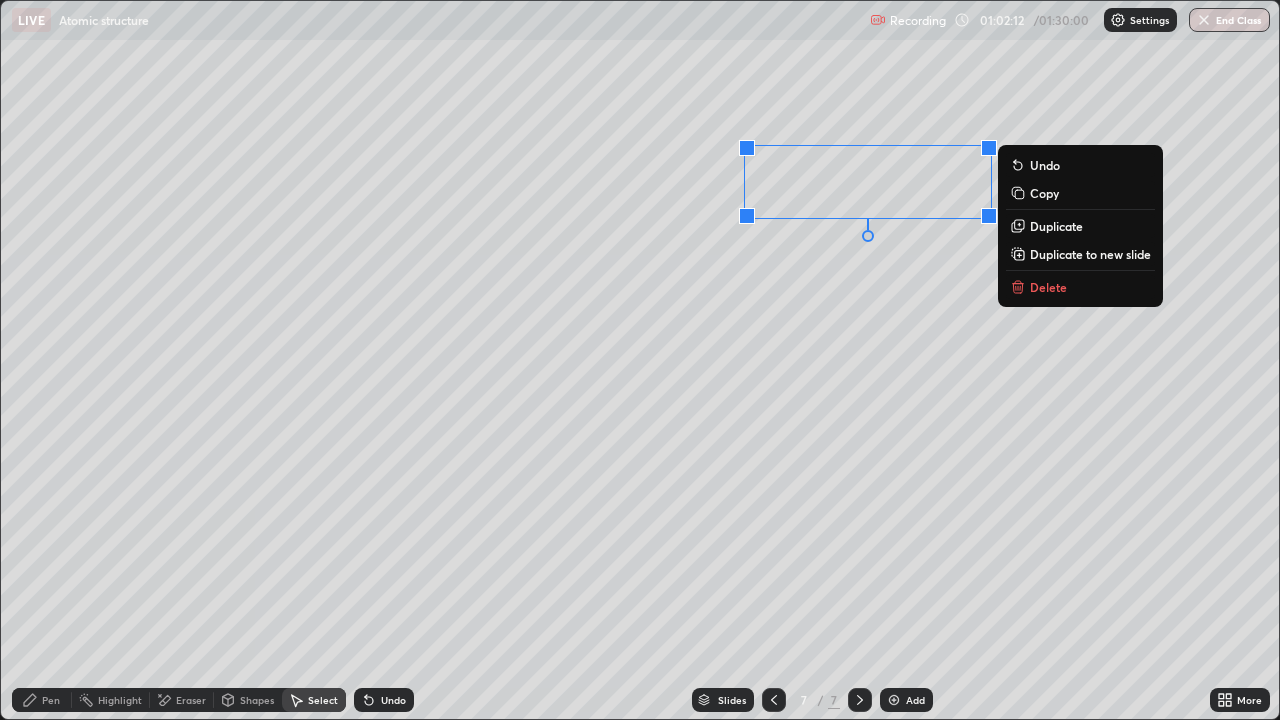 click 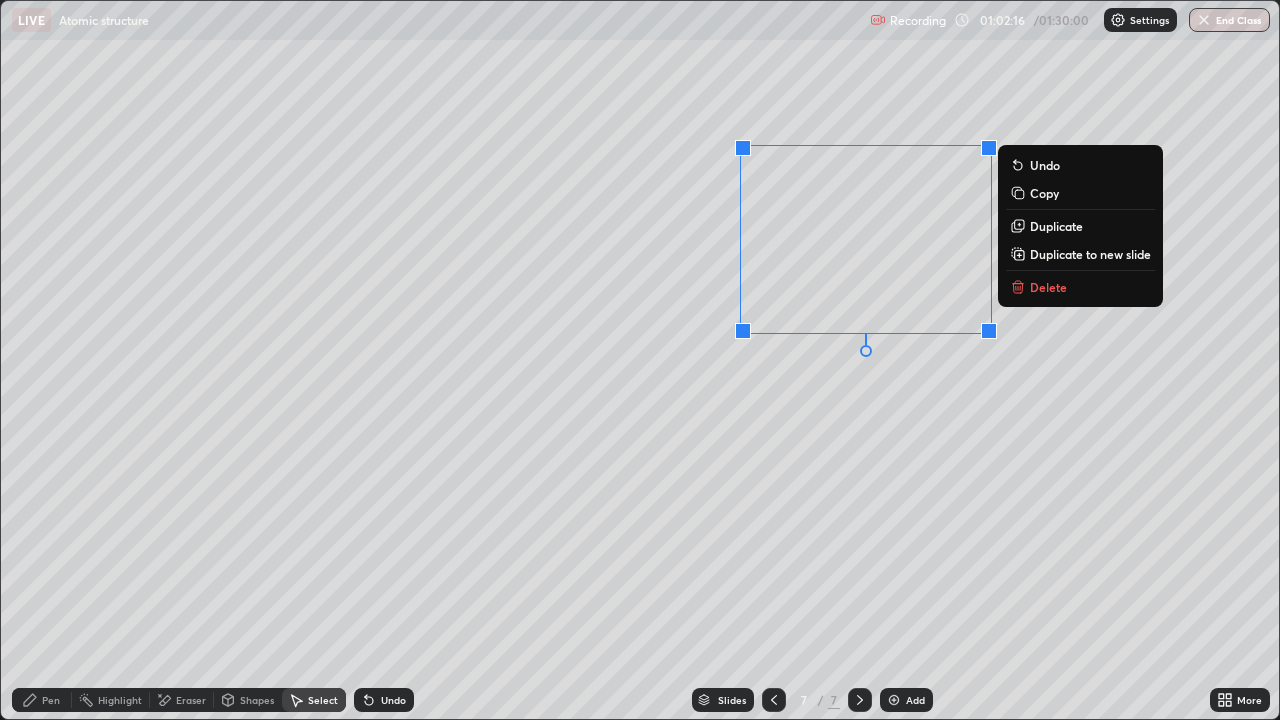 click 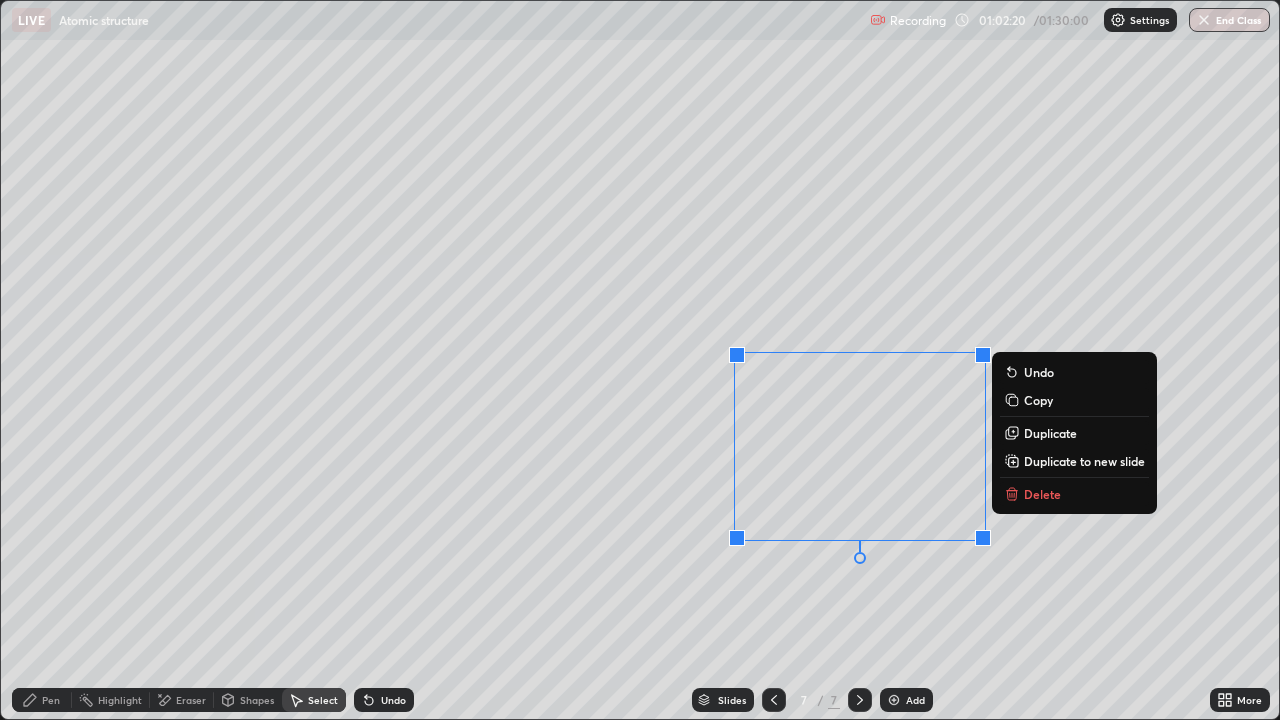click on "0 ° Undo Copy Duplicate Duplicate to new slide Delete" at bounding box center [640, 360] 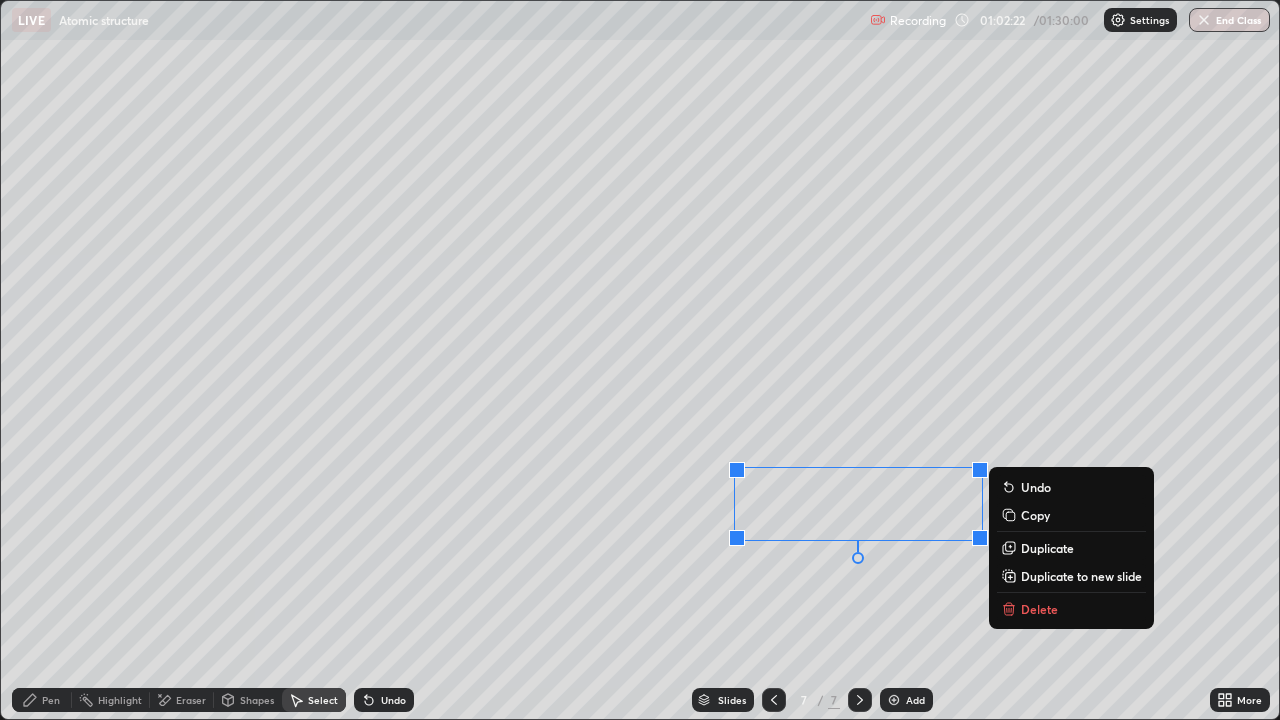 click 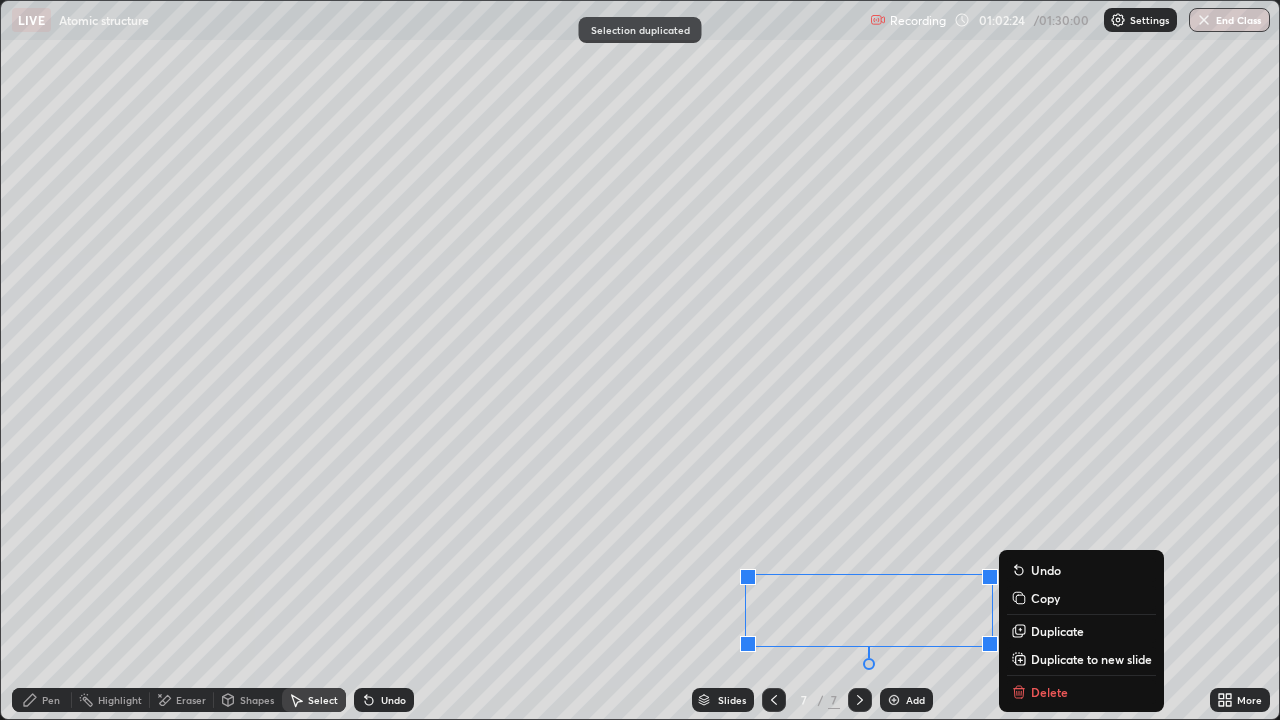 click on "0 ° Undo Copy Duplicate Duplicate to new slide Delete" at bounding box center [640, 360] 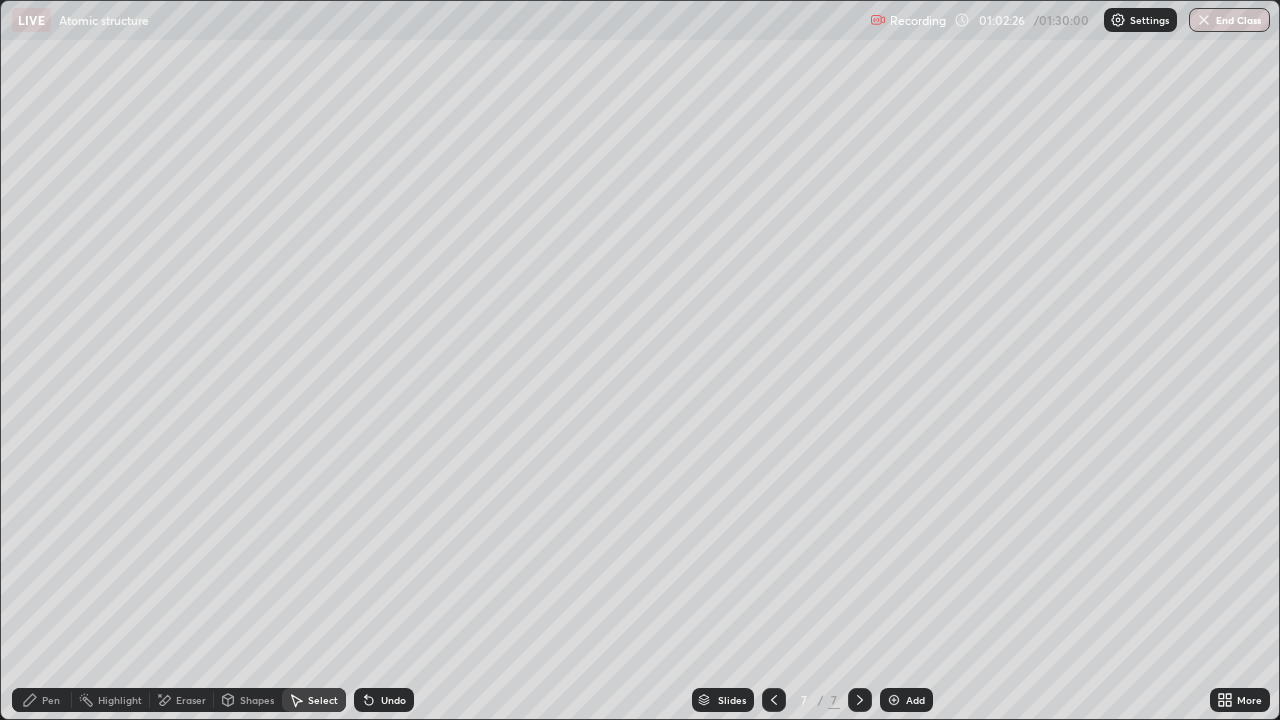 click on "Pen" at bounding box center [42, 700] 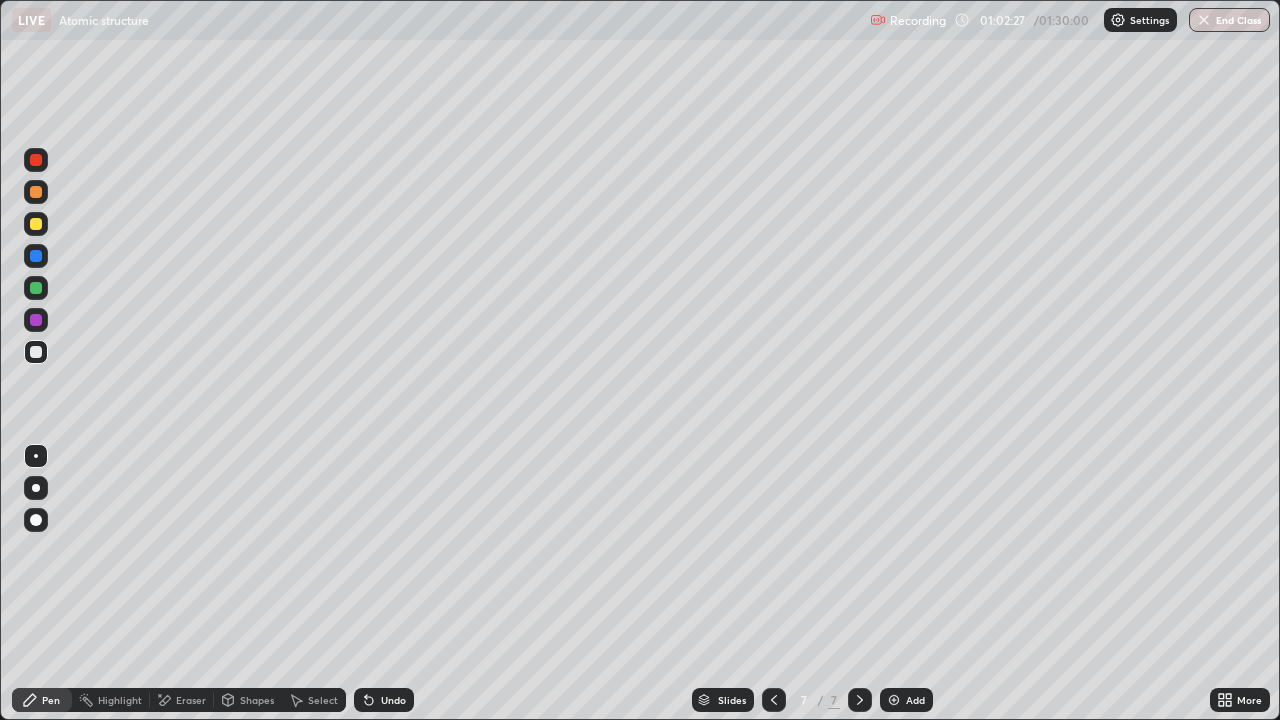 click at bounding box center (36, 256) 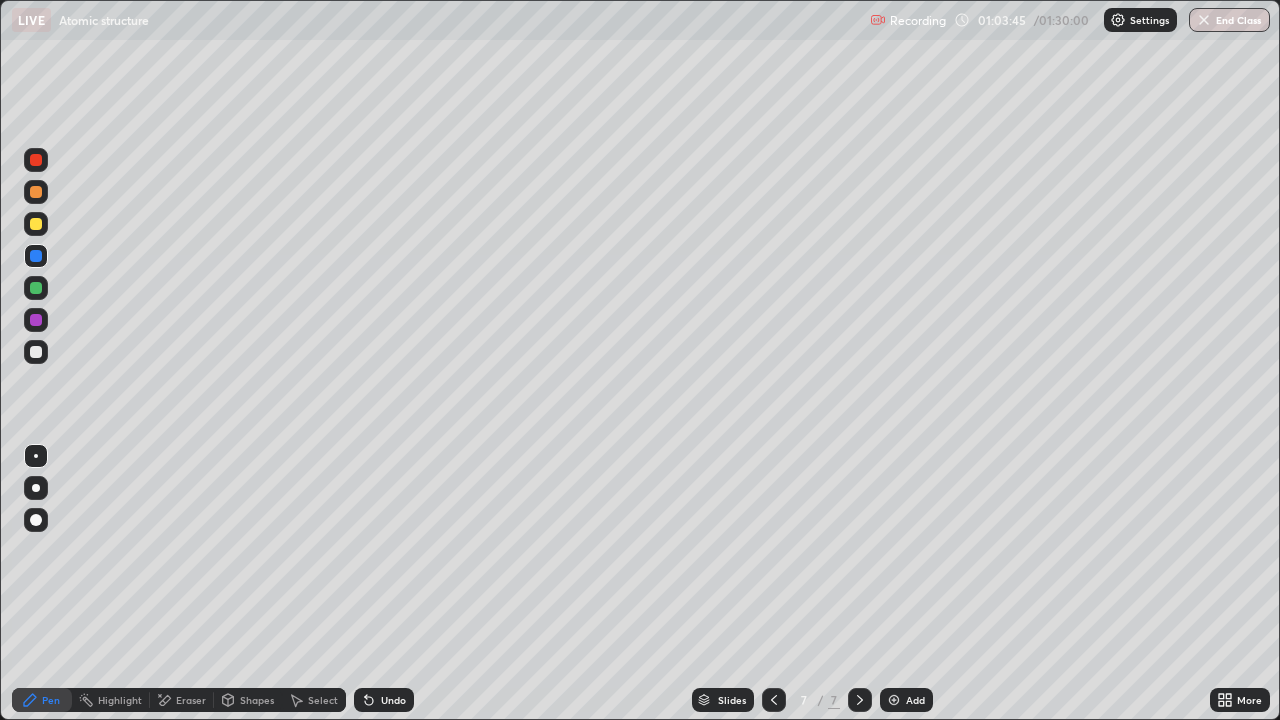 click 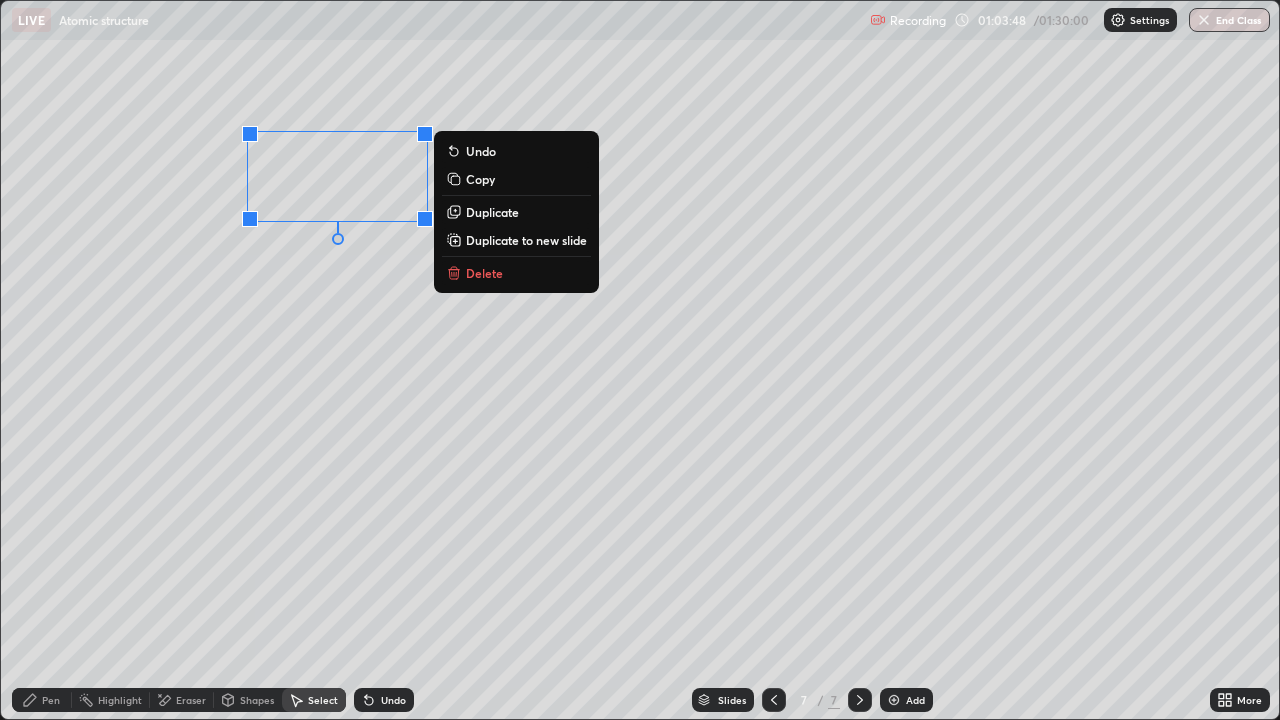 click on "Duplicate" at bounding box center [492, 212] 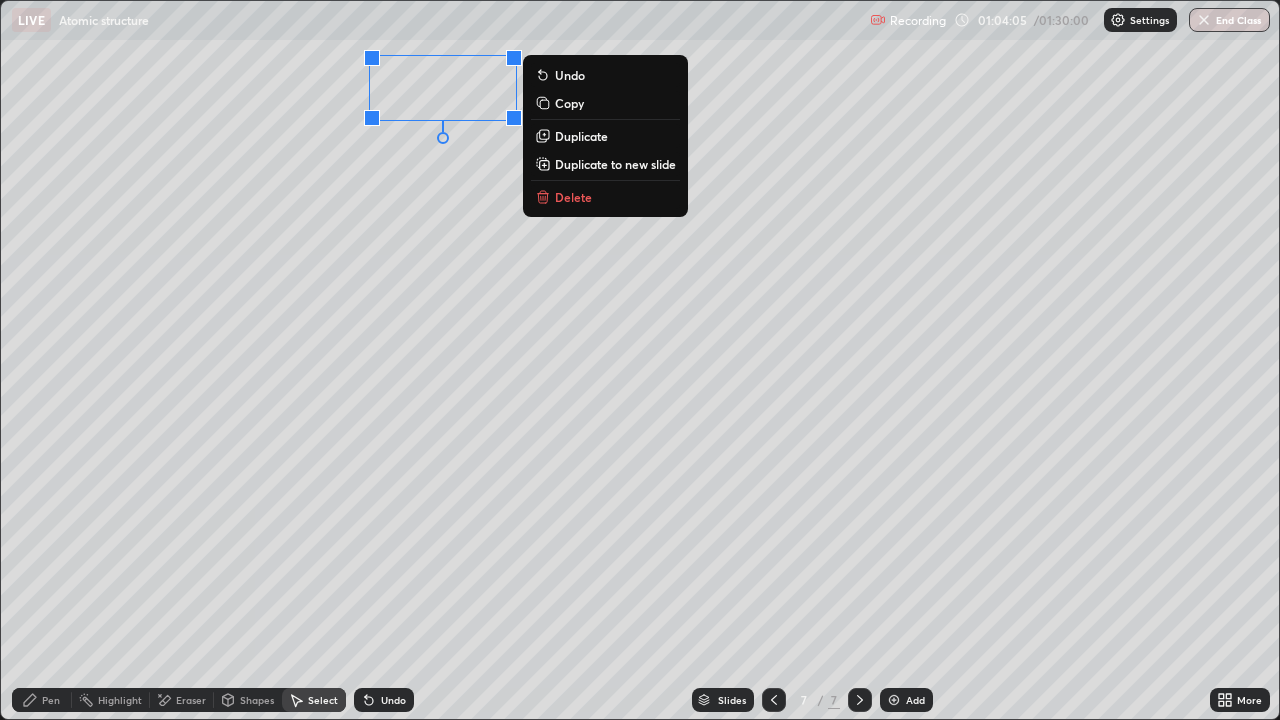 click on "Pen" at bounding box center [51, 700] 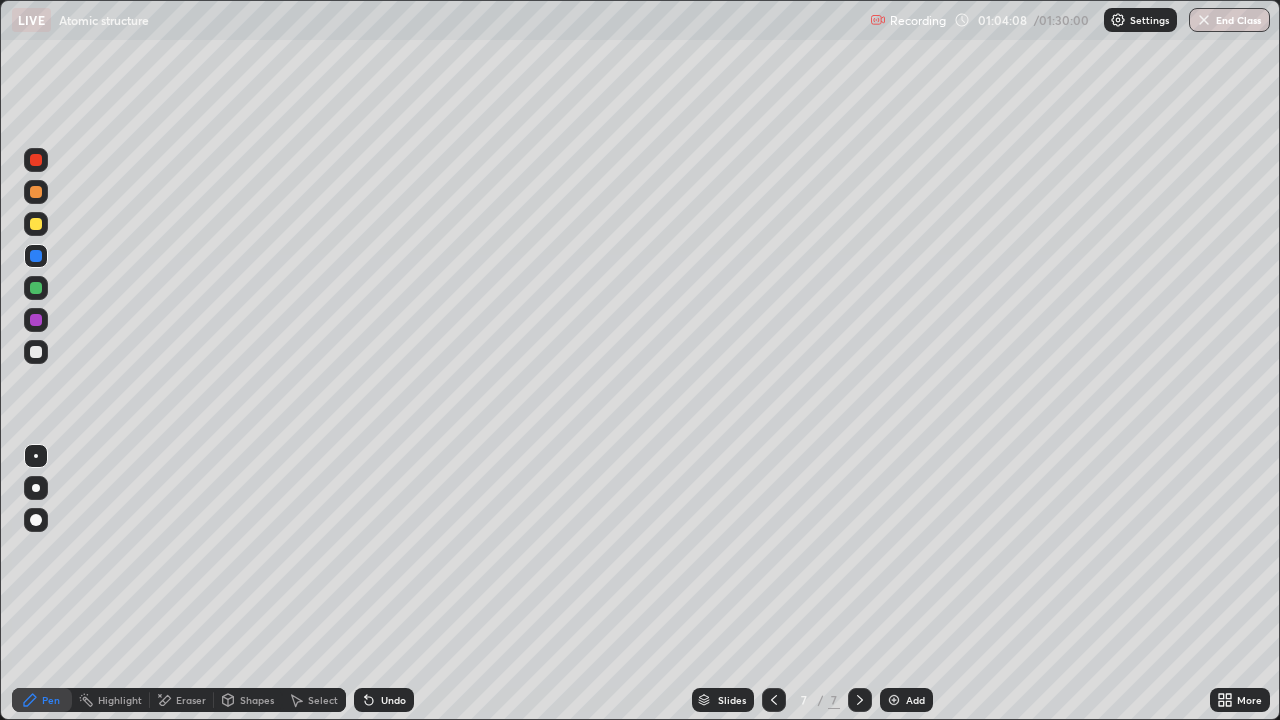 click on "Eraser" at bounding box center (191, 700) 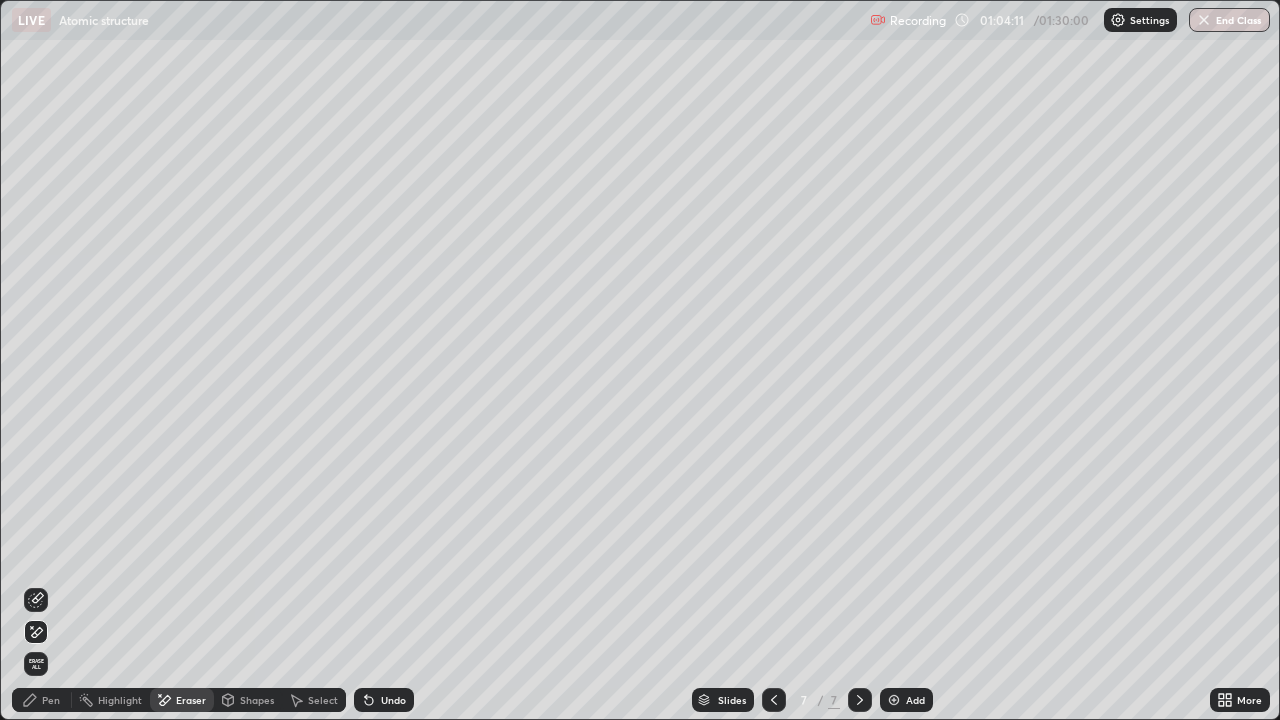 click on "Pen" at bounding box center (42, 700) 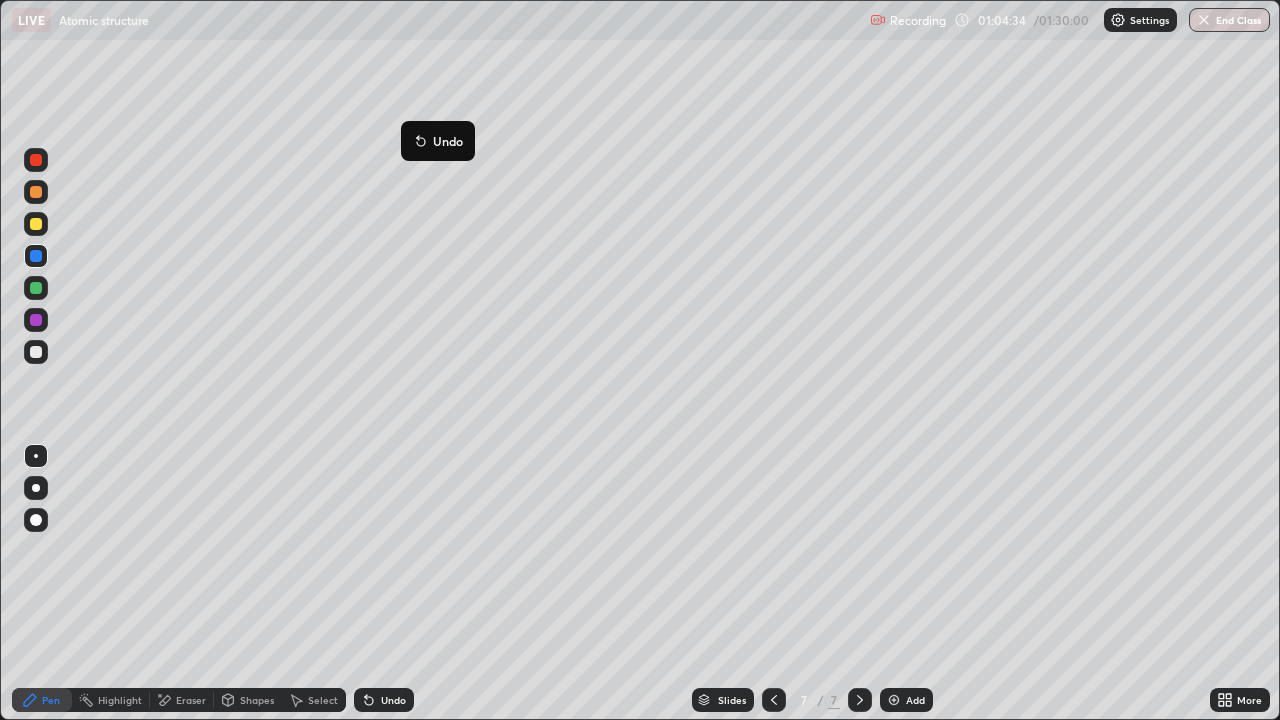click on "Undo" at bounding box center (438, 141) 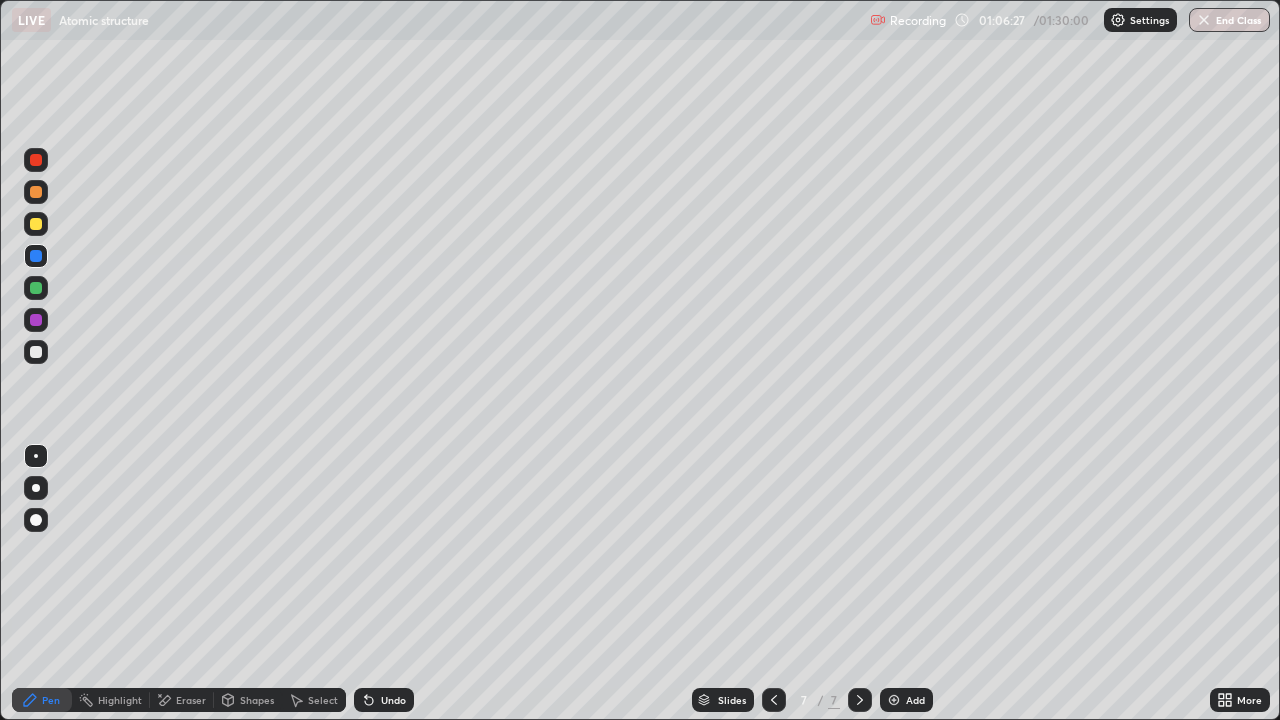click at bounding box center [36, 288] 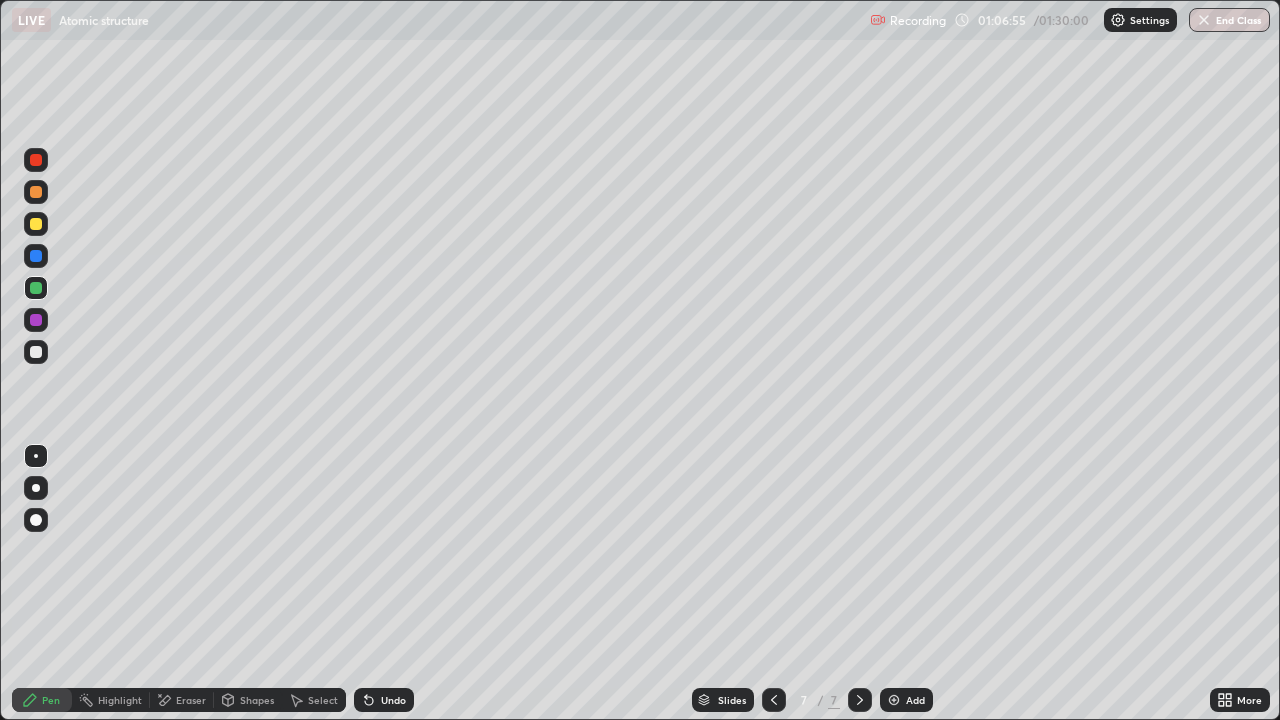 click 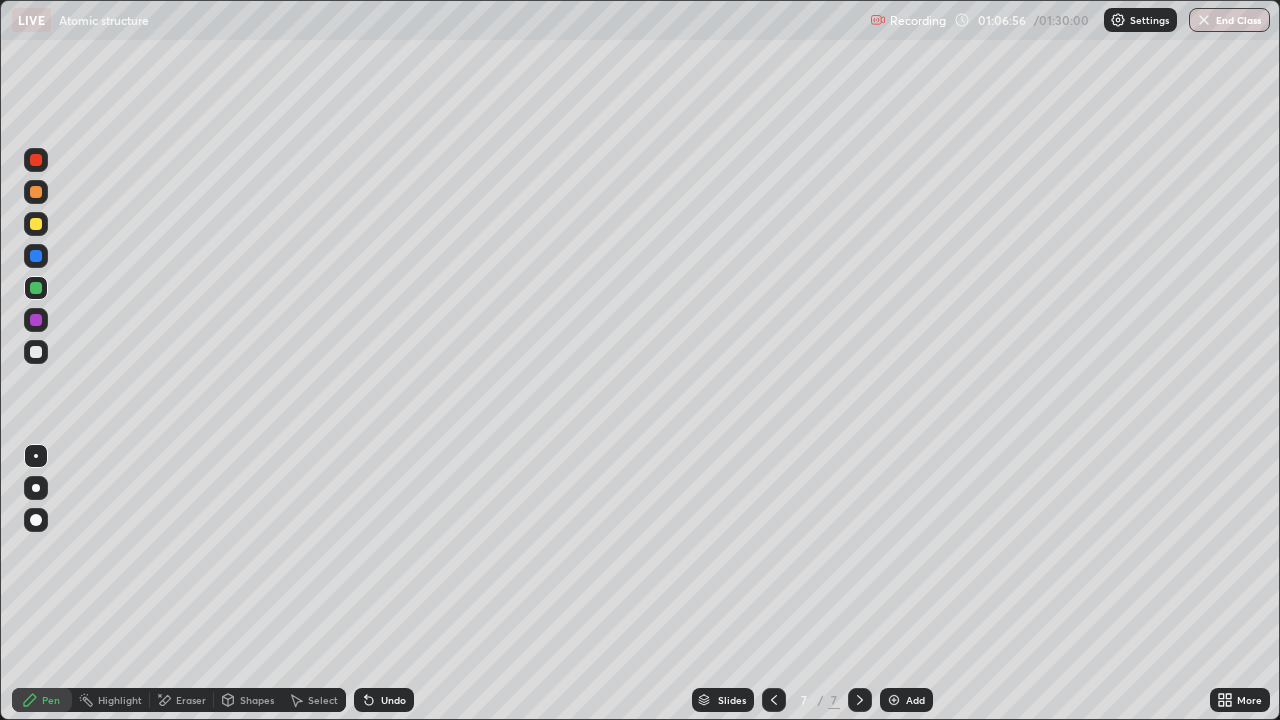 click 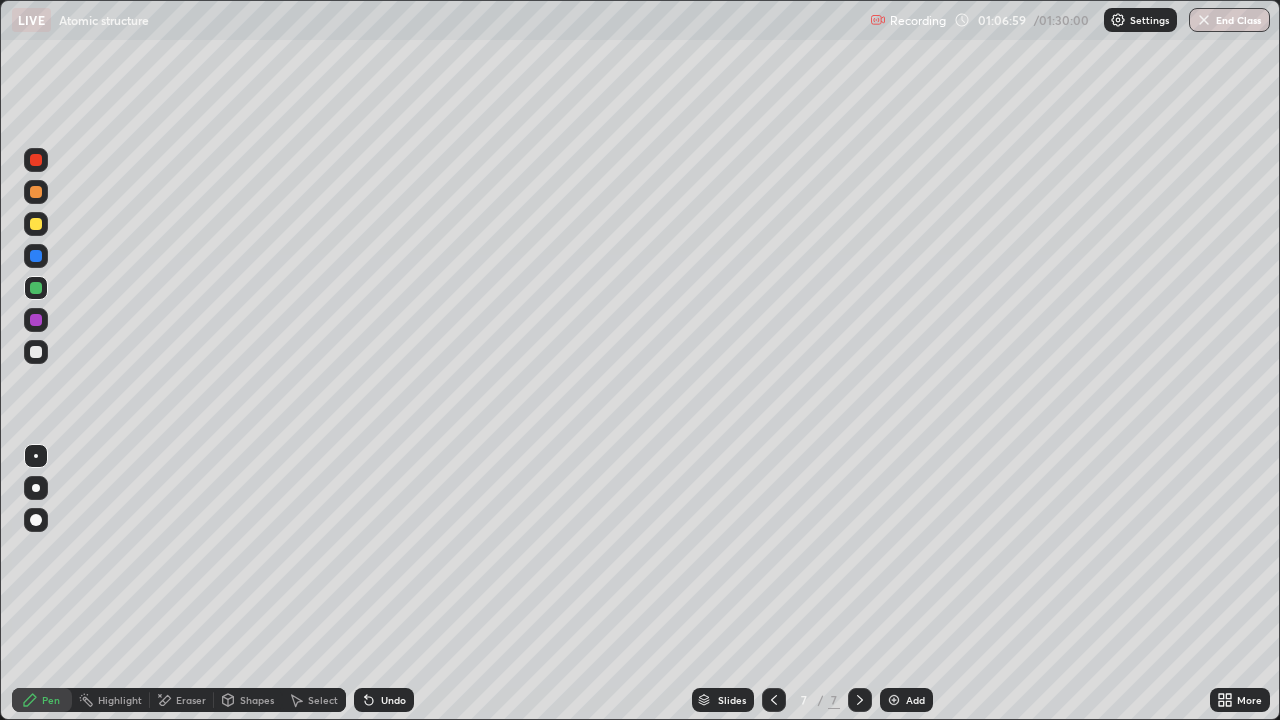 click 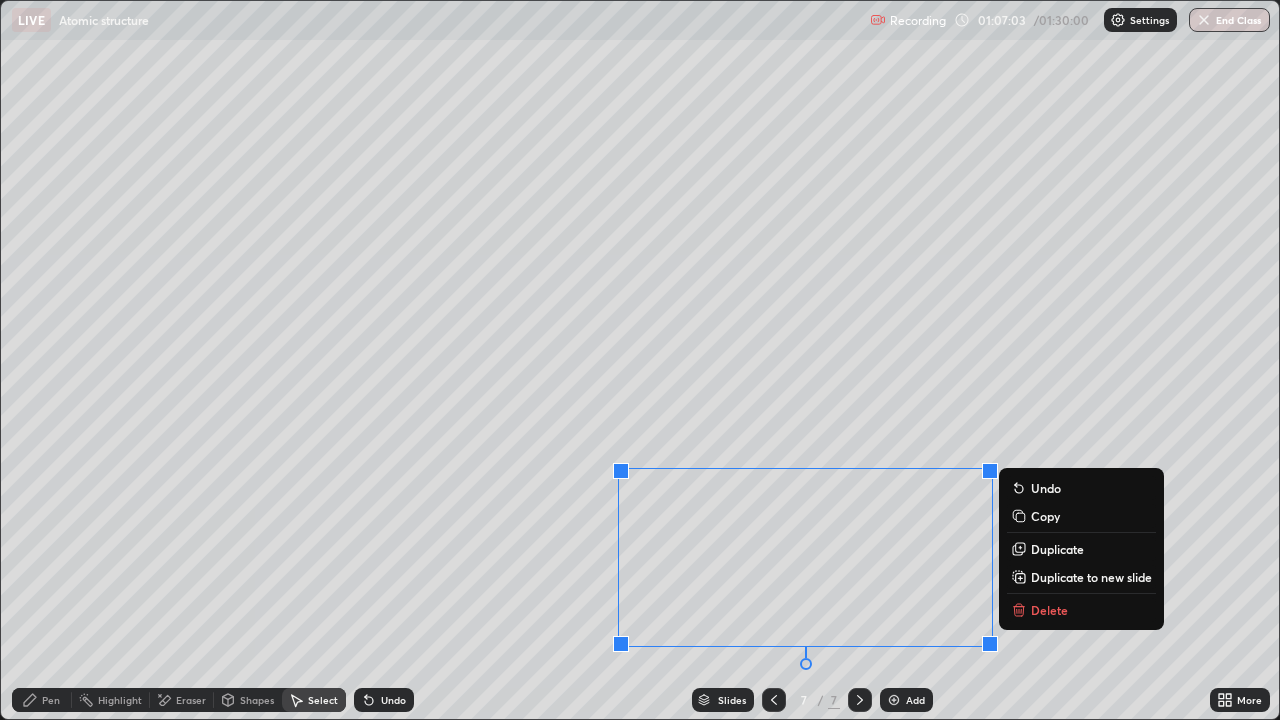 click on "Duplicate to new slide" at bounding box center [1081, 577] 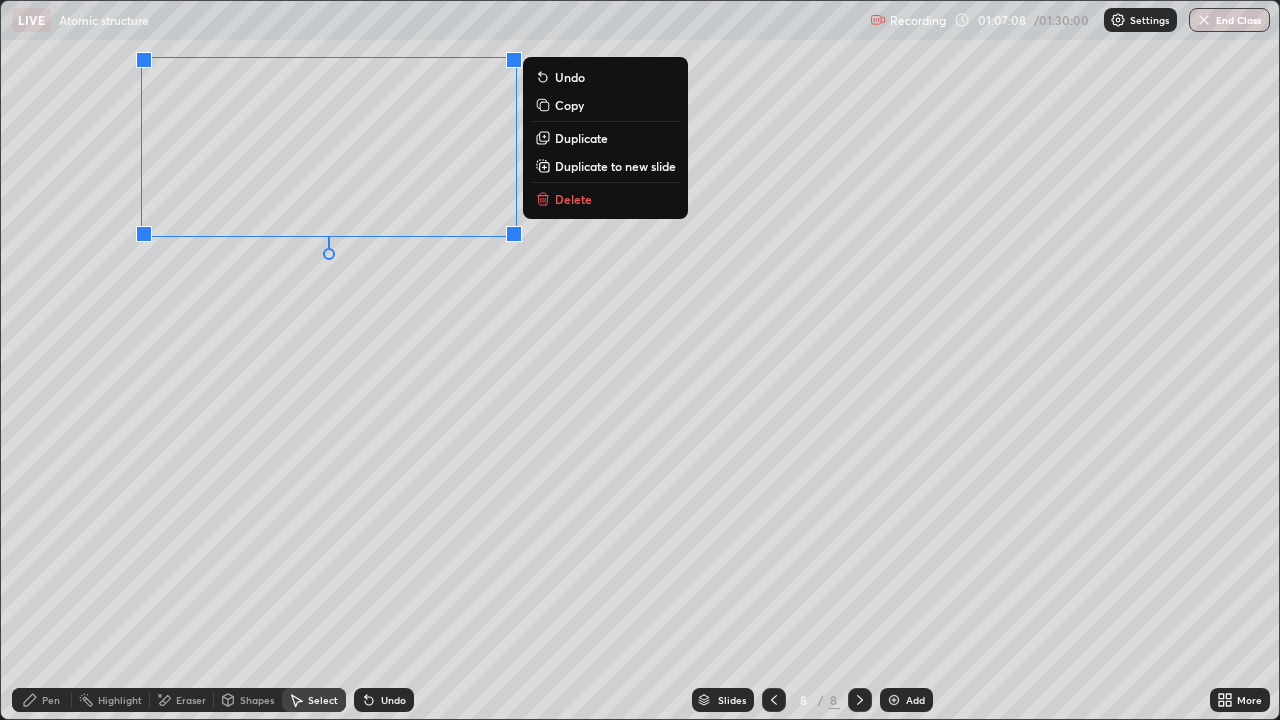 click on "Pen" at bounding box center (42, 700) 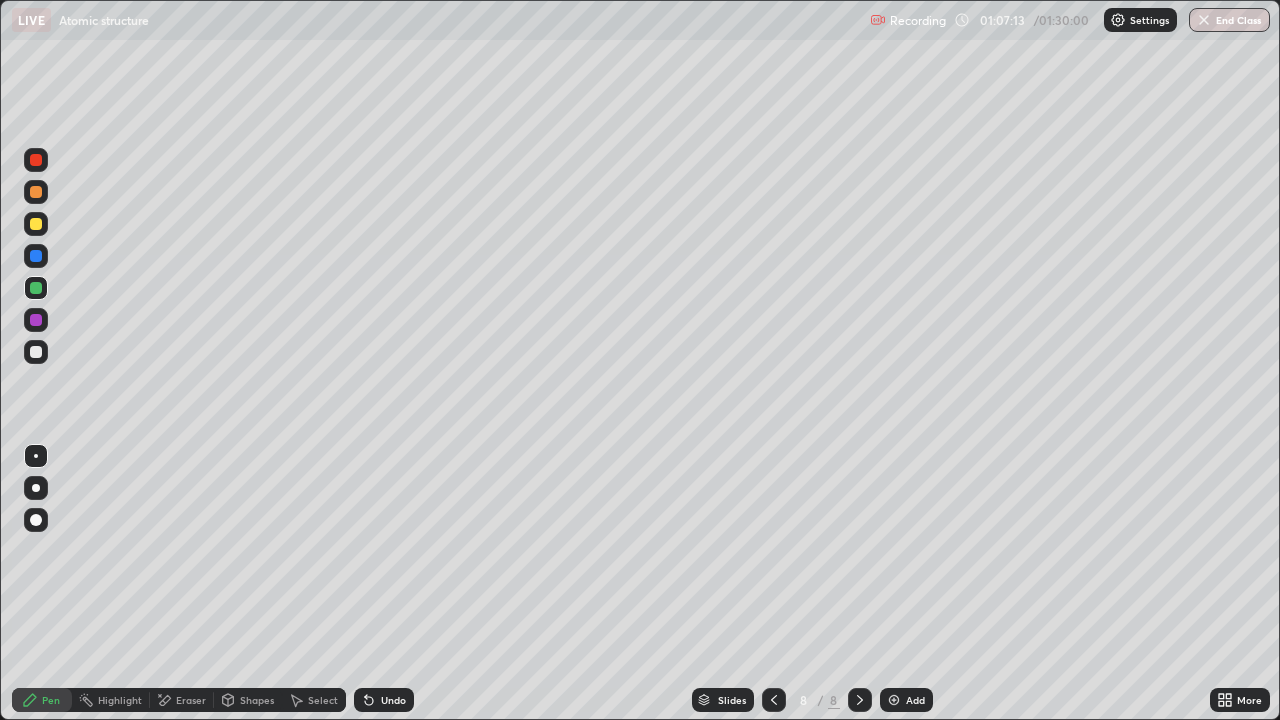 click at bounding box center [36, 224] 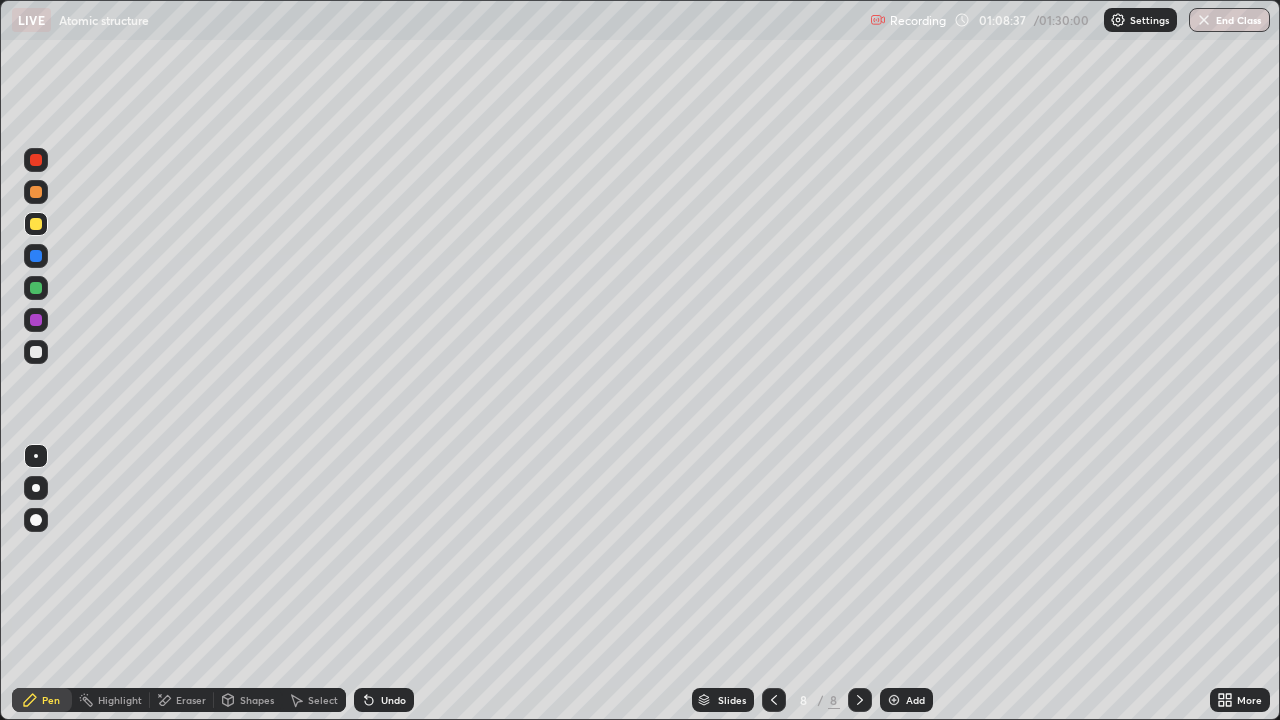 click at bounding box center [36, 256] 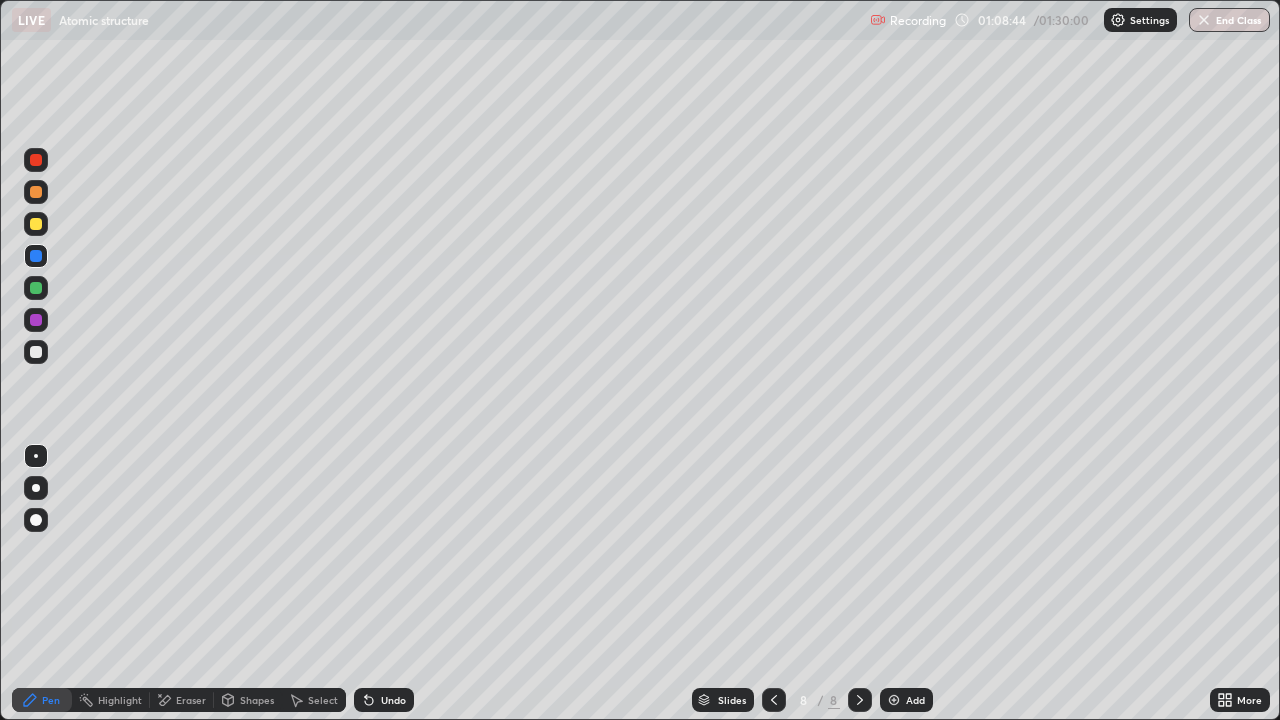 click at bounding box center (36, 288) 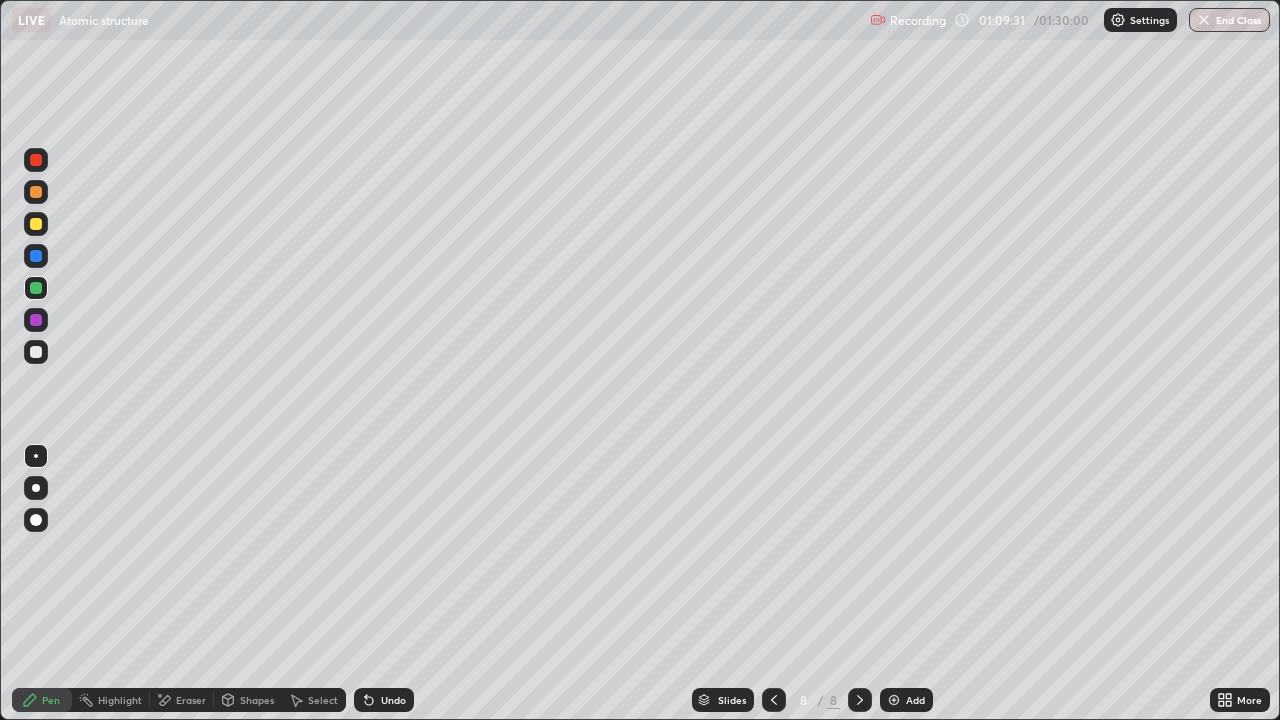 click 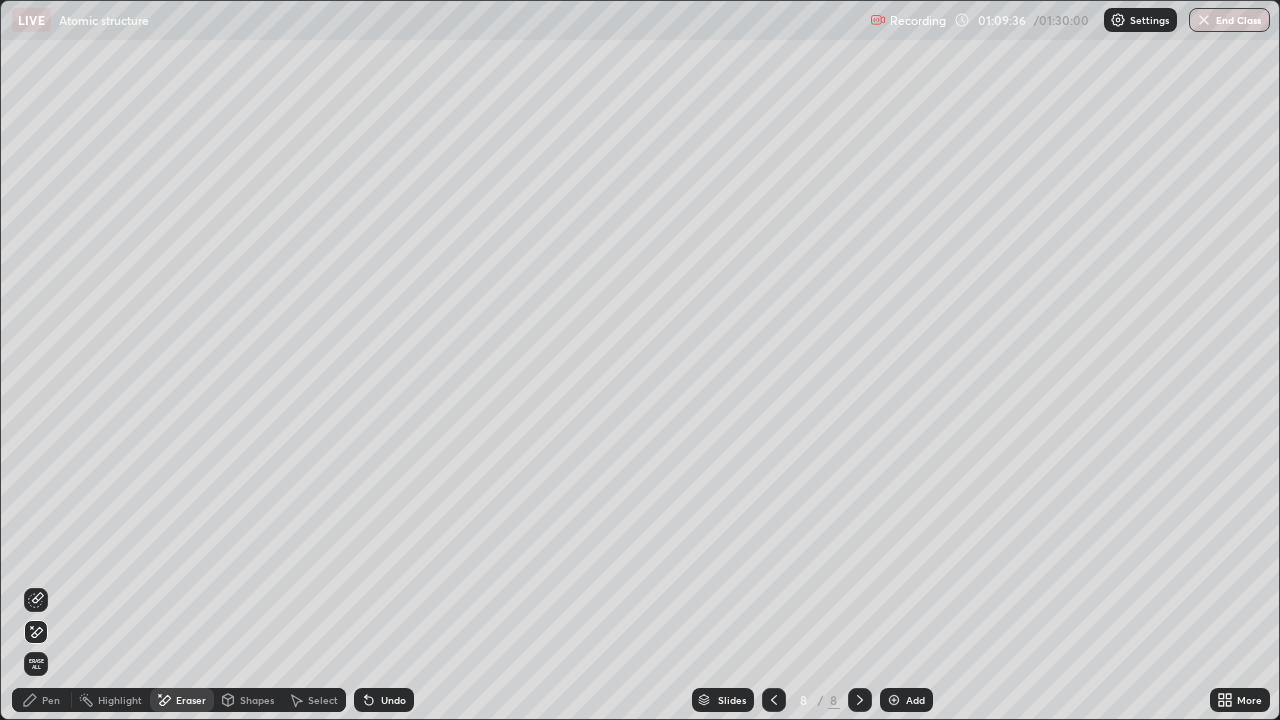 click 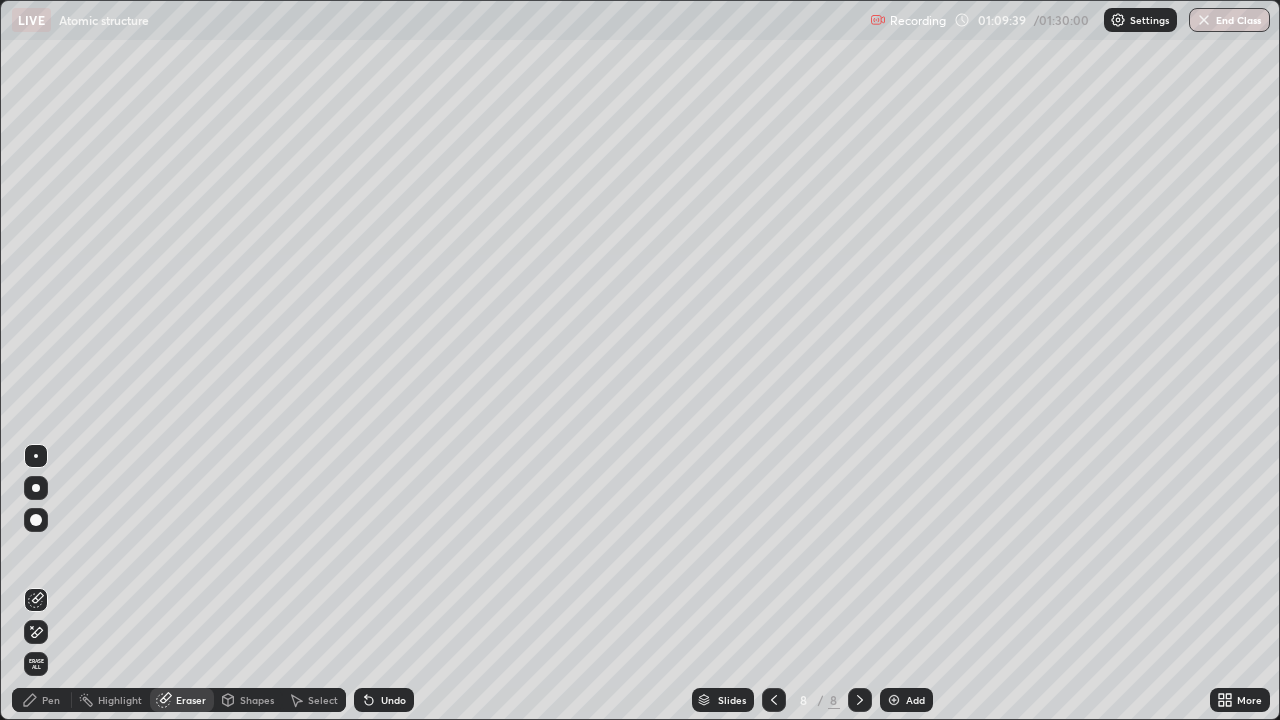 click on "Pen" at bounding box center [42, 700] 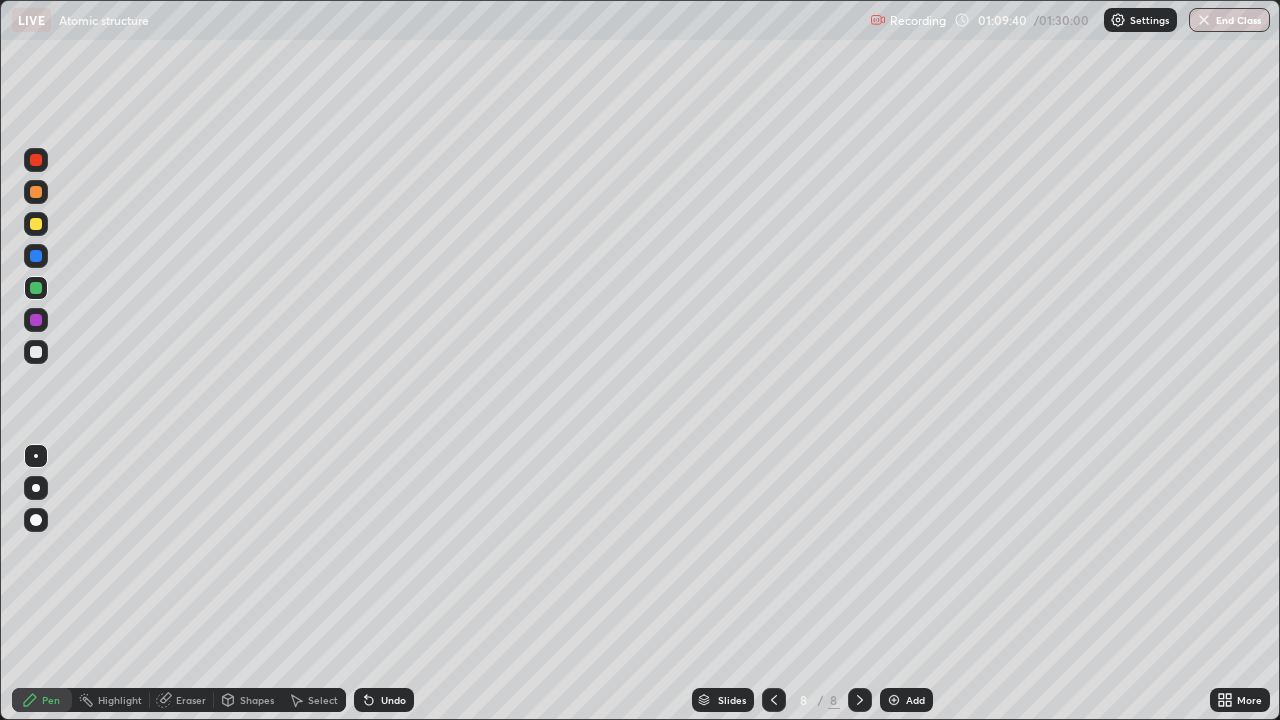 click at bounding box center (36, 224) 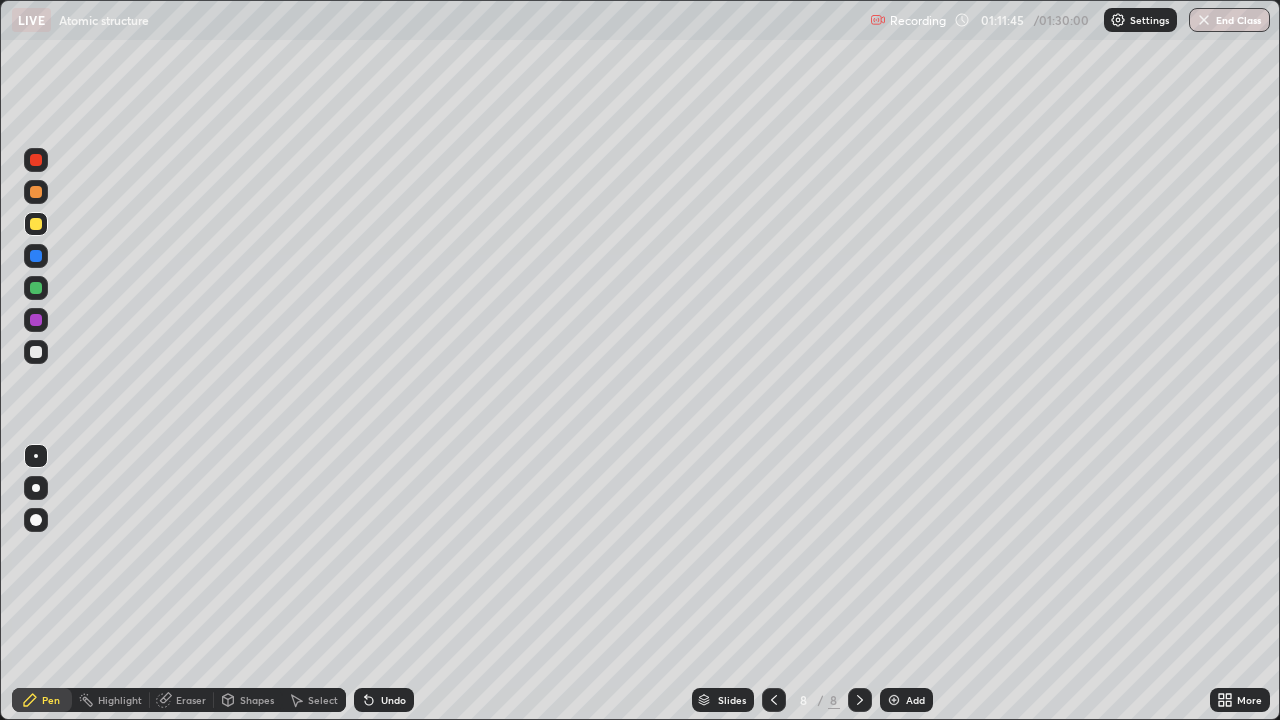 click at bounding box center [36, 352] 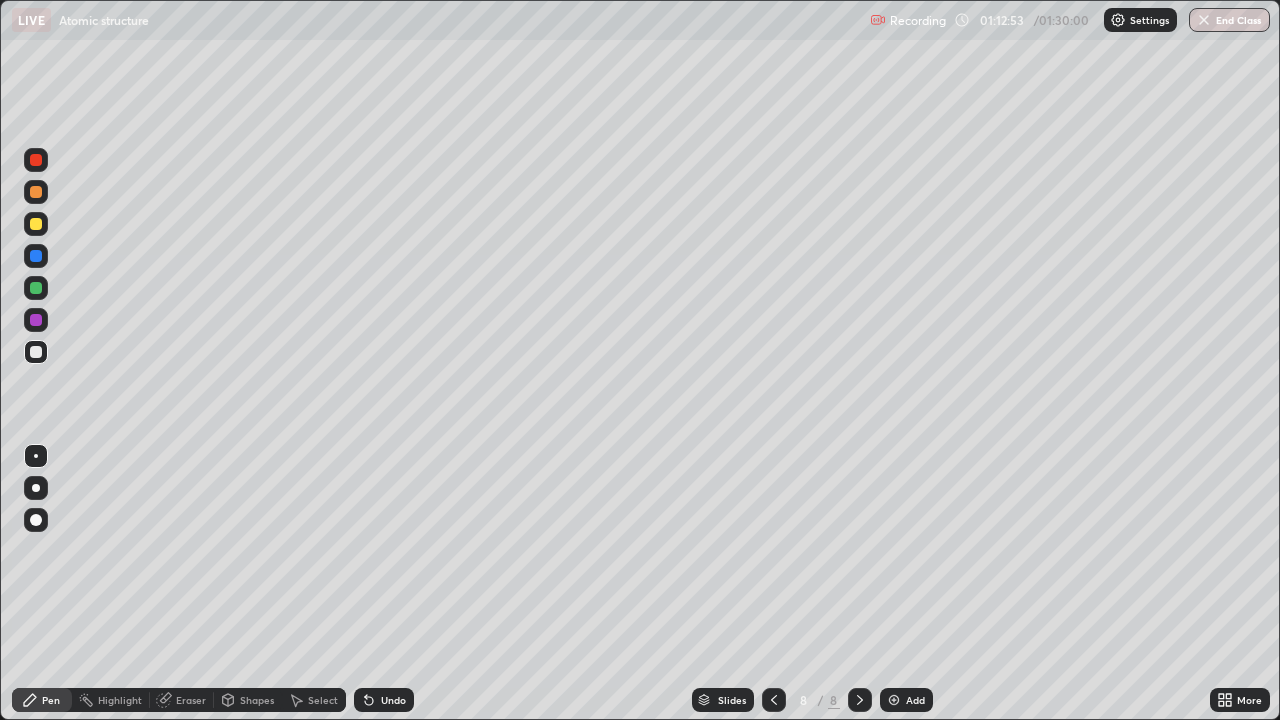 click at bounding box center (36, 320) 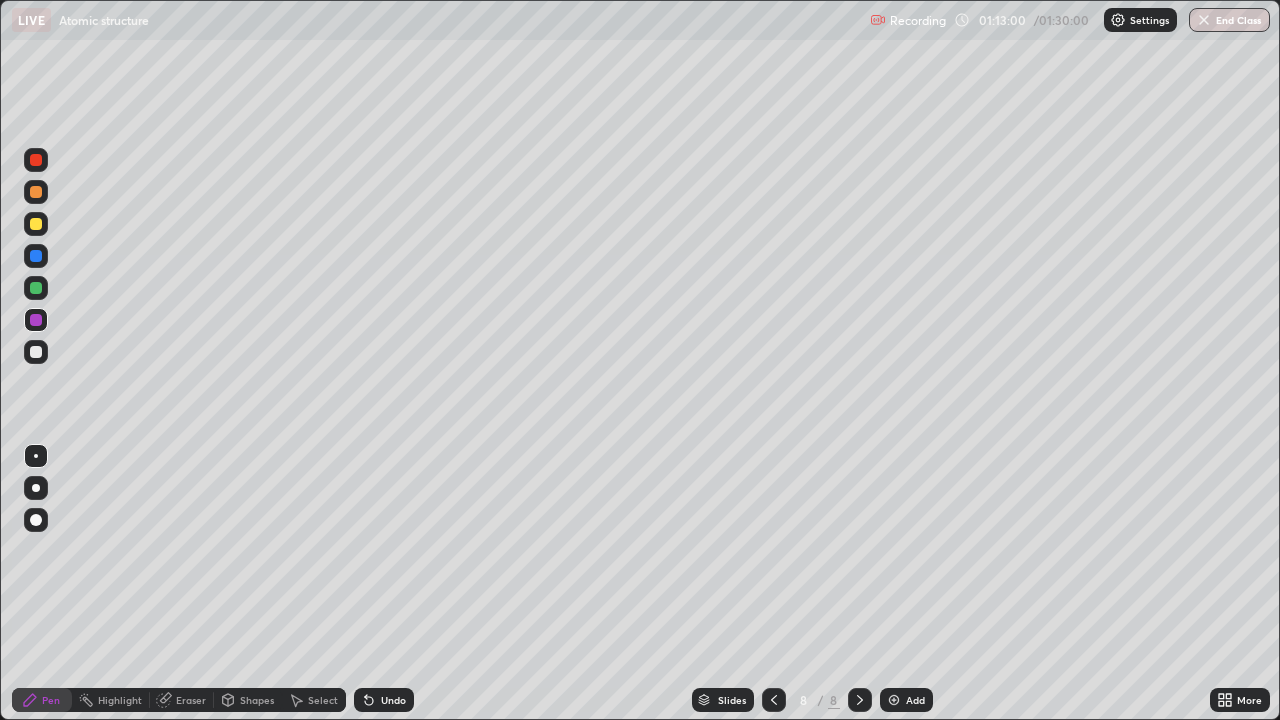 click at bounding box center (36, 288) 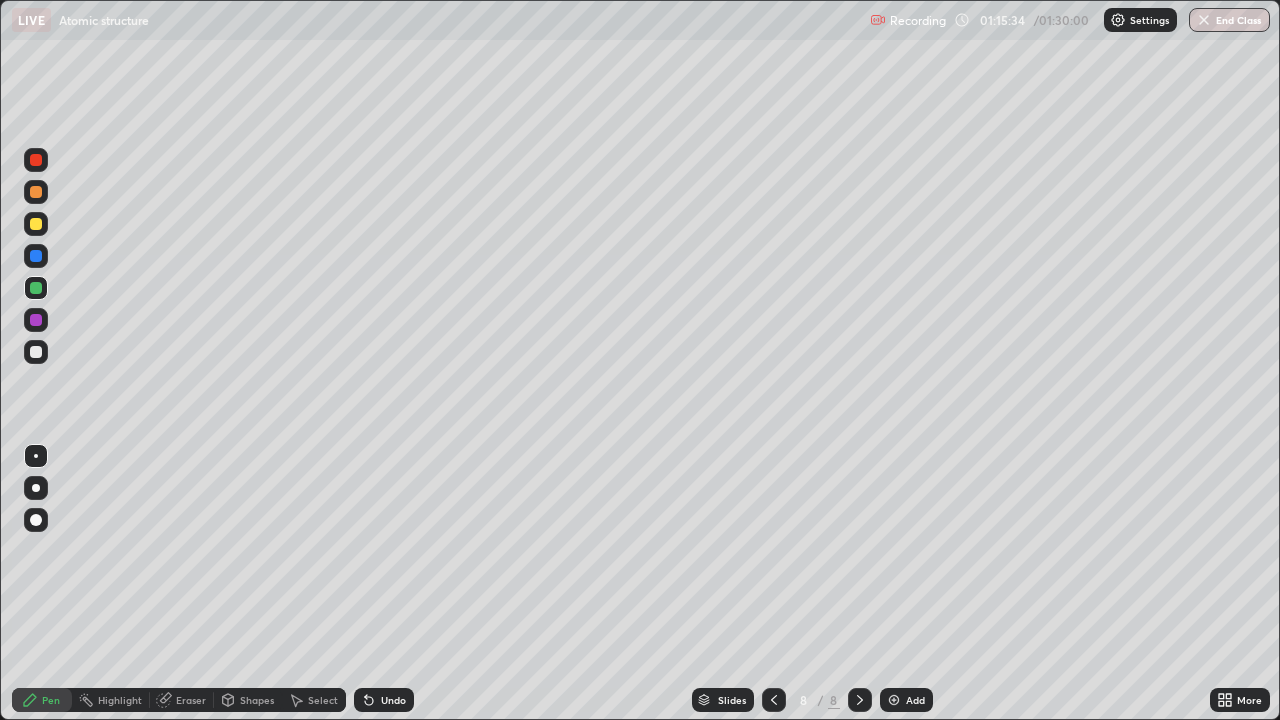 click at bounding box center (36, 320) 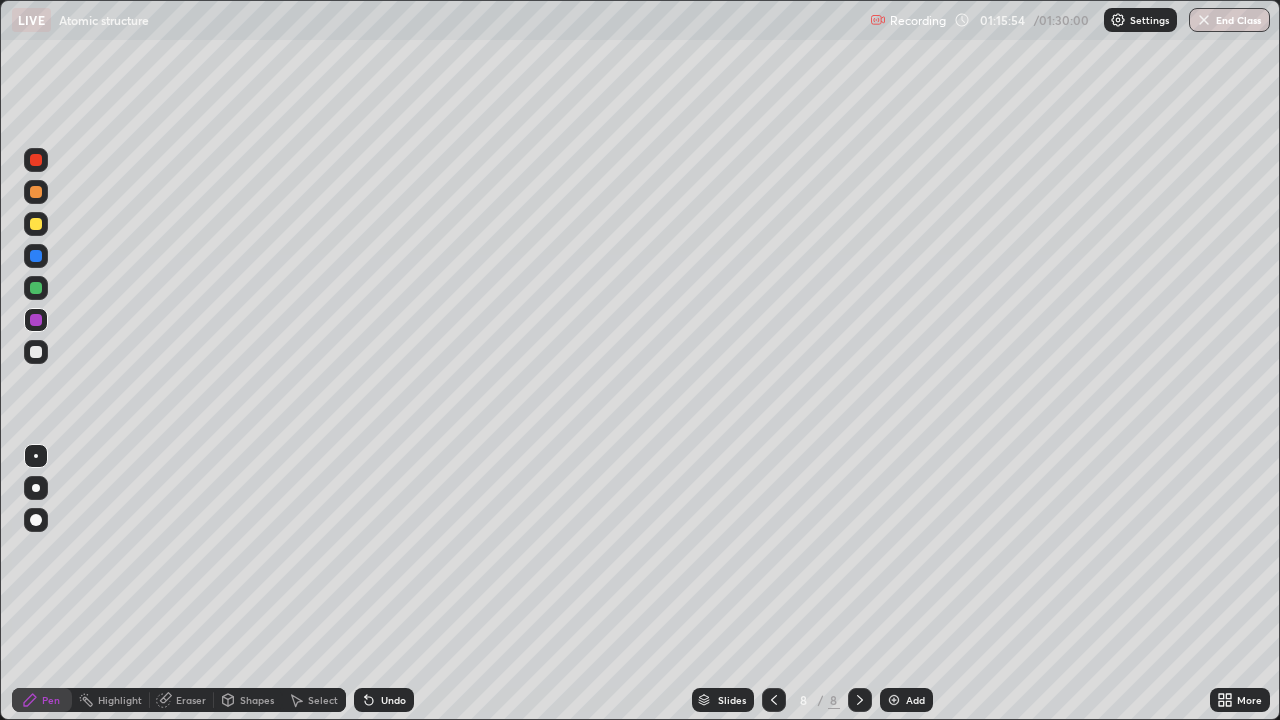 click 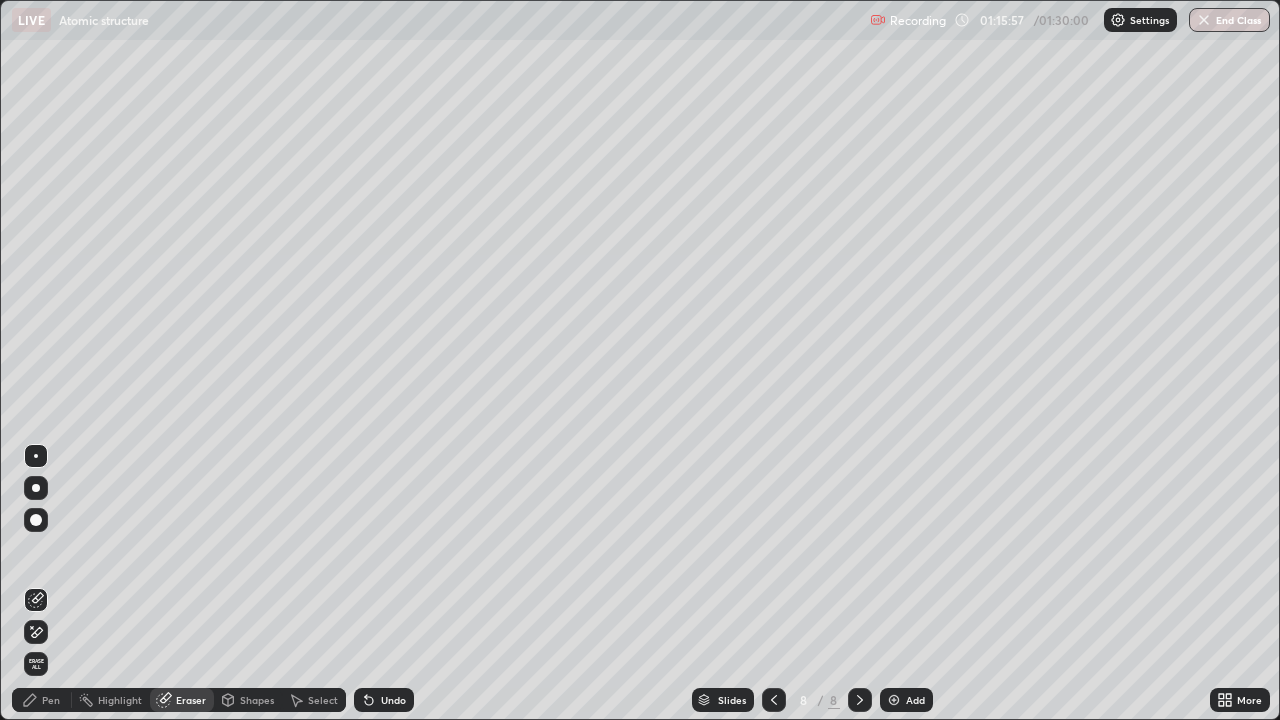 click on "Pen" at bounding box center (42, 700) 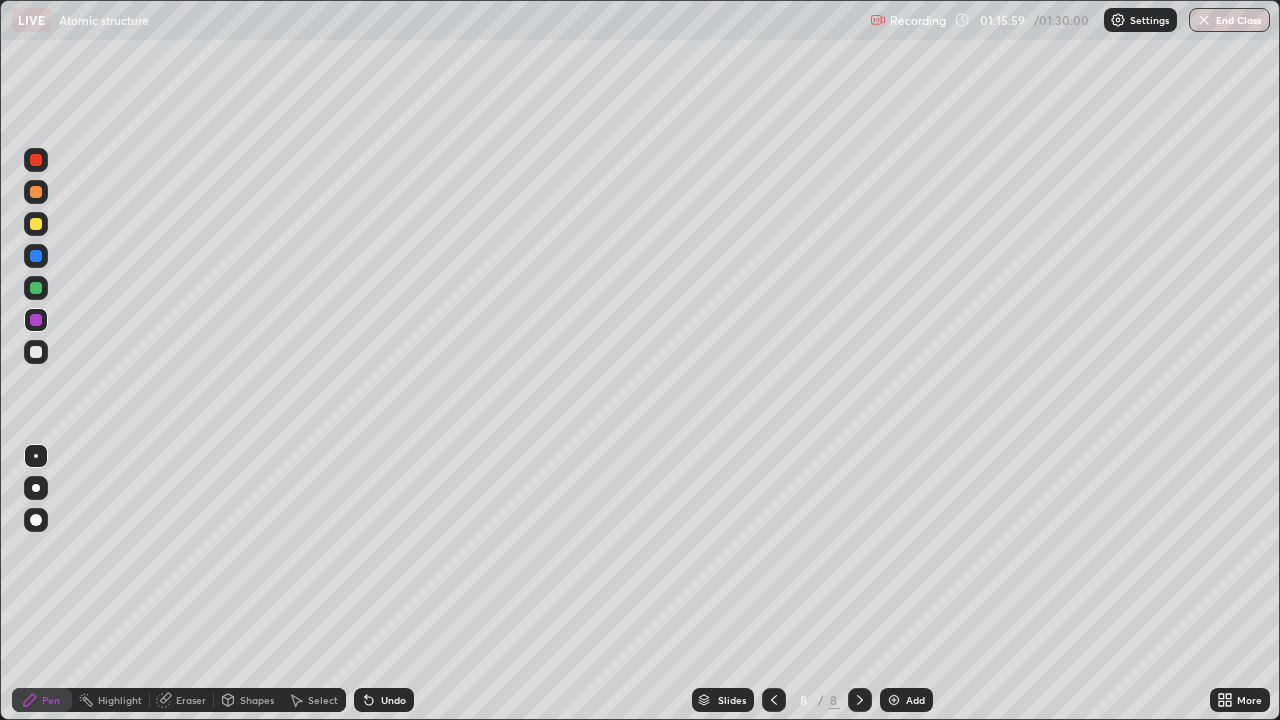 click at bounding box center [36, 352] 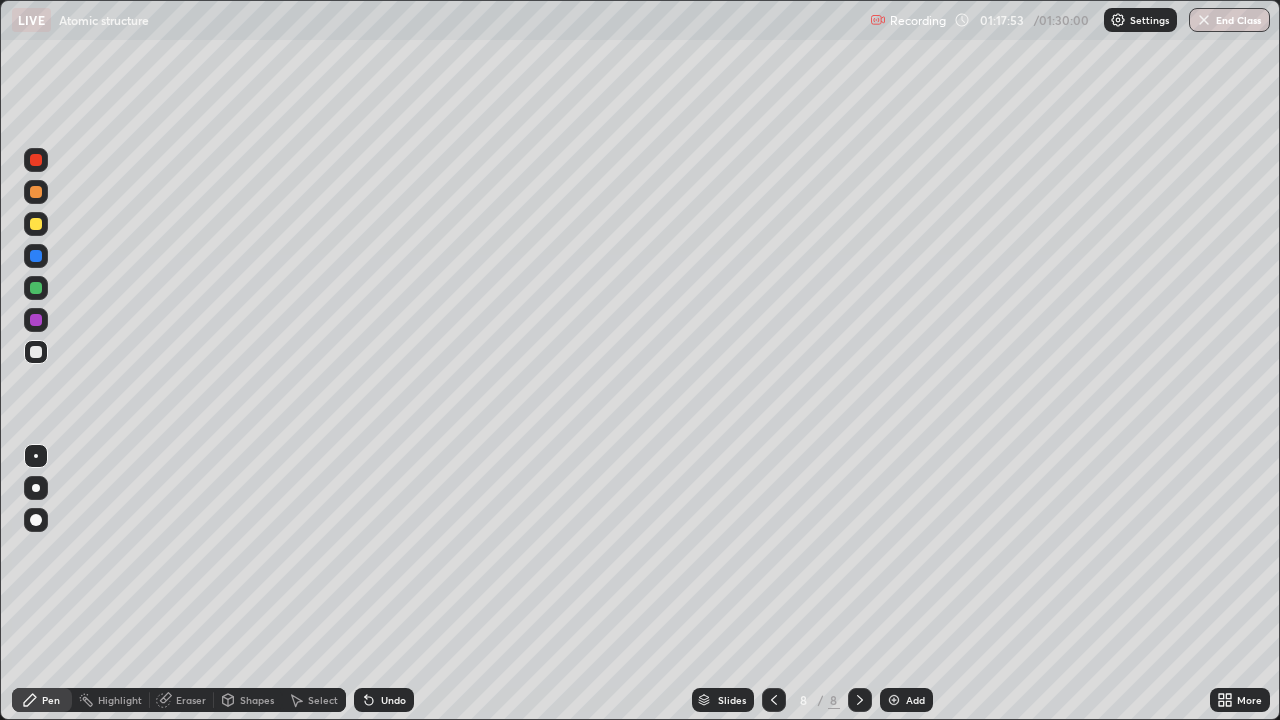 click on "Undo" at bounding box center (393, 700) 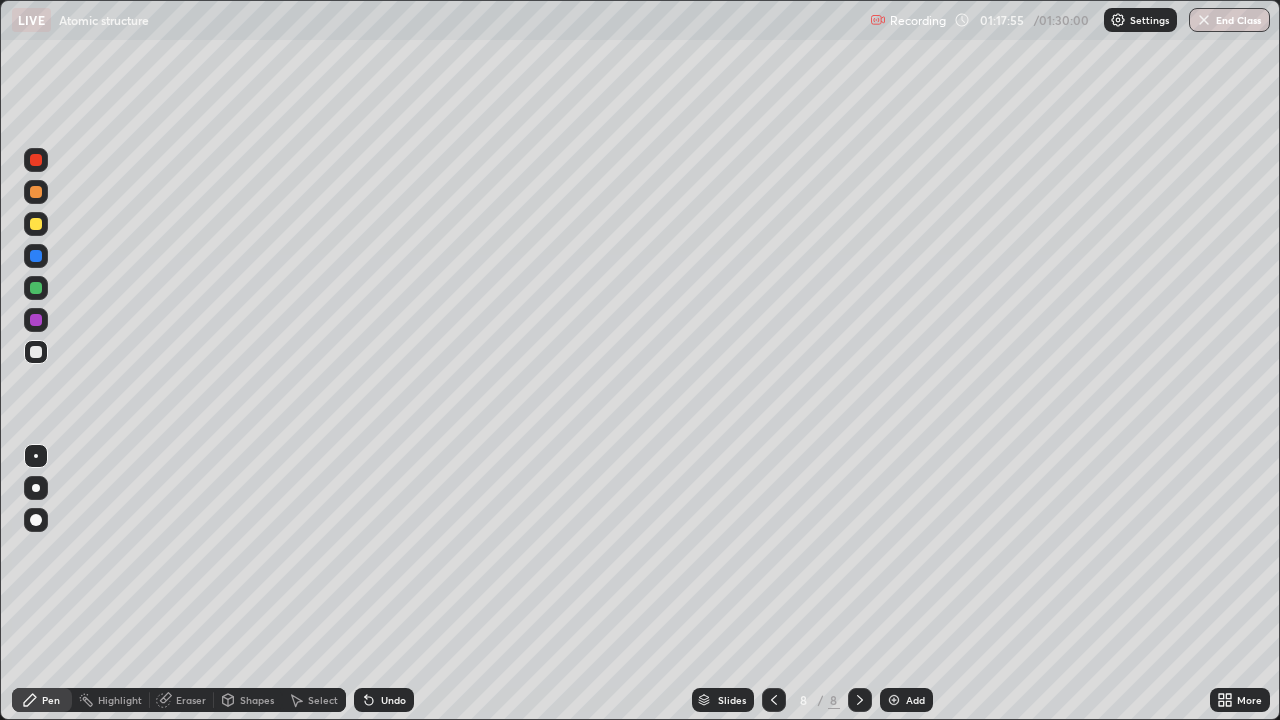 click at bounding box center [36, 288] 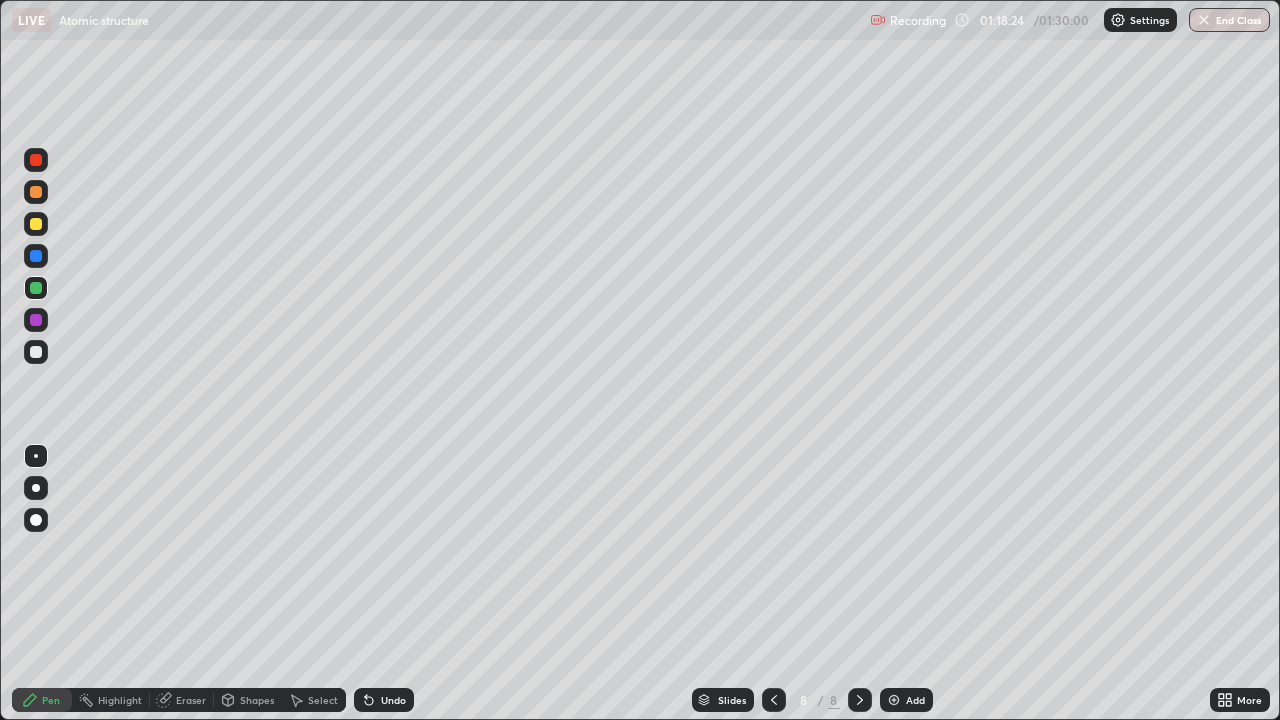 click at bounding box center (36, 224) 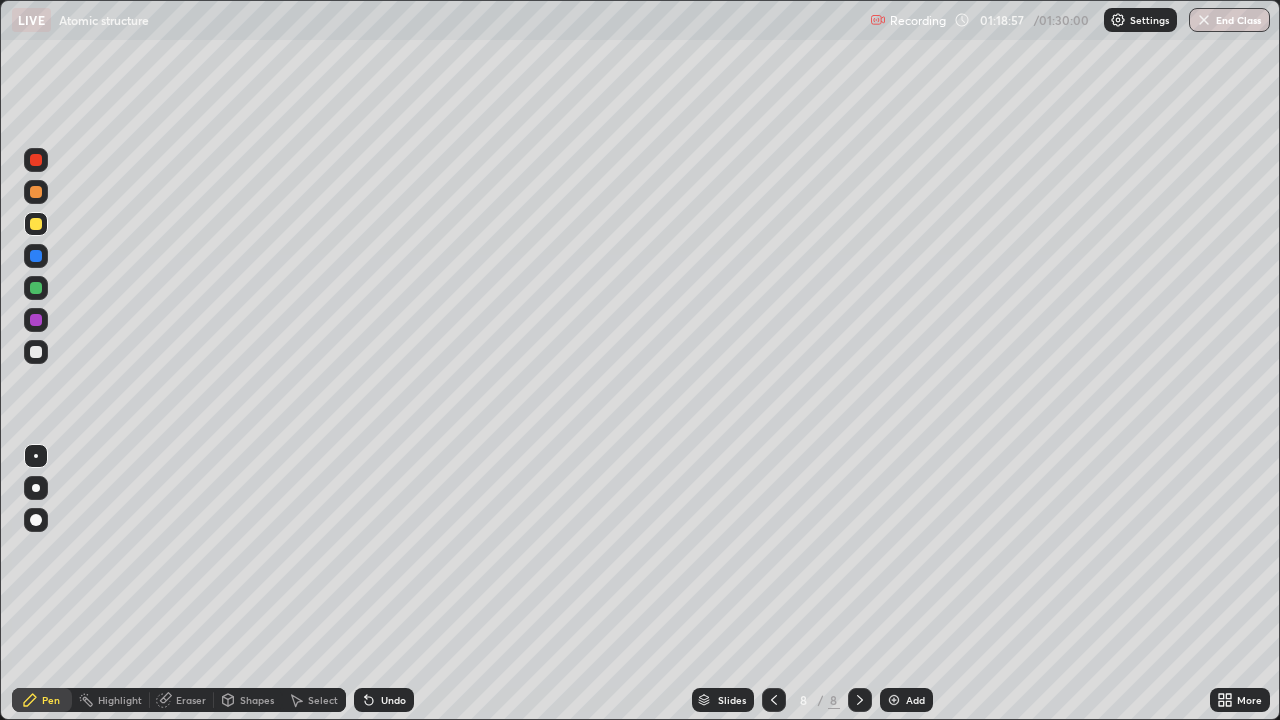 click 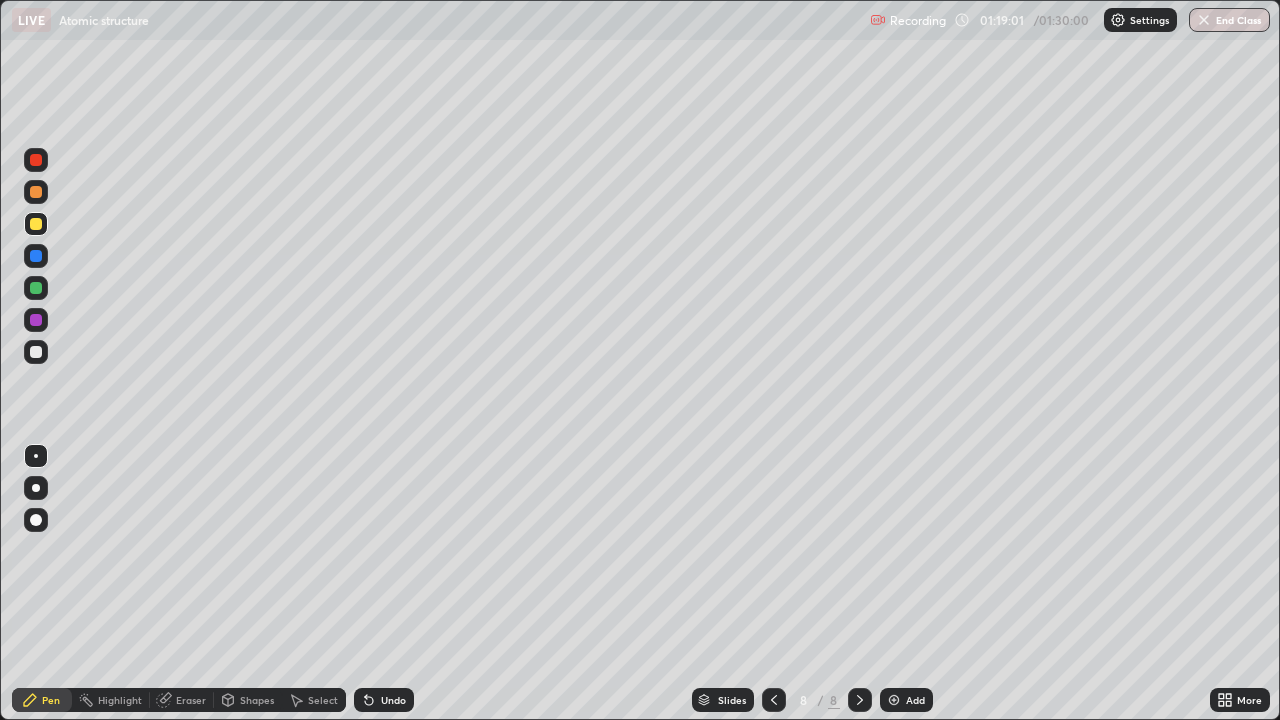 click at bounding box center (894, 700) 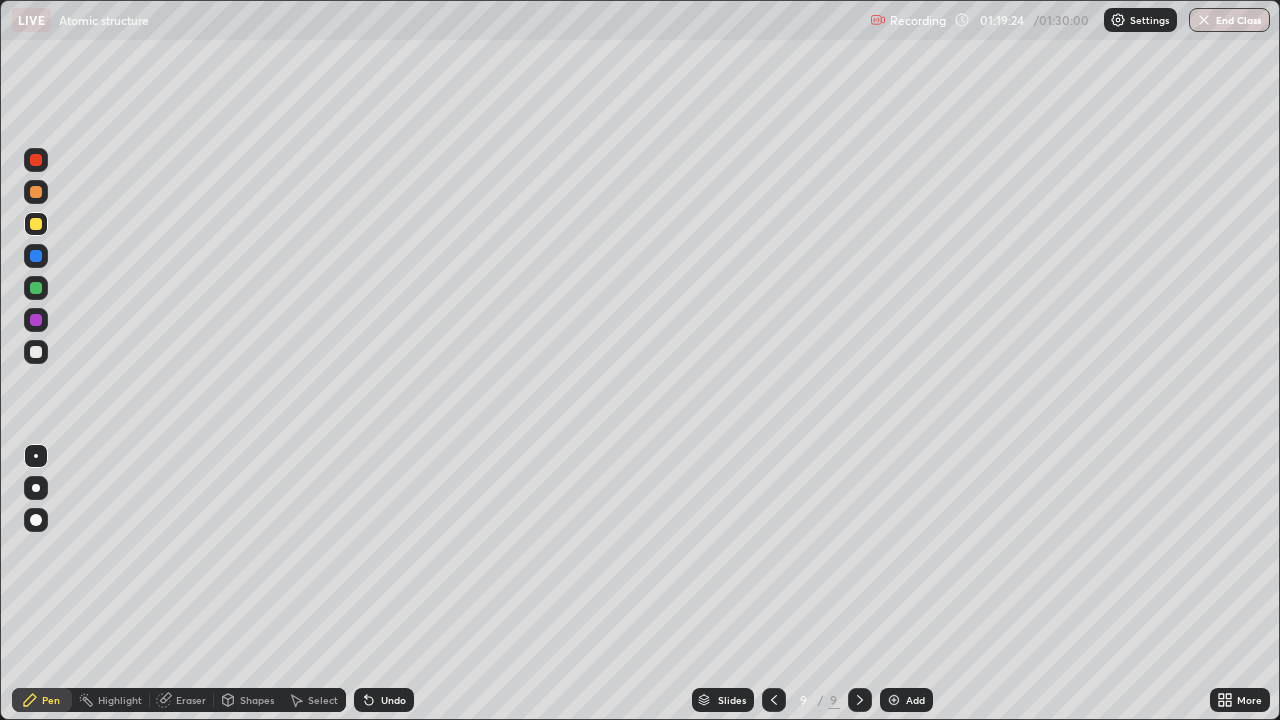 click at bounding box center [36, 288] 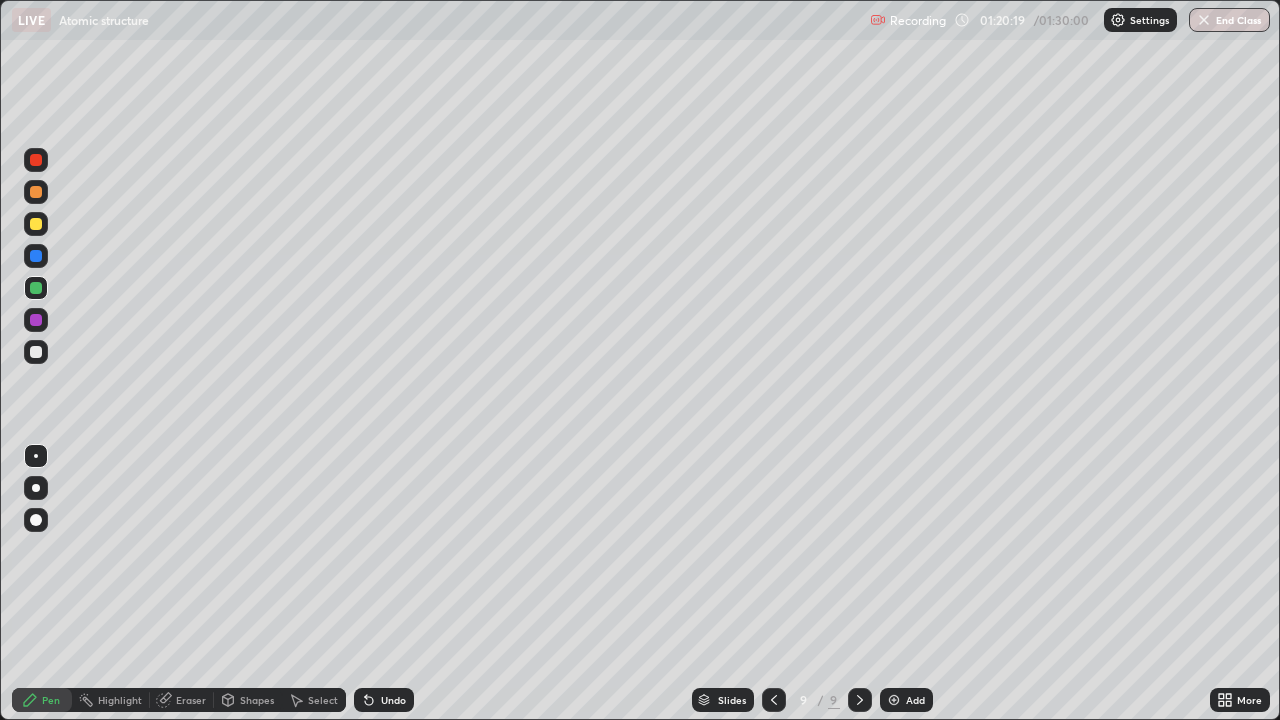 click 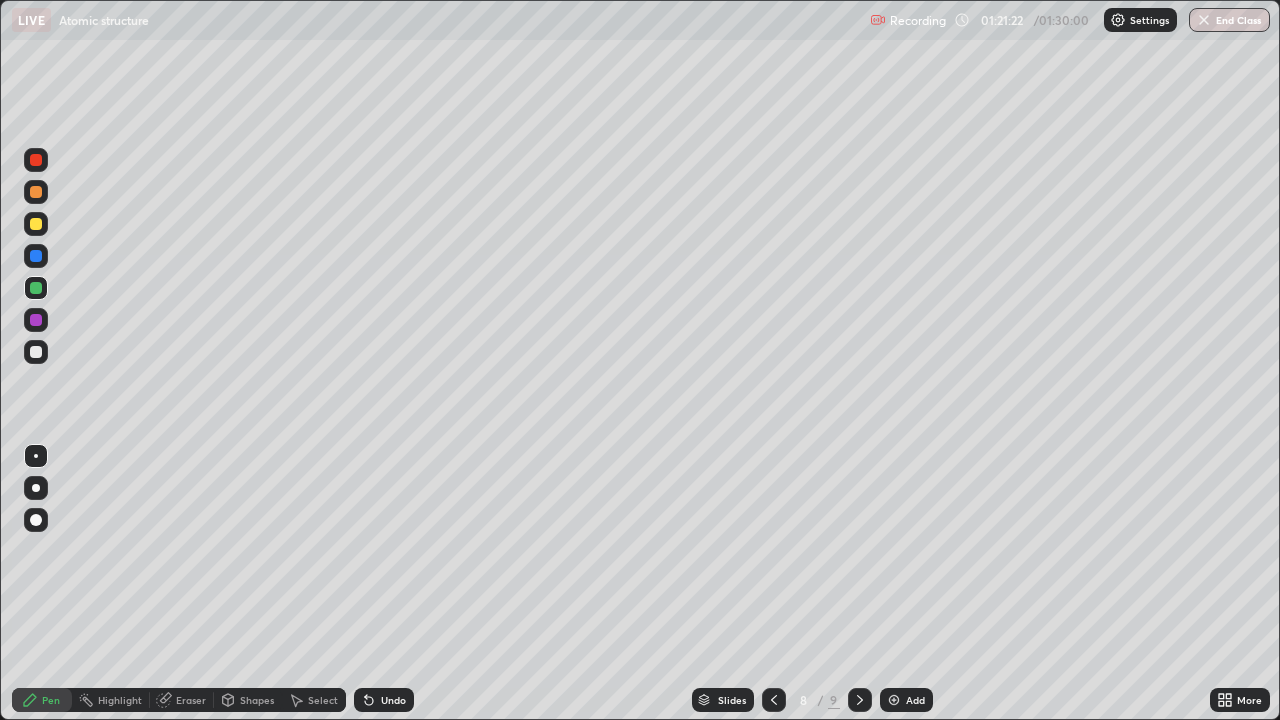 click 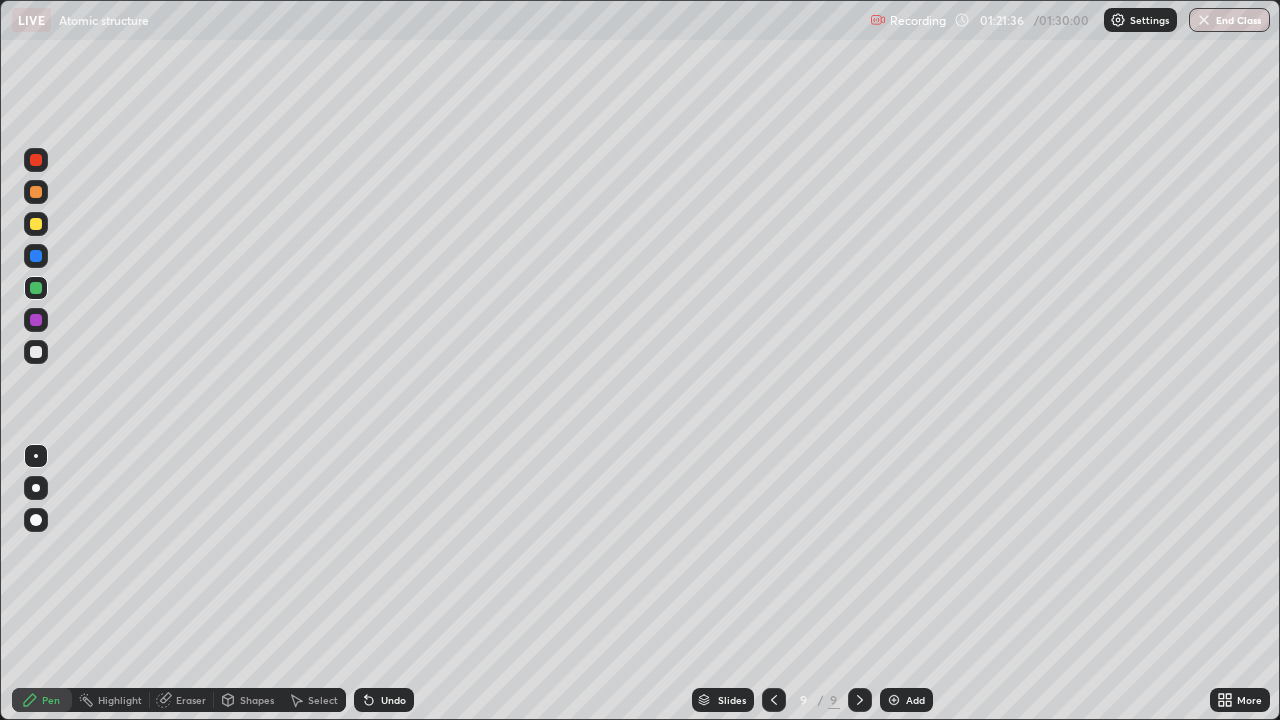 click at bounding box center (36, 320) 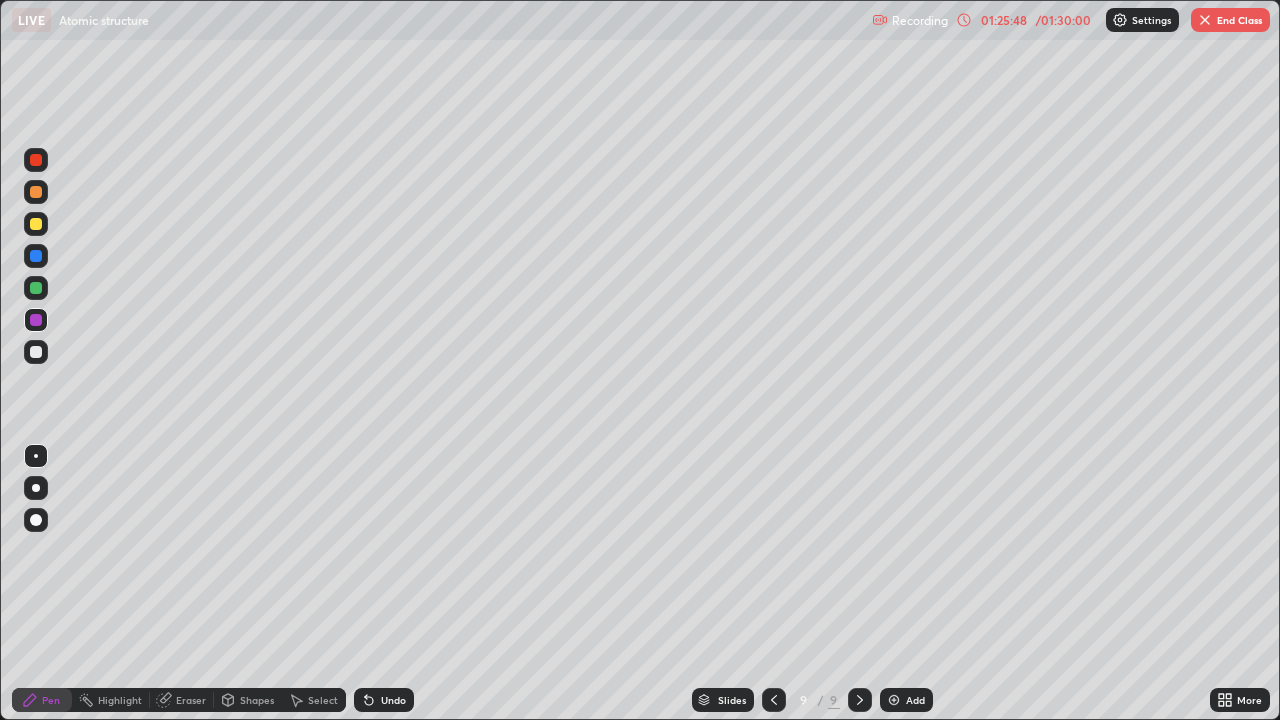 click at bounding box center (36, 224) 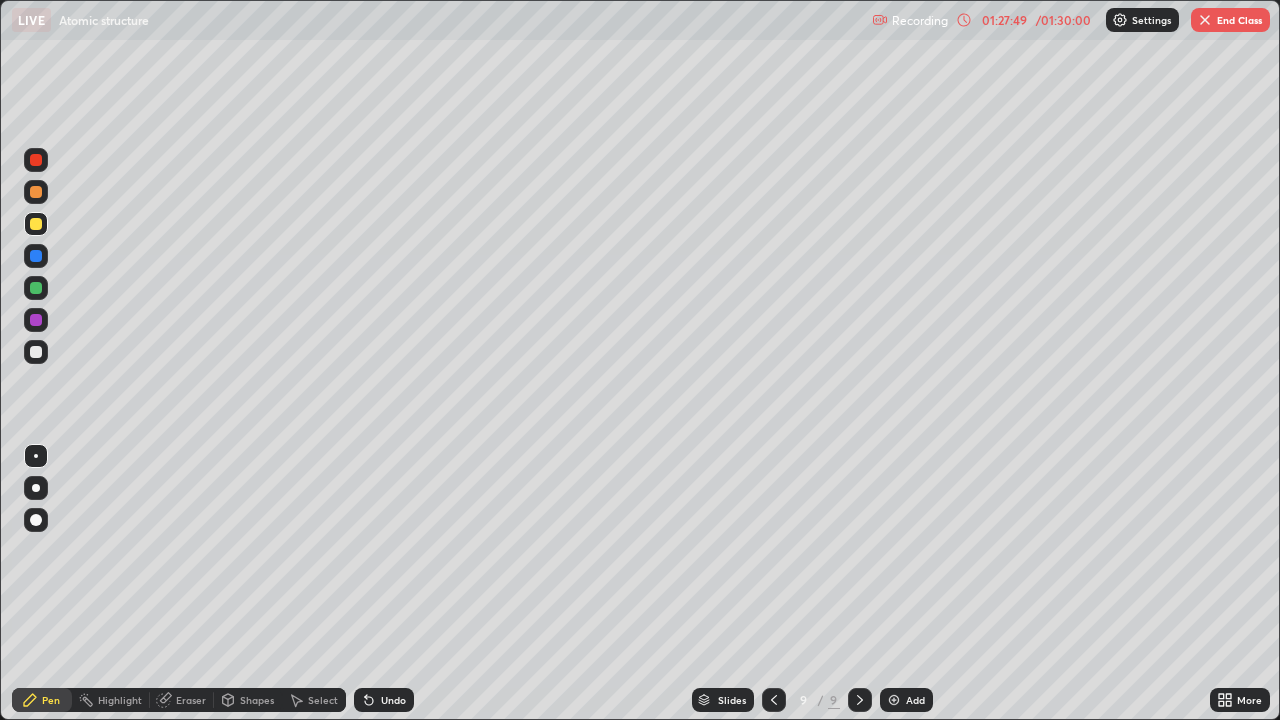 click at bounding box center [894, 700] 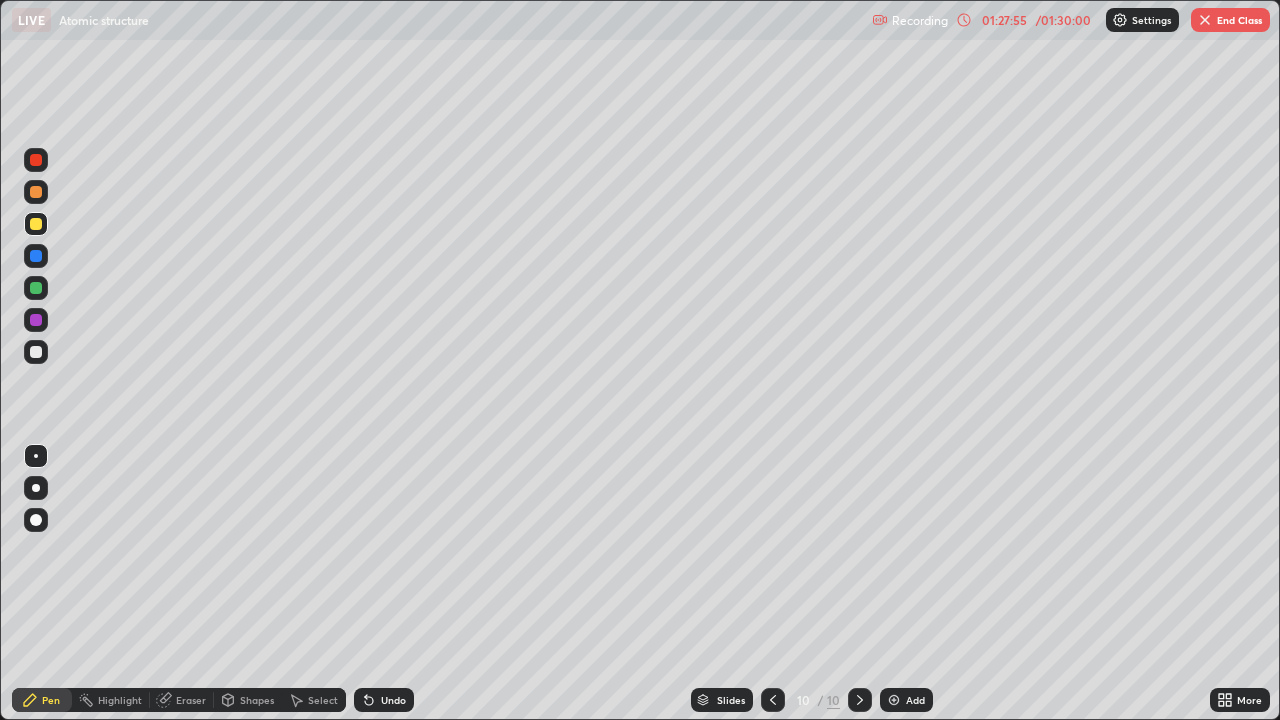click at bounding box center (36, 320) 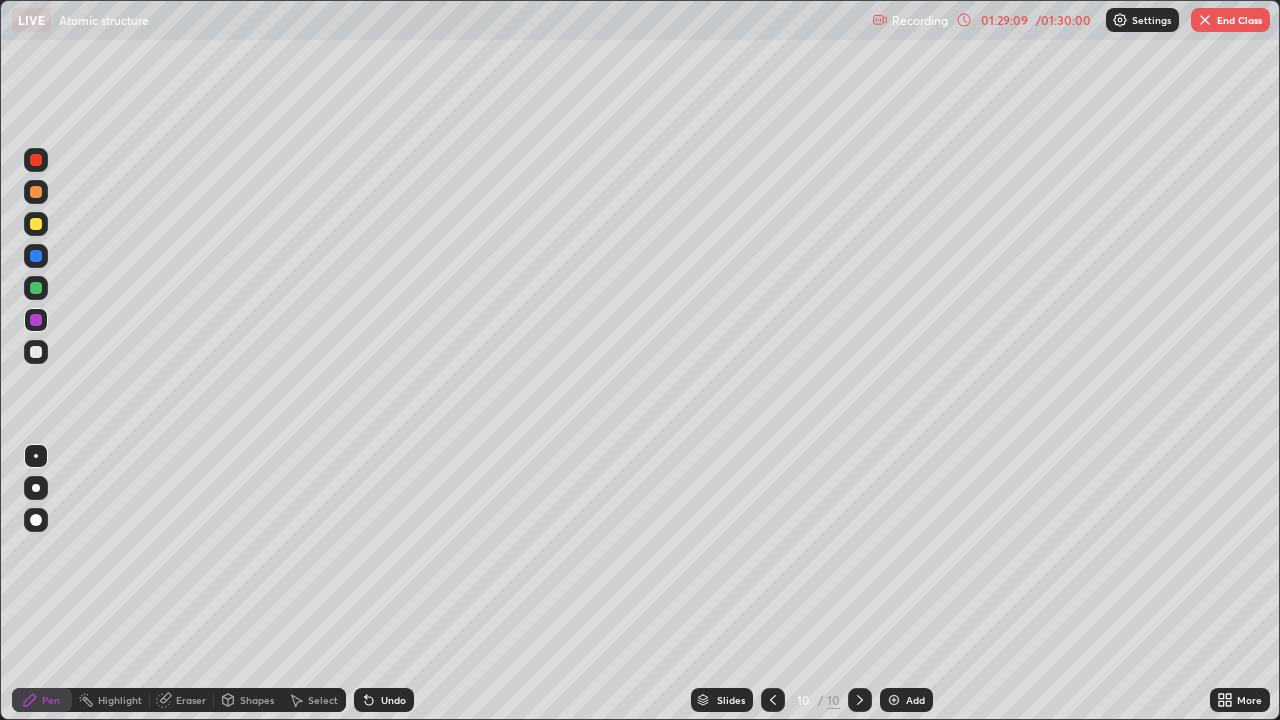 click at bounding box center (36, 288) 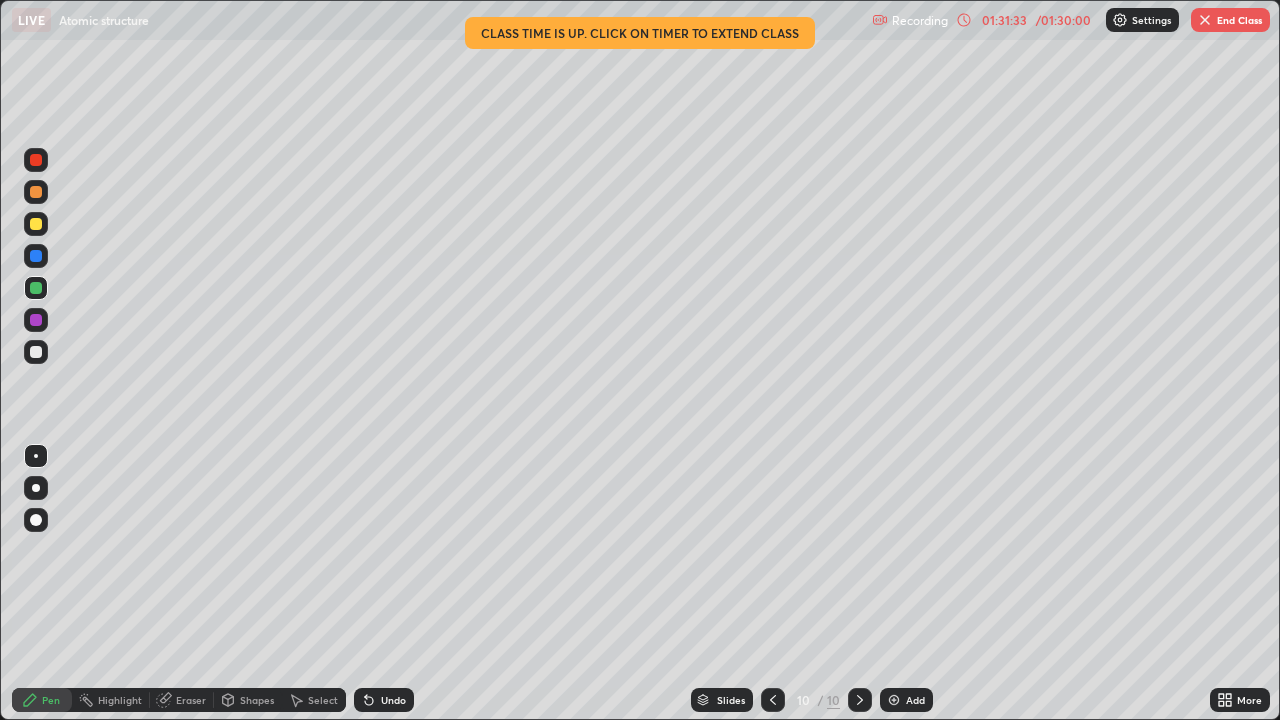 click on "End Class" at bounding box center [1230, 20] 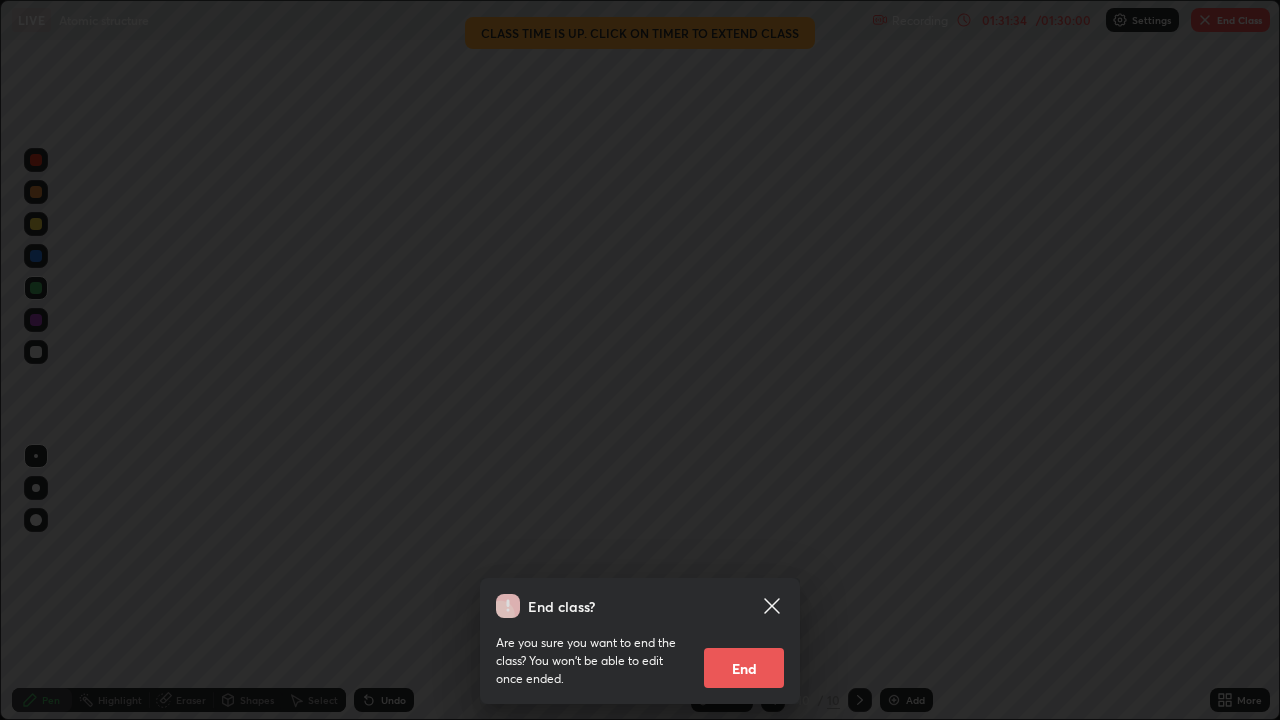 click on "End" at bounding box center [744, 668] 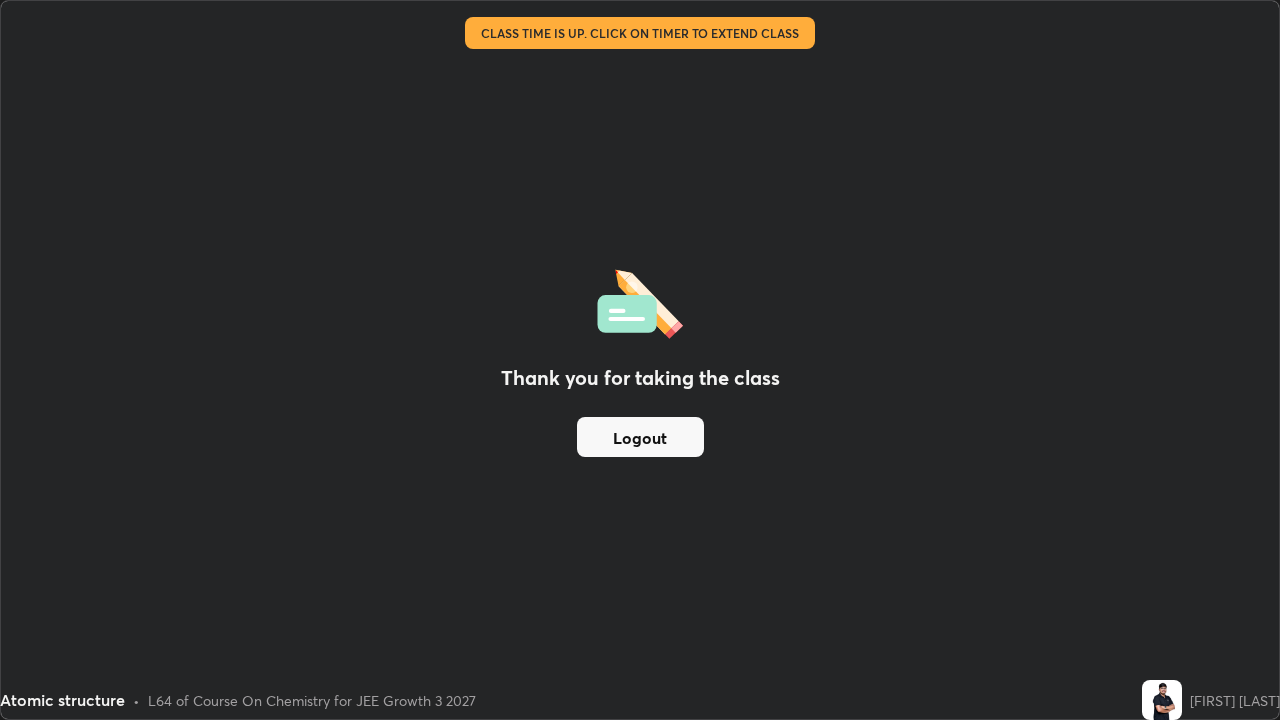 click on "Logout" at bounding box center [640, 437] 